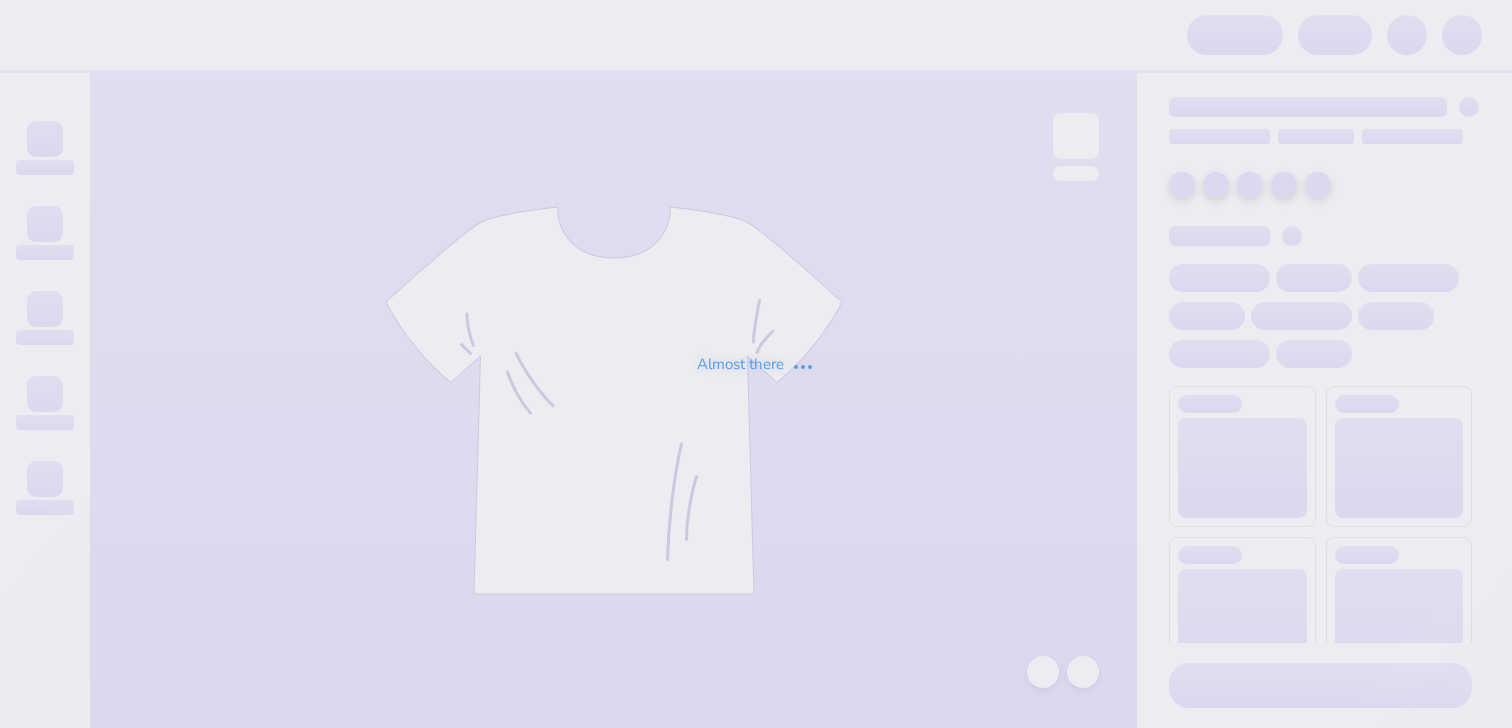 scroll, scrollTop: 0, scrollLeft: 0, axis: both 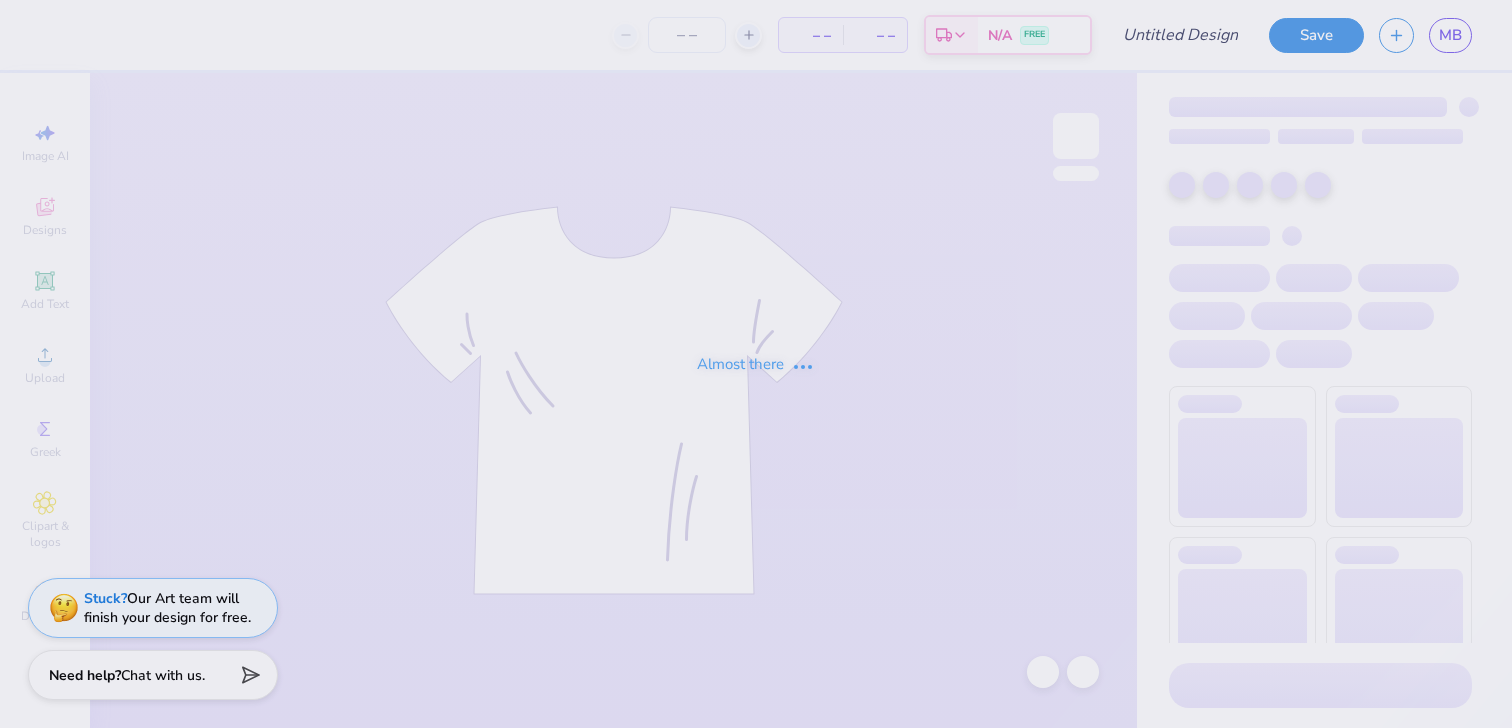 type on "(2) Officer Hoodie" 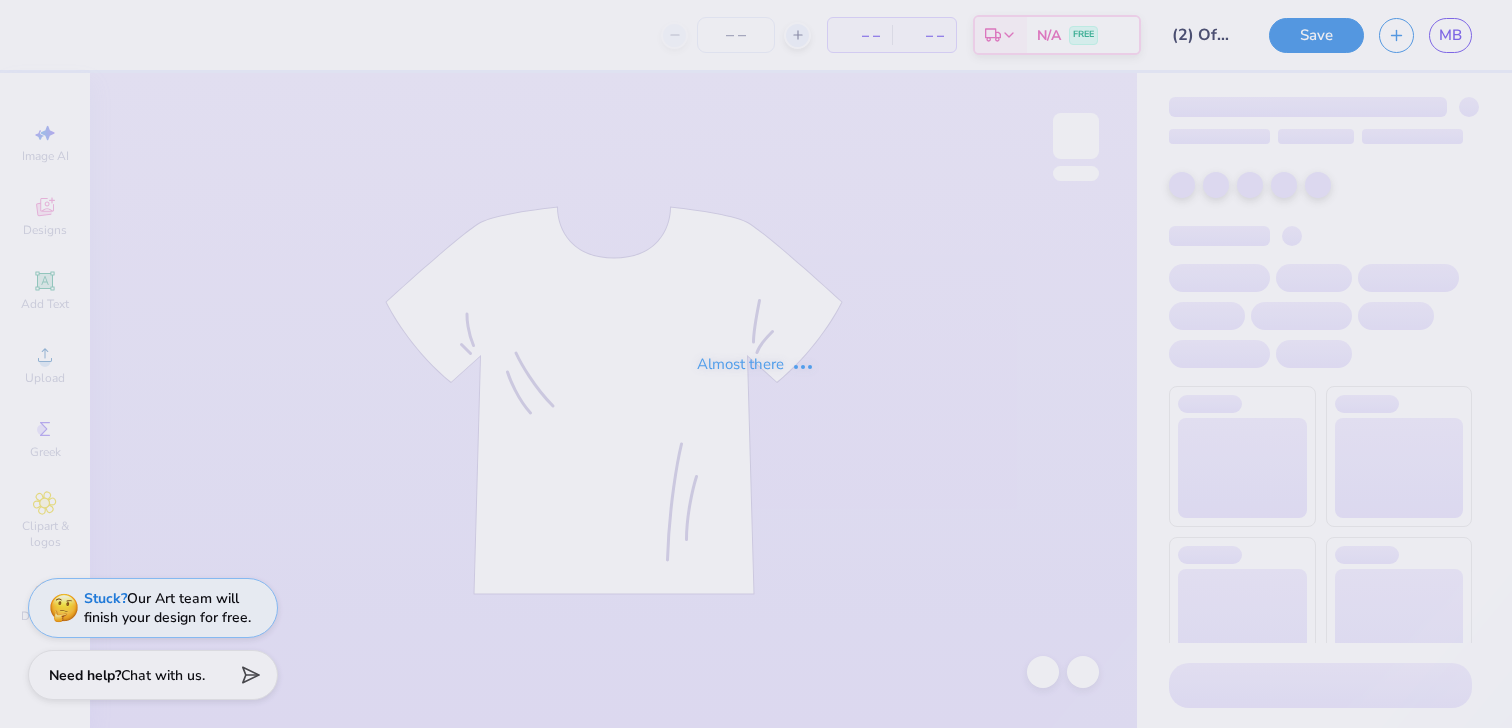 type on "11" 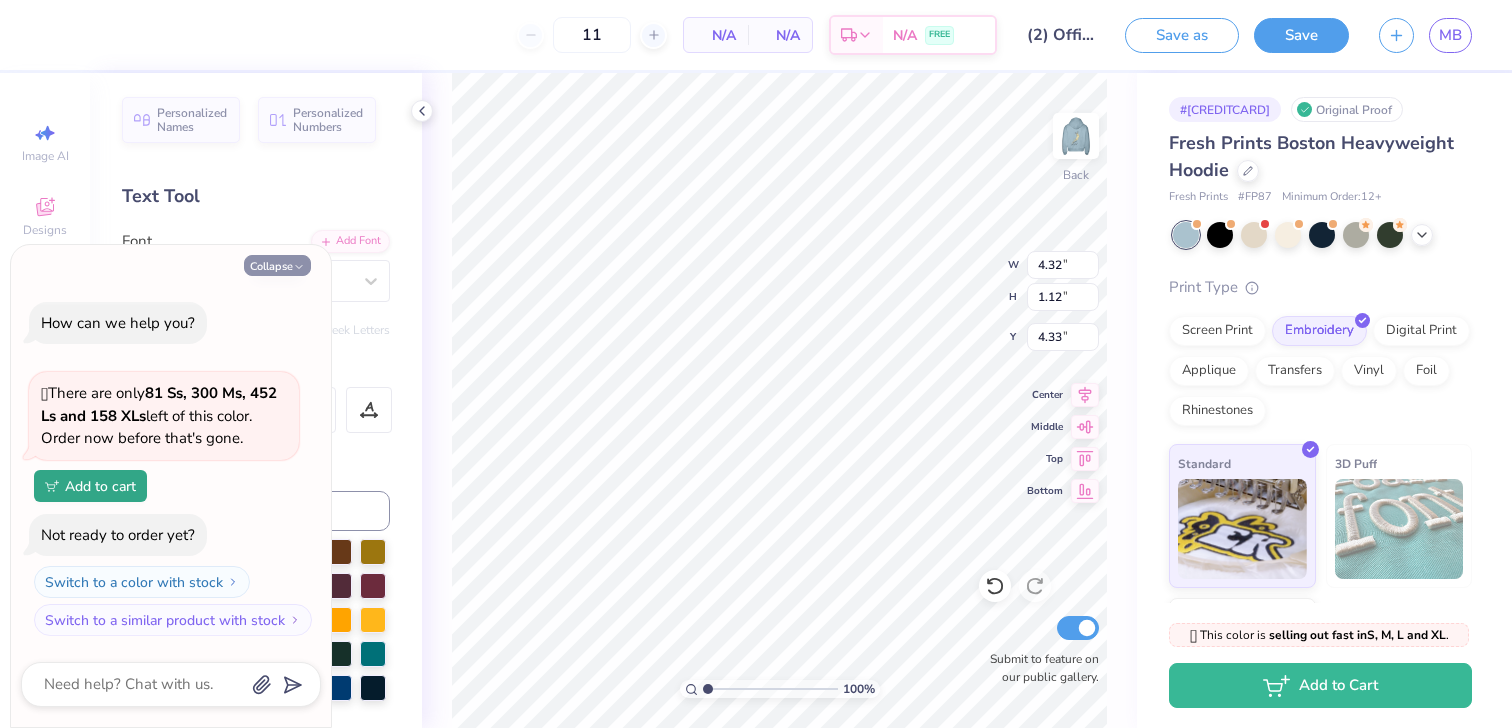 click on "Collapse" at bounding box center [277, 265] 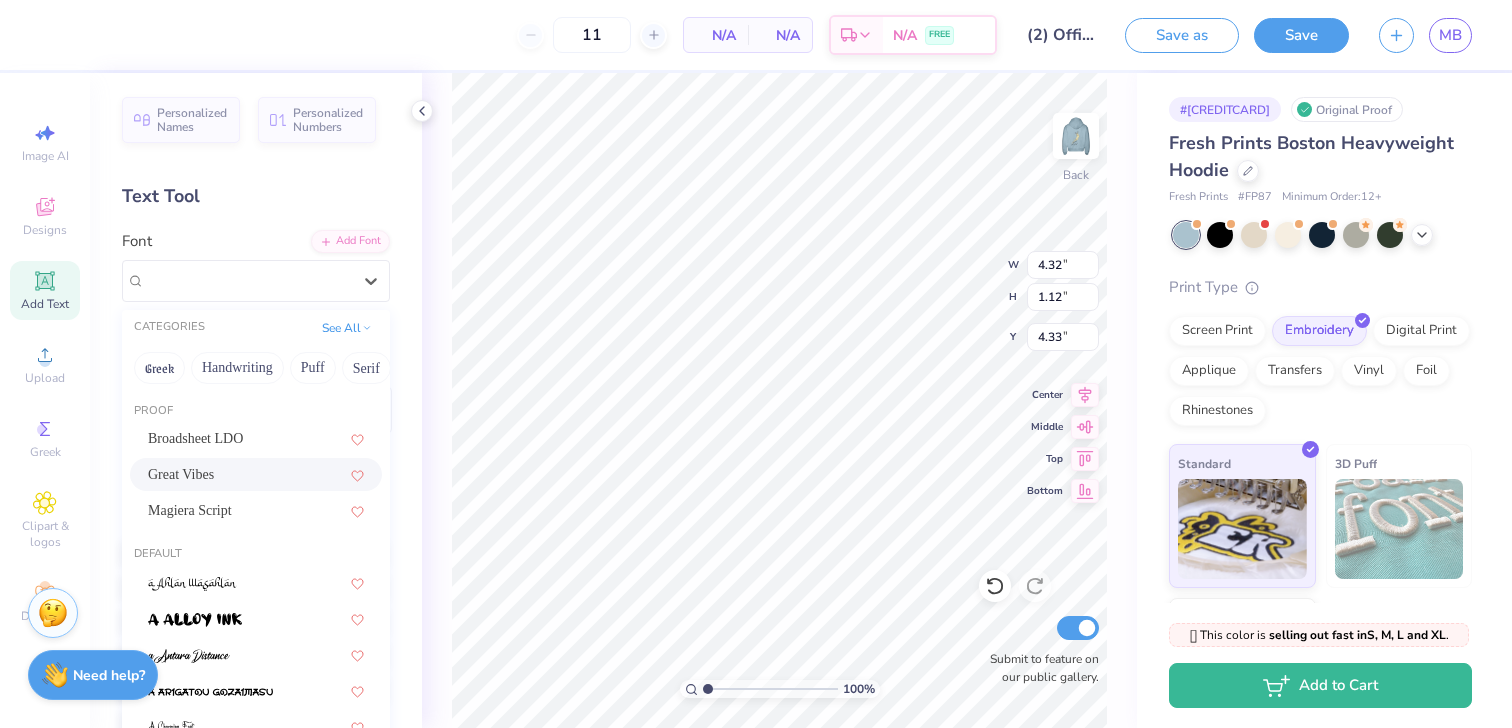 click on "Great Vibes" at bounding box center [256, 281] 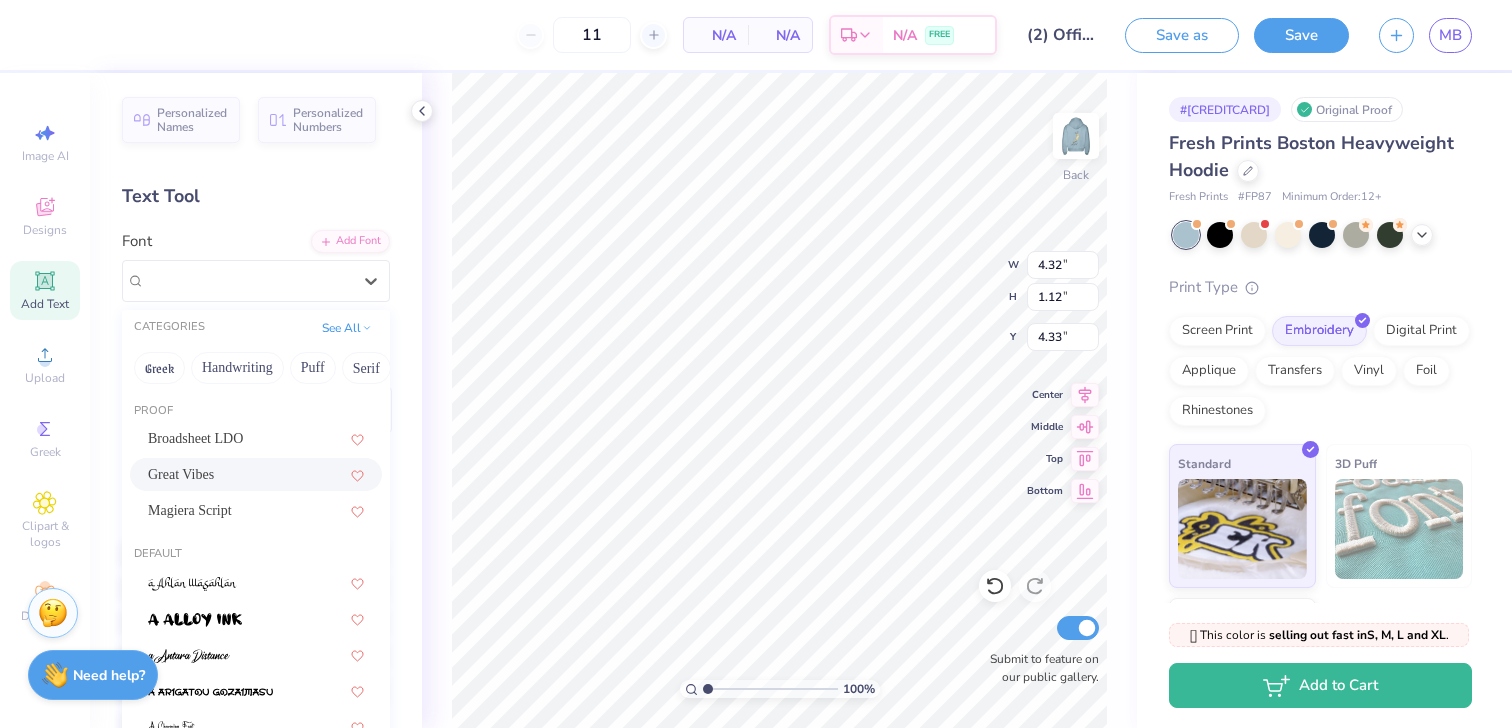 click on "Text Tool" at bounding box center (256, 196) 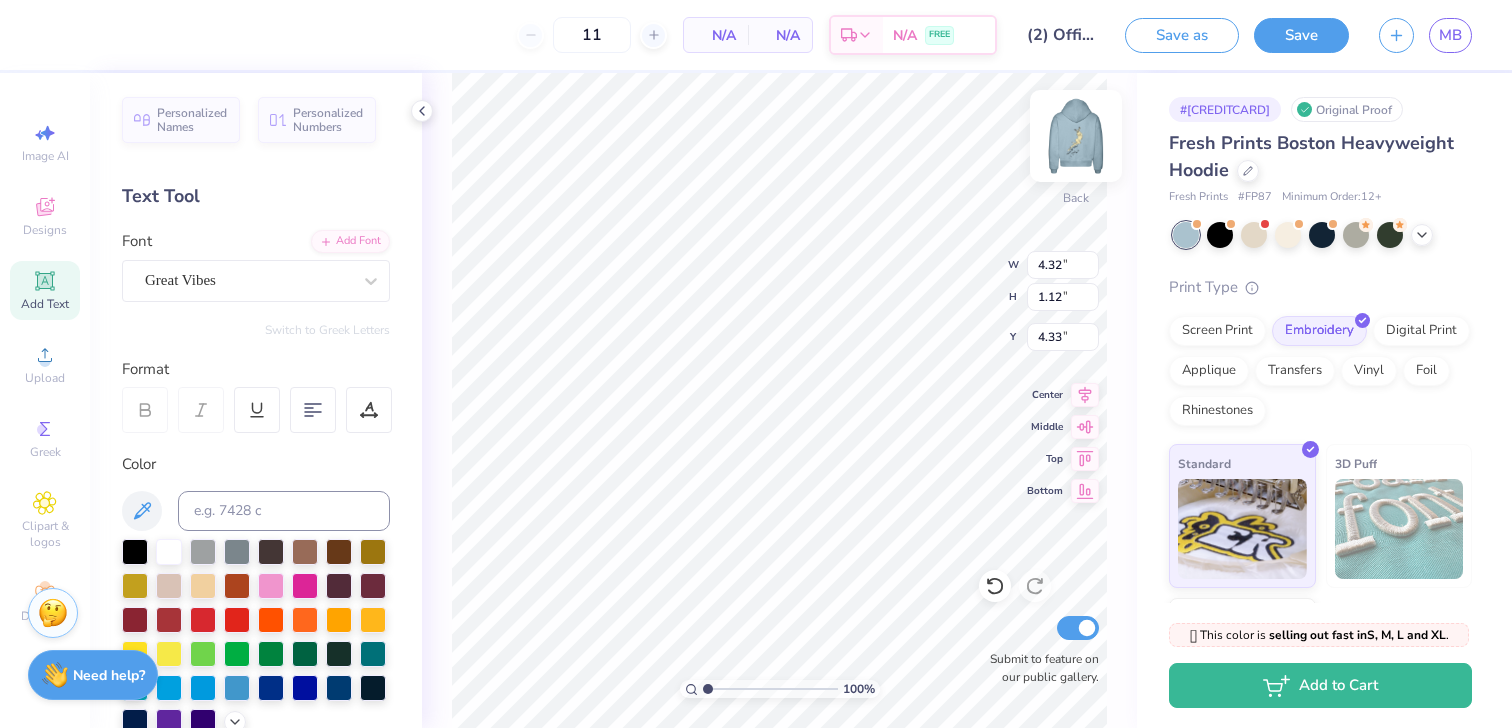 click at bounding box center [1076, 136] 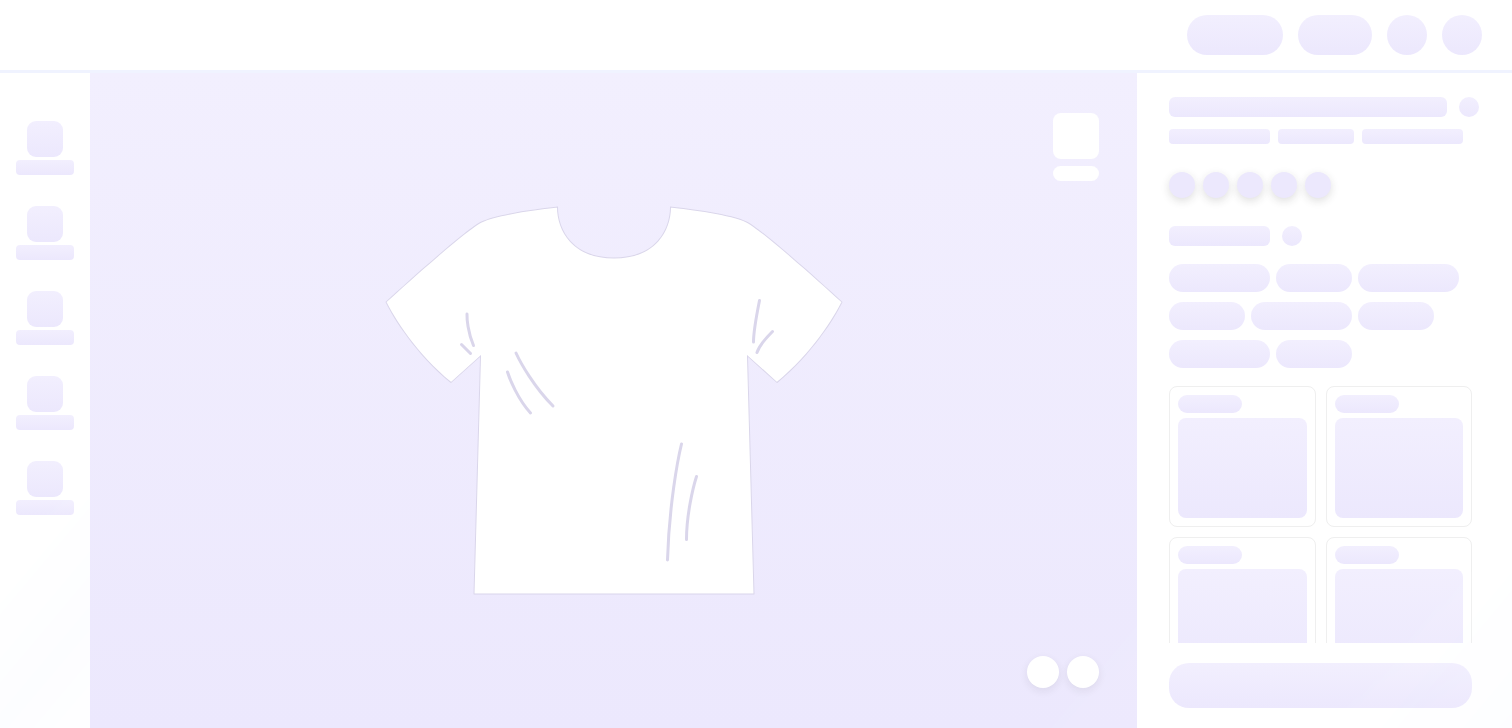 scroll, scrollTop: 0, scrollLeft: 0, axis: both 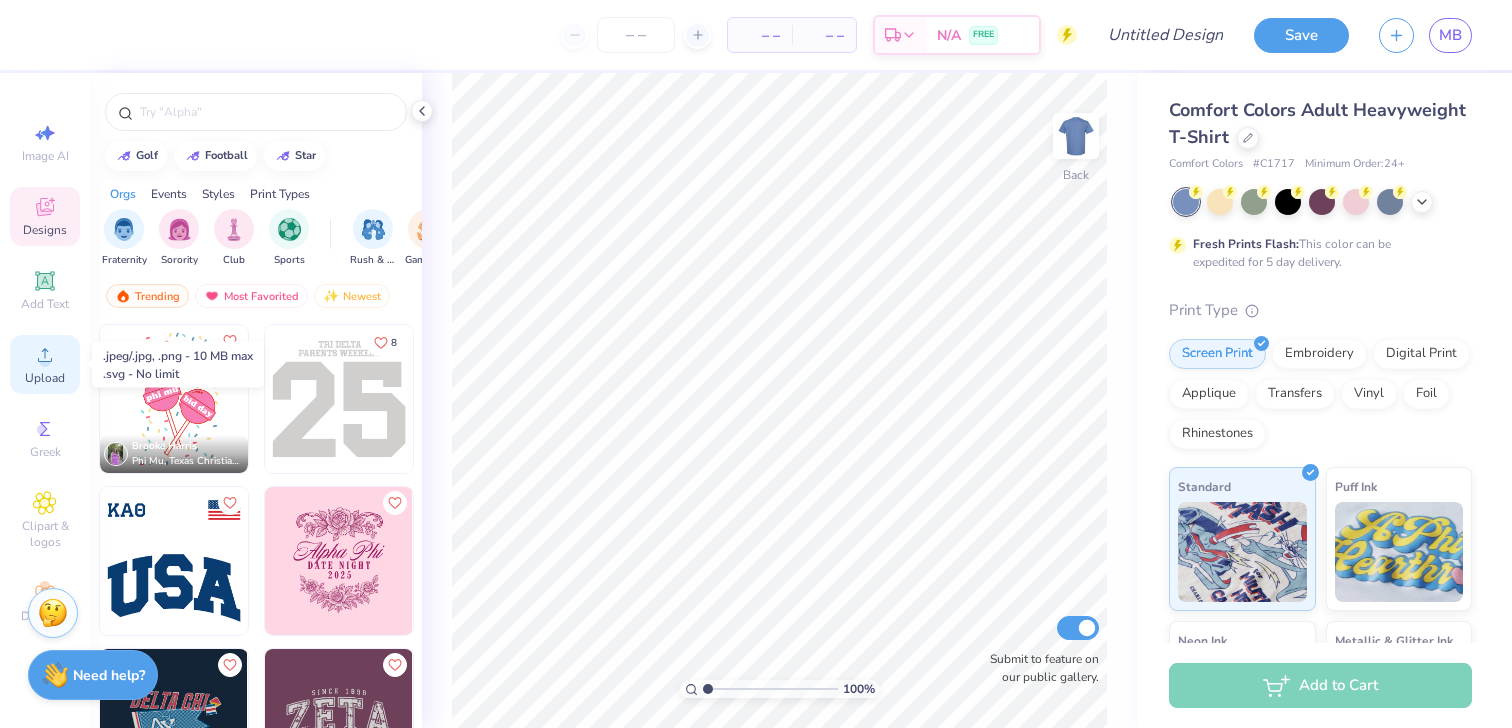 click 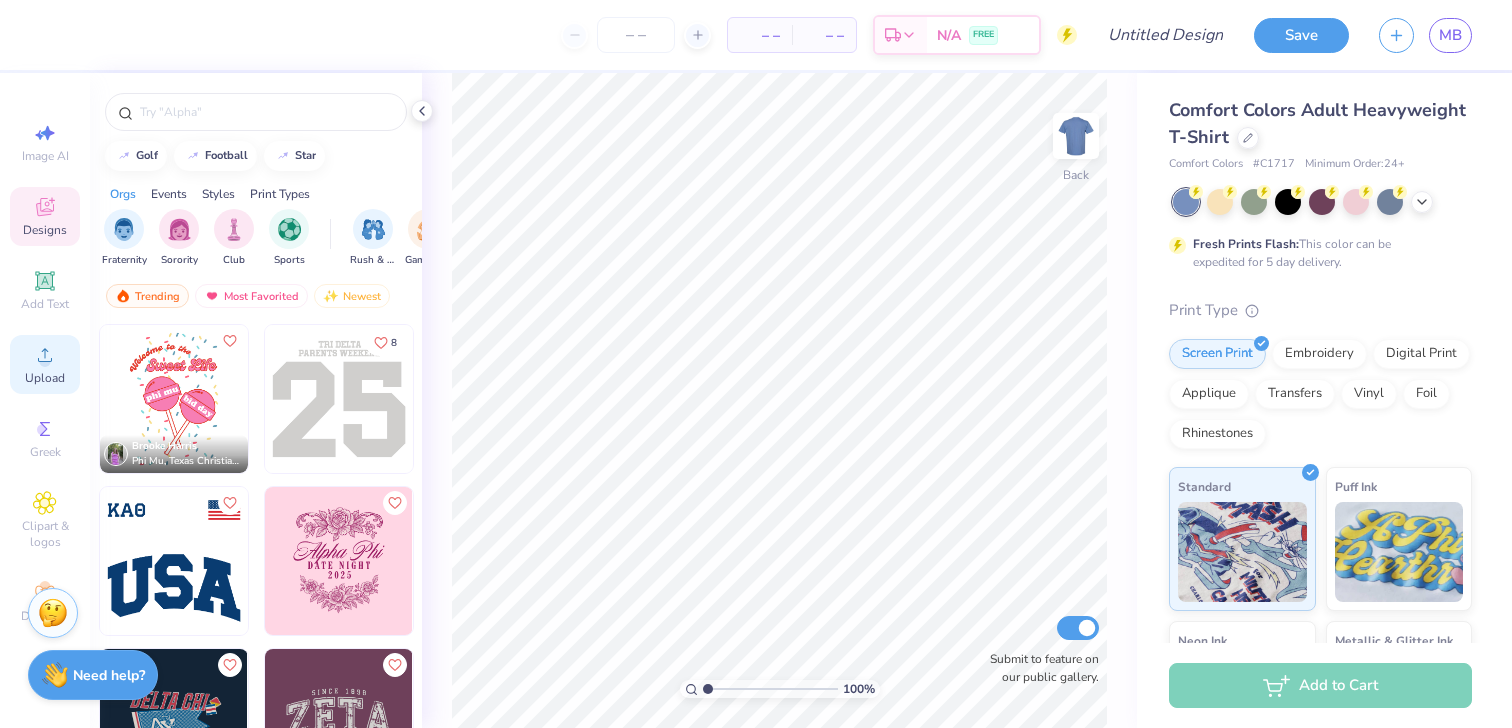 click 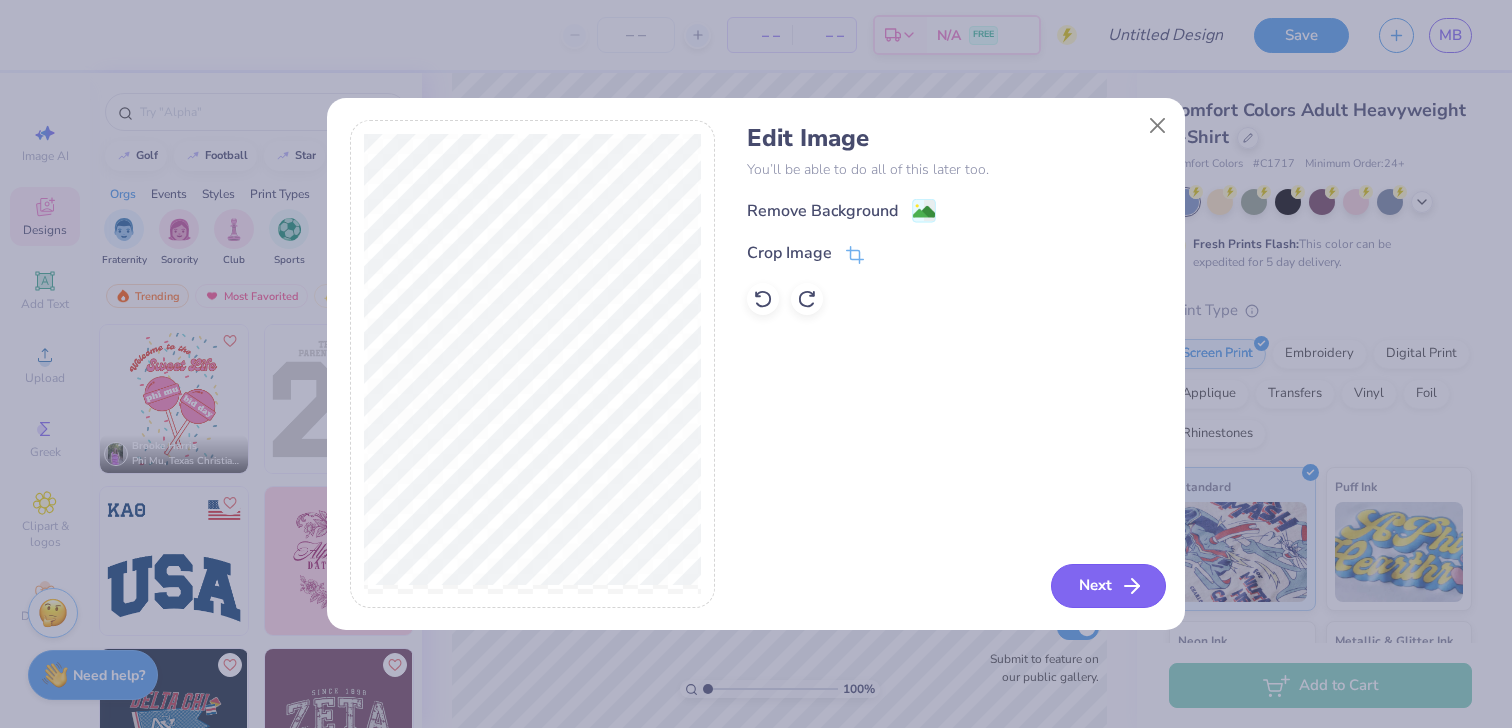 click on "Next" at bounding box center [1108, 586] 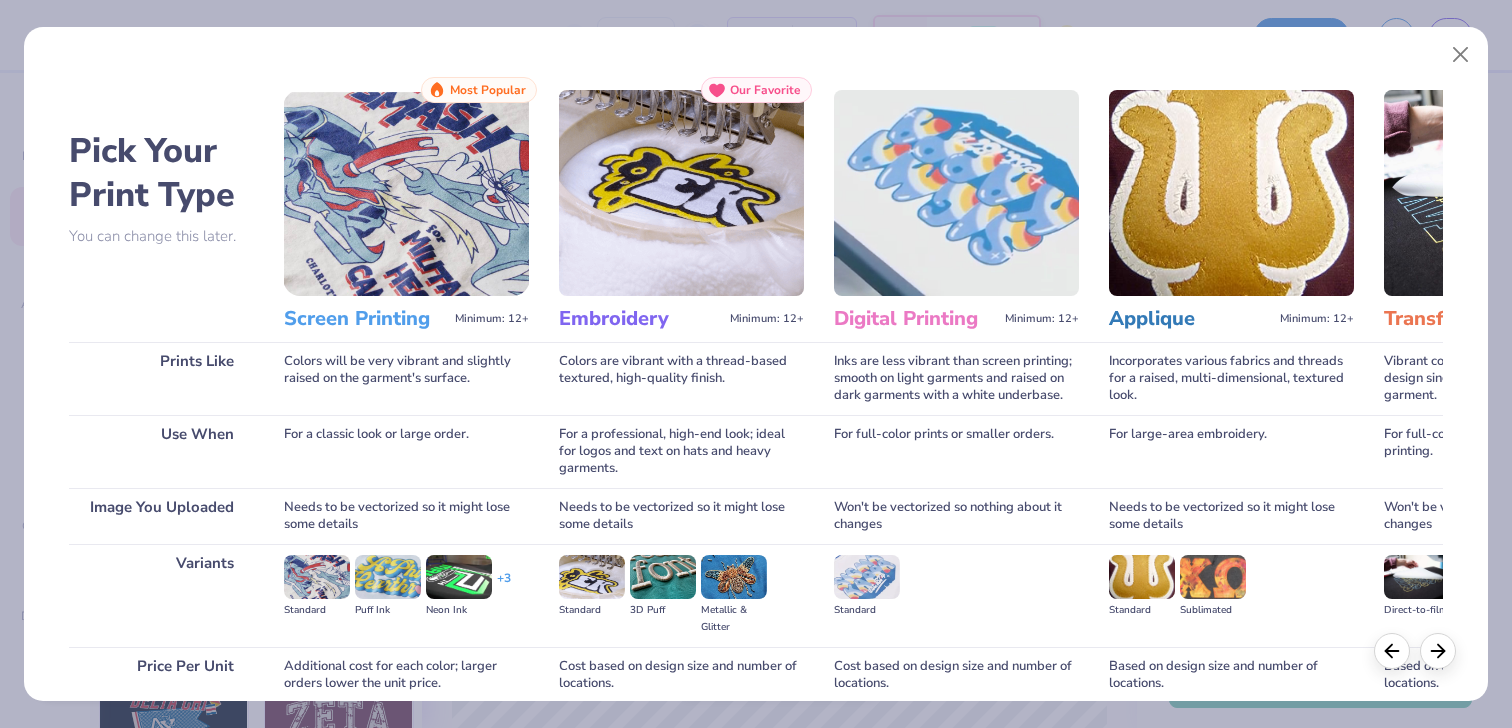 click at bounding box center (406, 193) 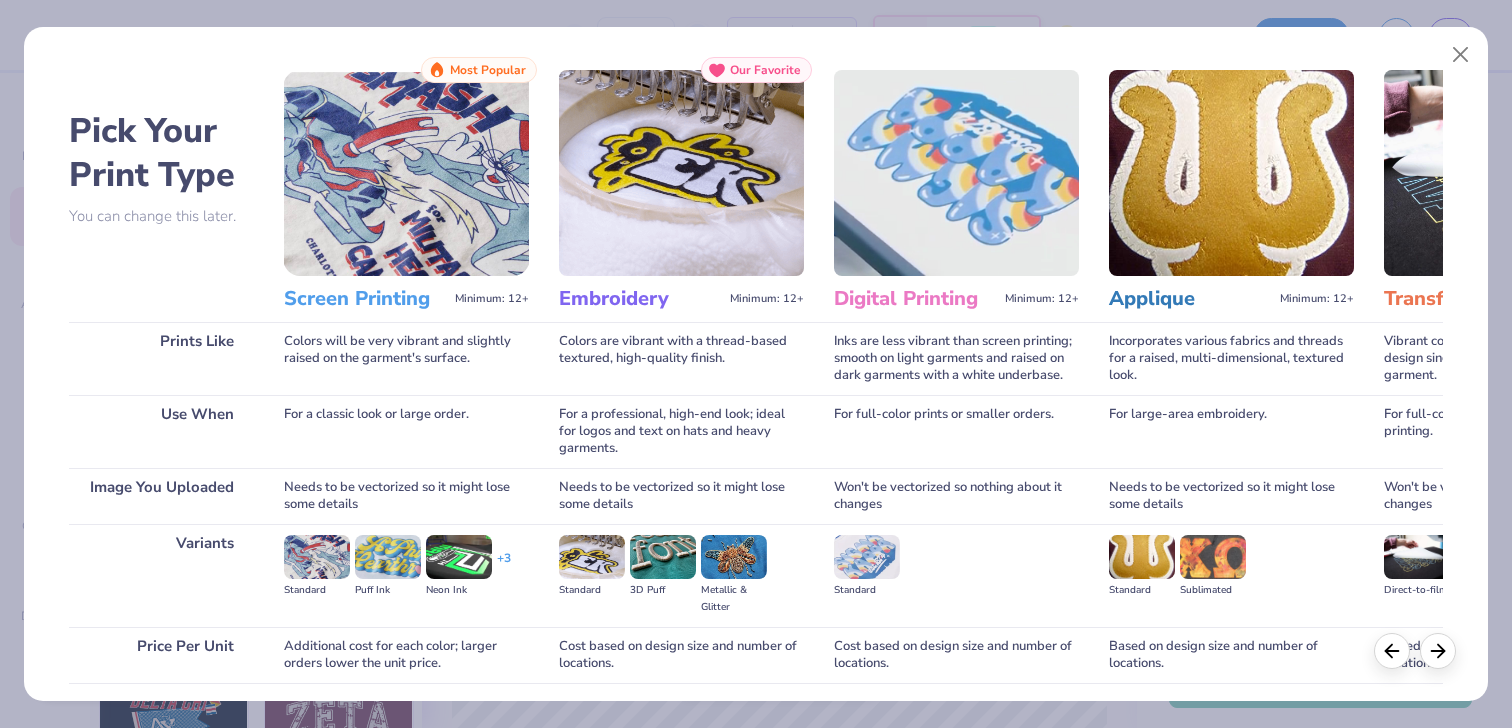 scroll, scrollTop: 169, scrollLeft: 0, axis: vertical 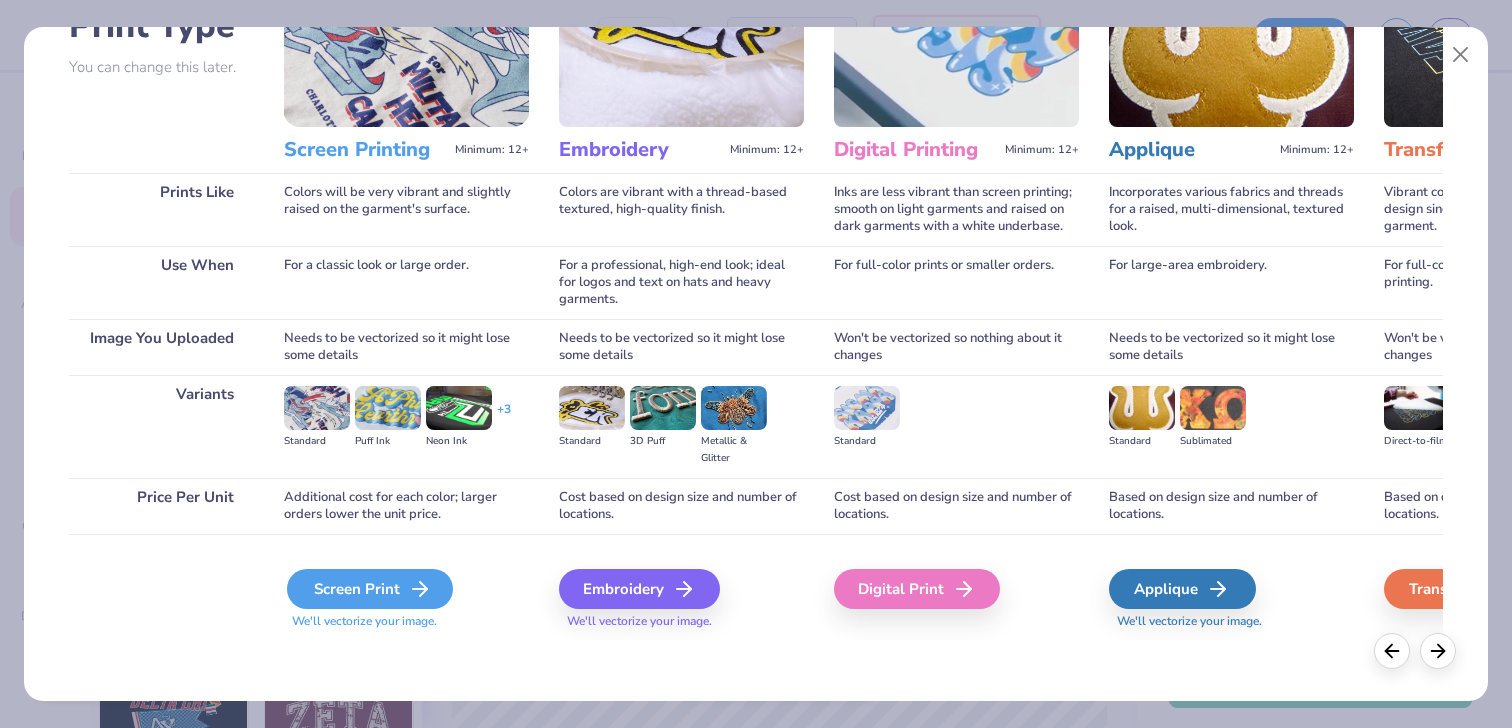 click 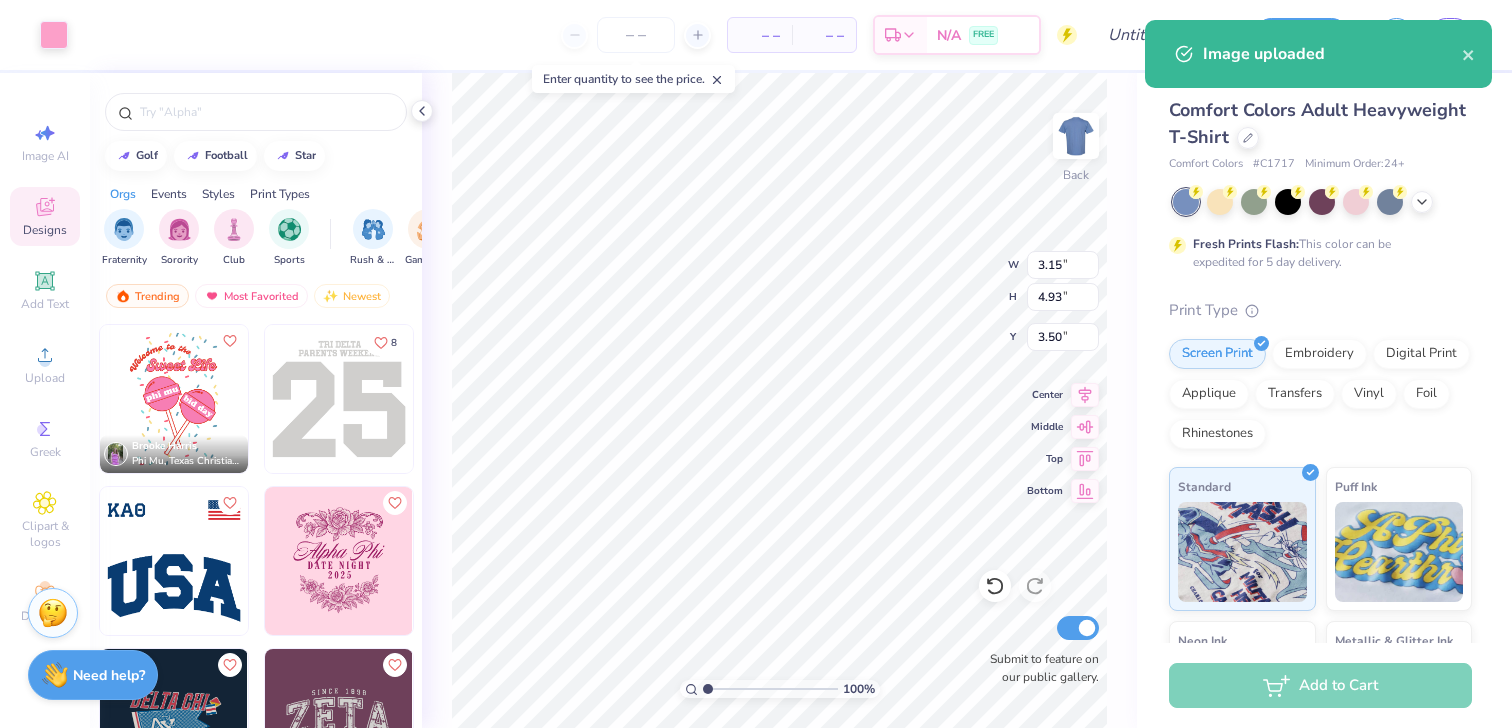 type on "3.15" 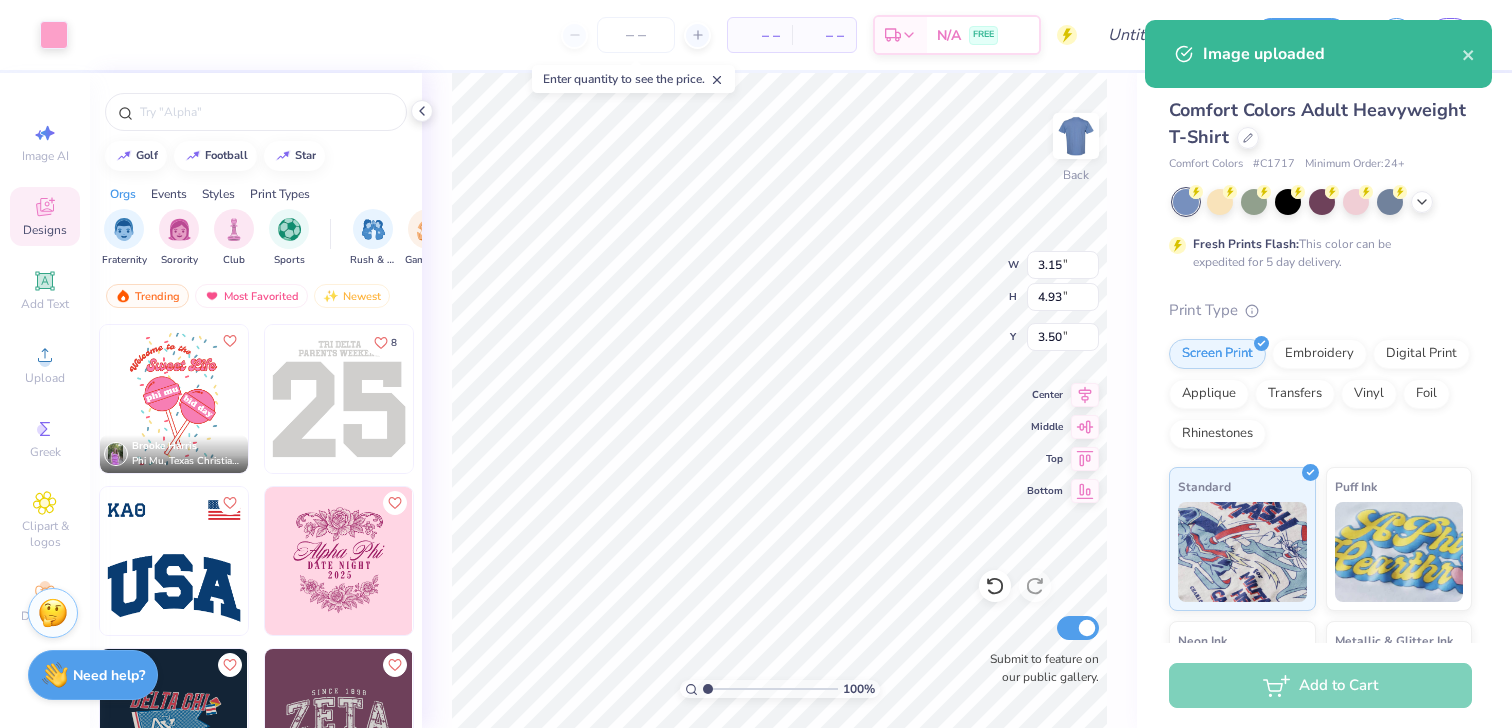 type on "4.93" 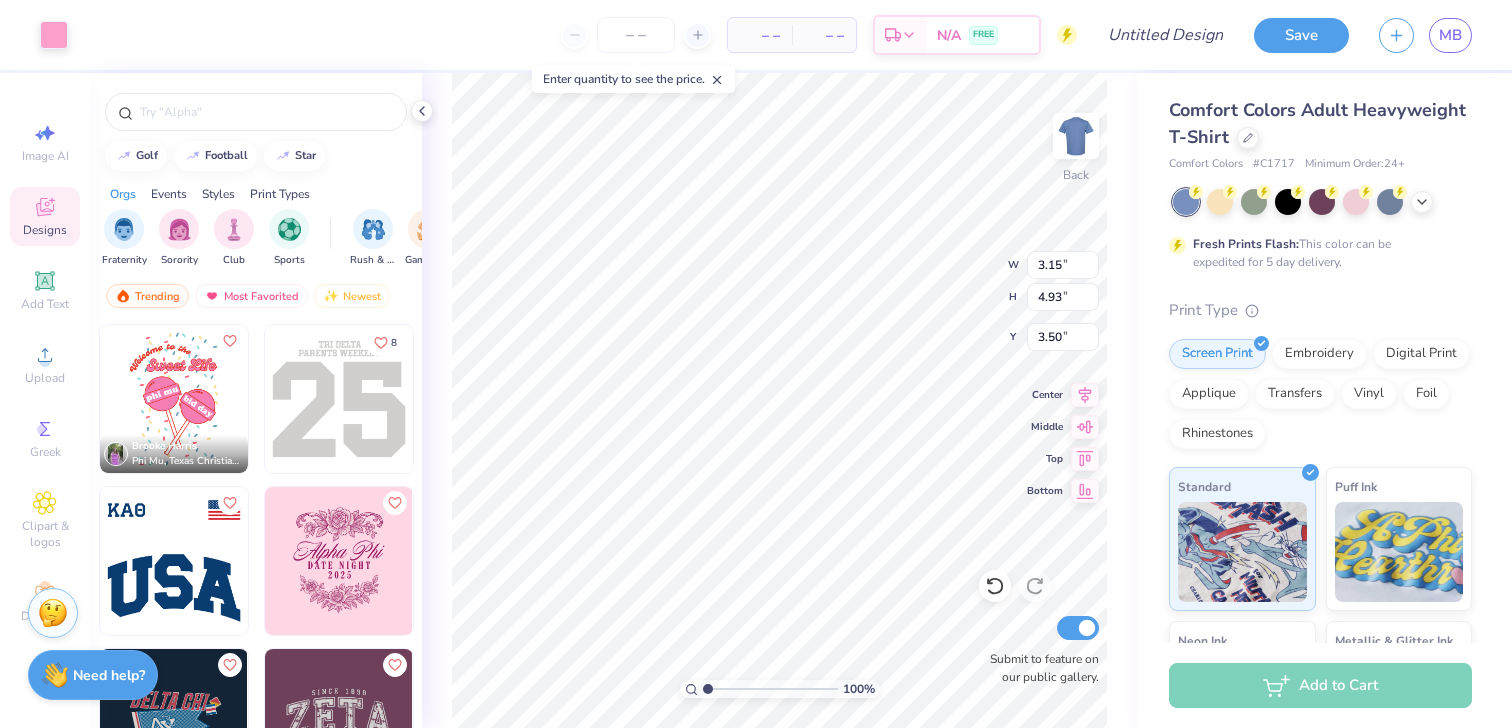 type on "6.89" 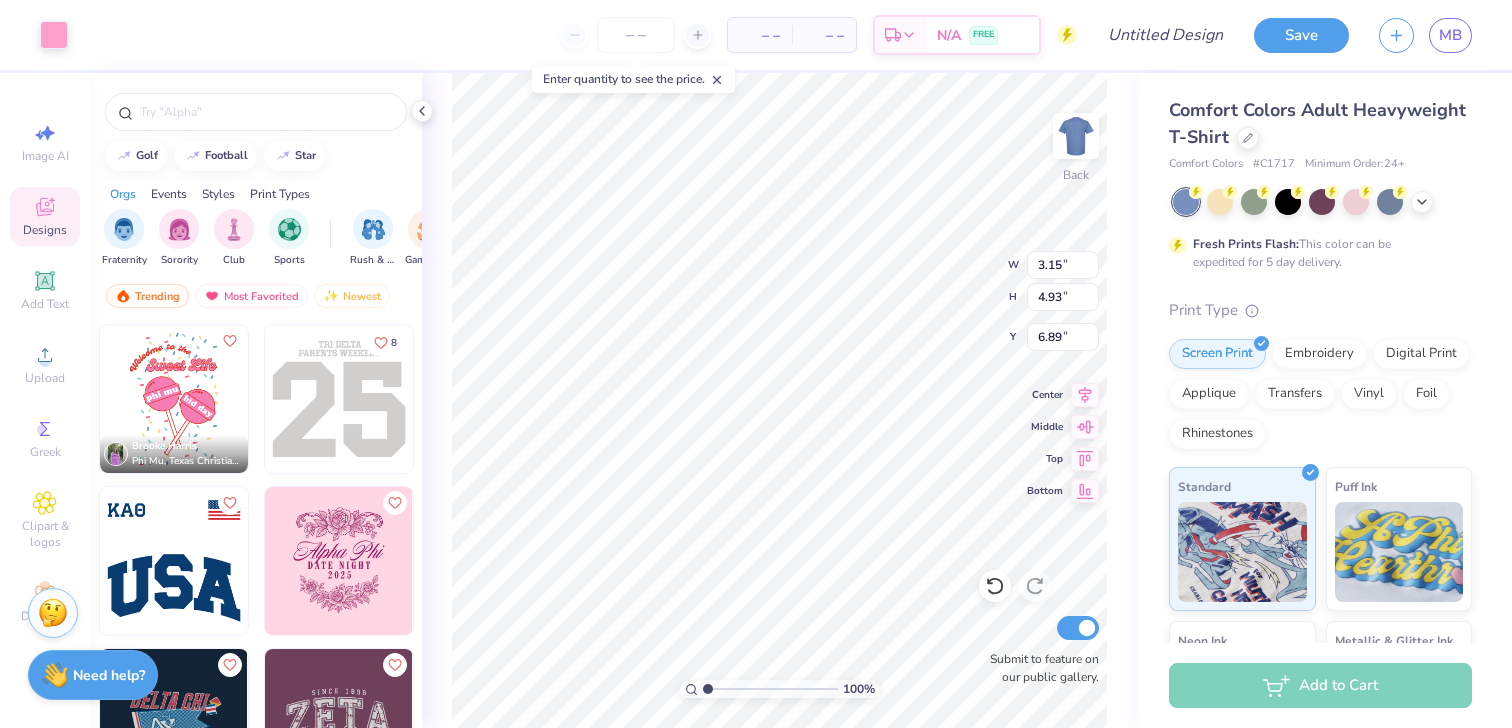 type on "2.34" 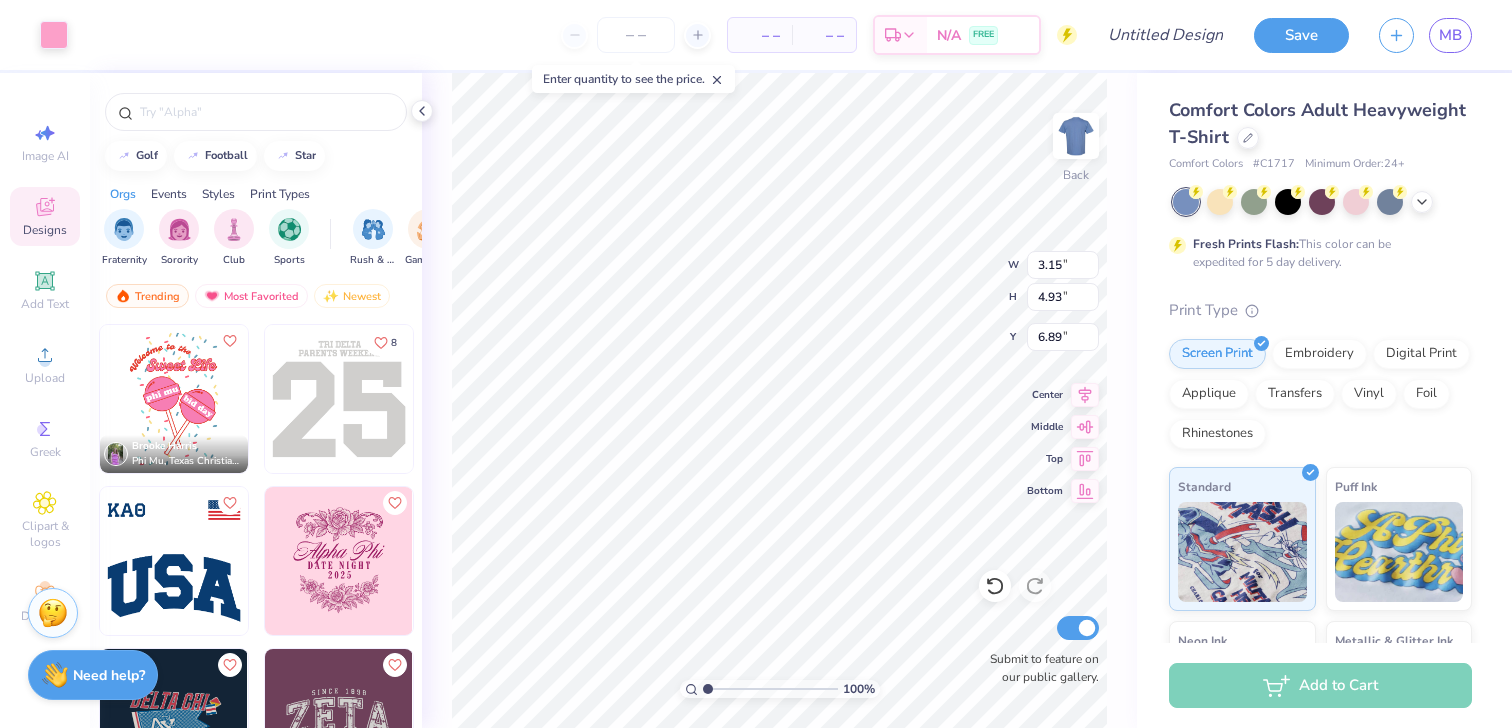 type on "3.67" 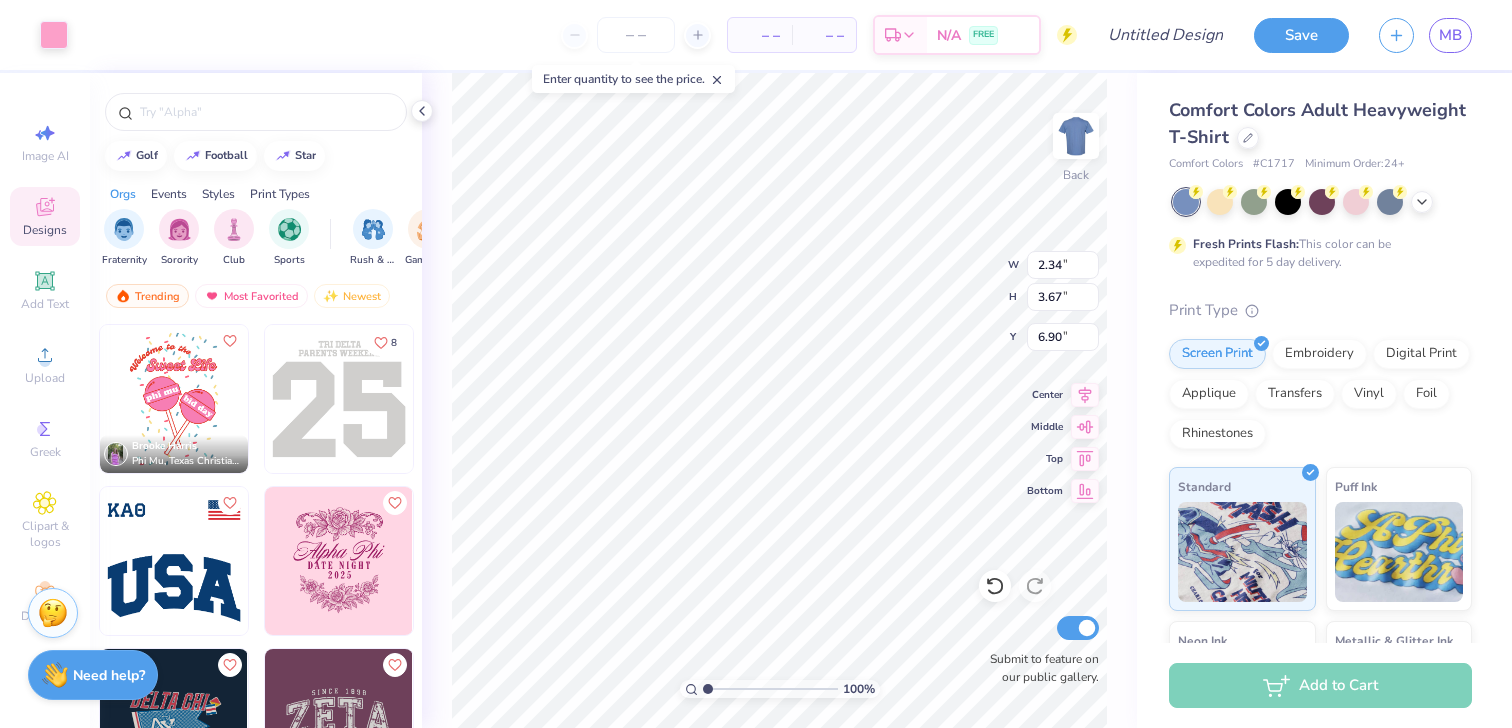 type on "5.93" 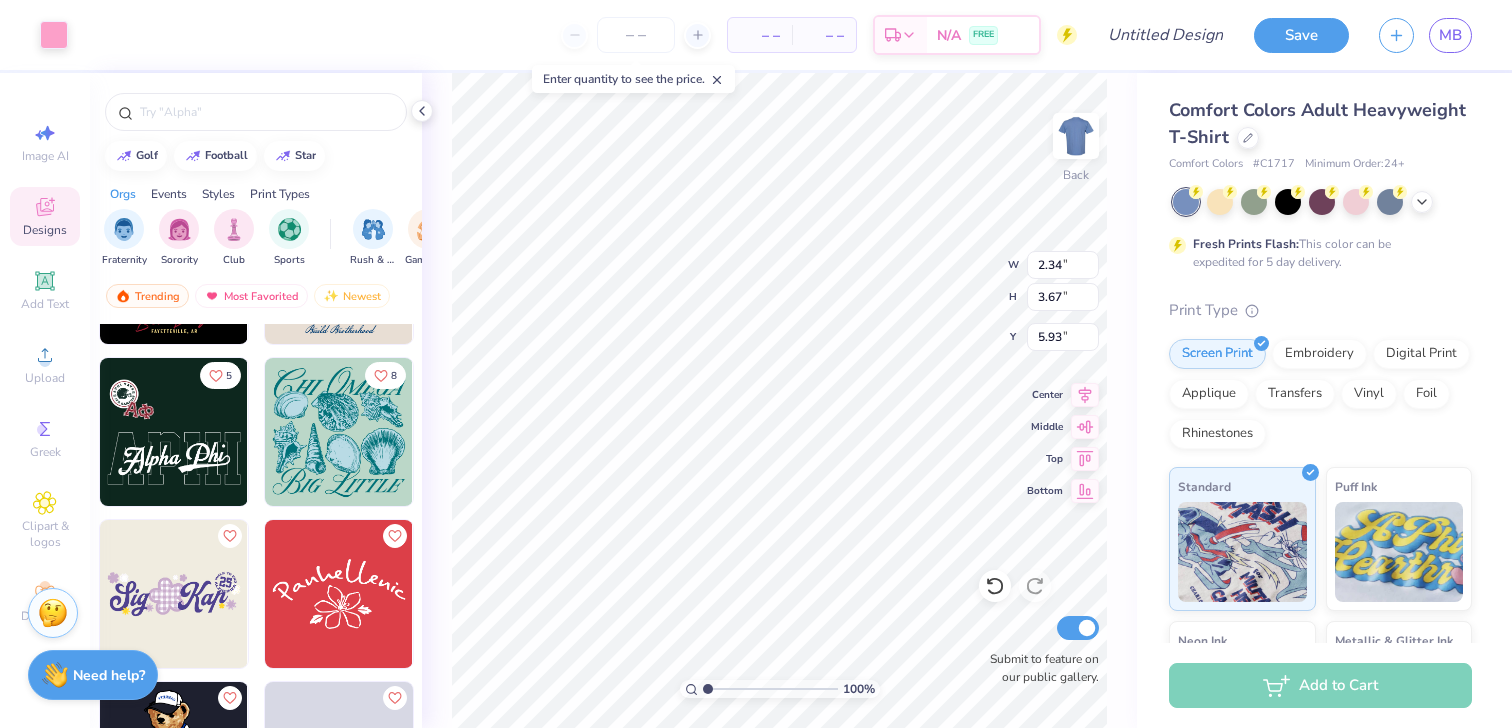 scroll, scrollTop: 910, scrollLeft: 0, axis: vertical 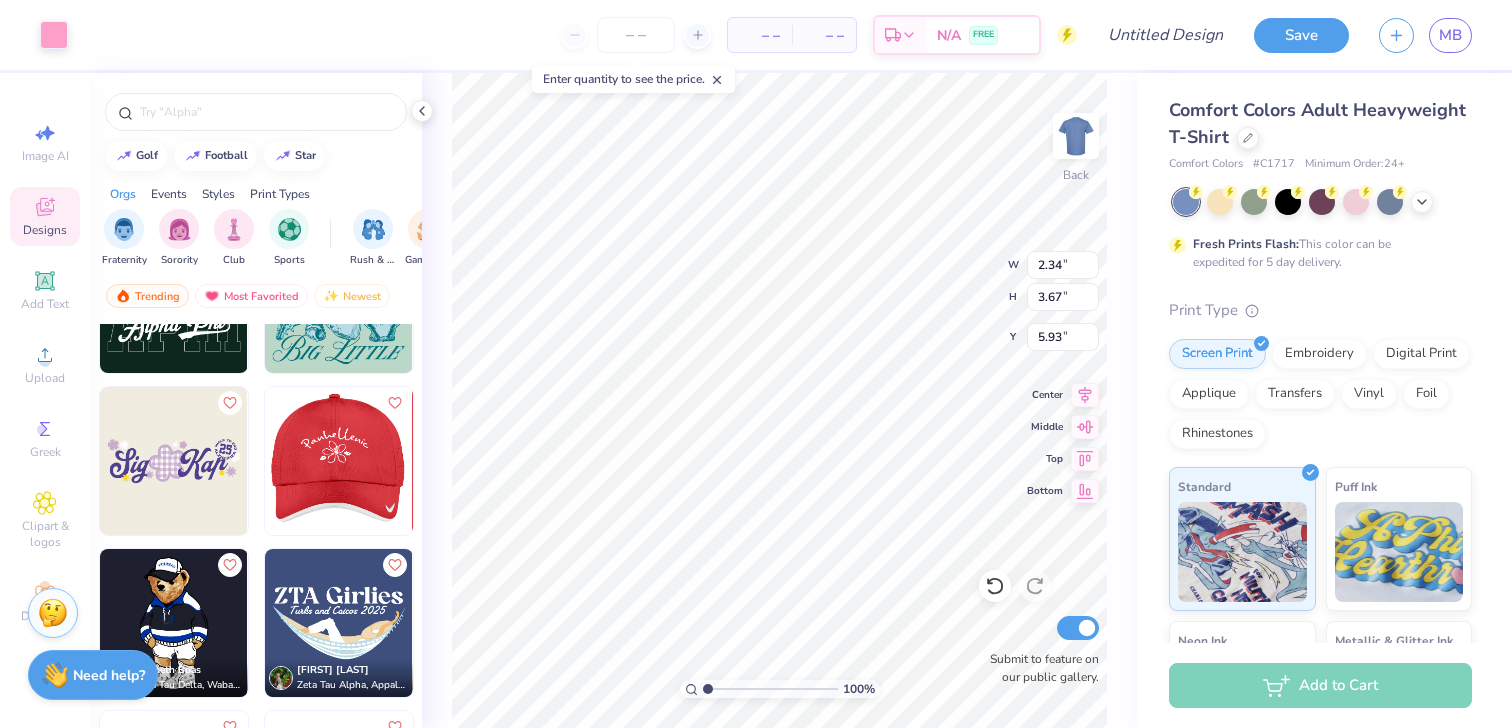 click at bounding box center (191, 461) 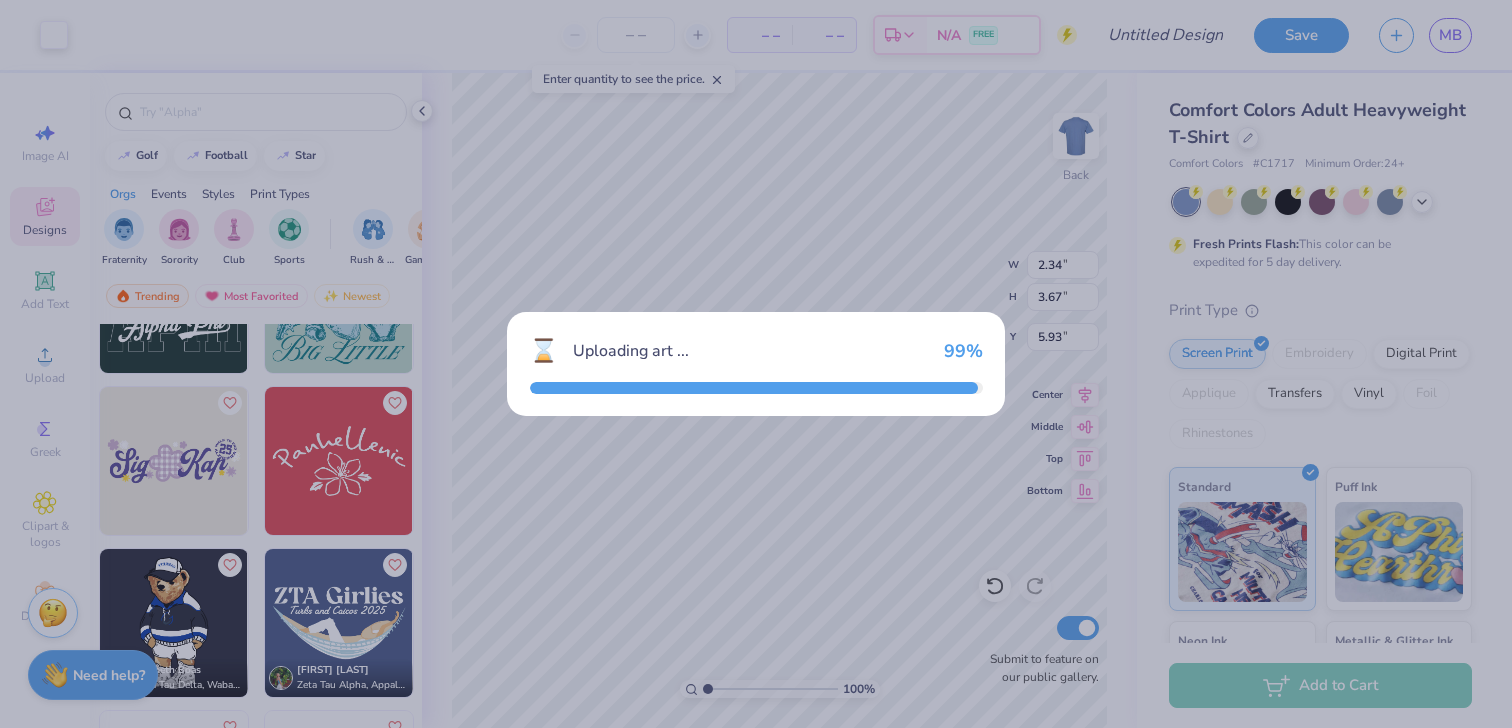type on "13.82" 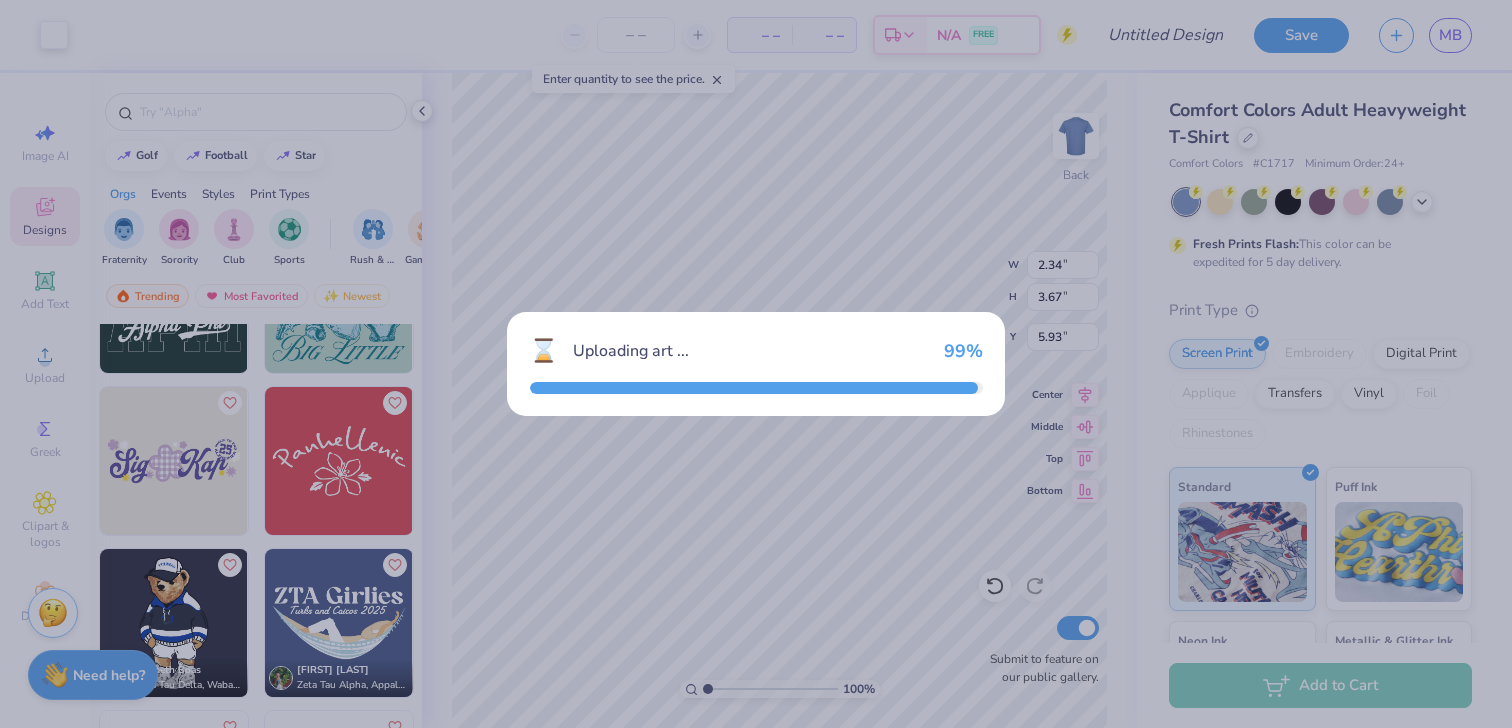 type on "7.26" 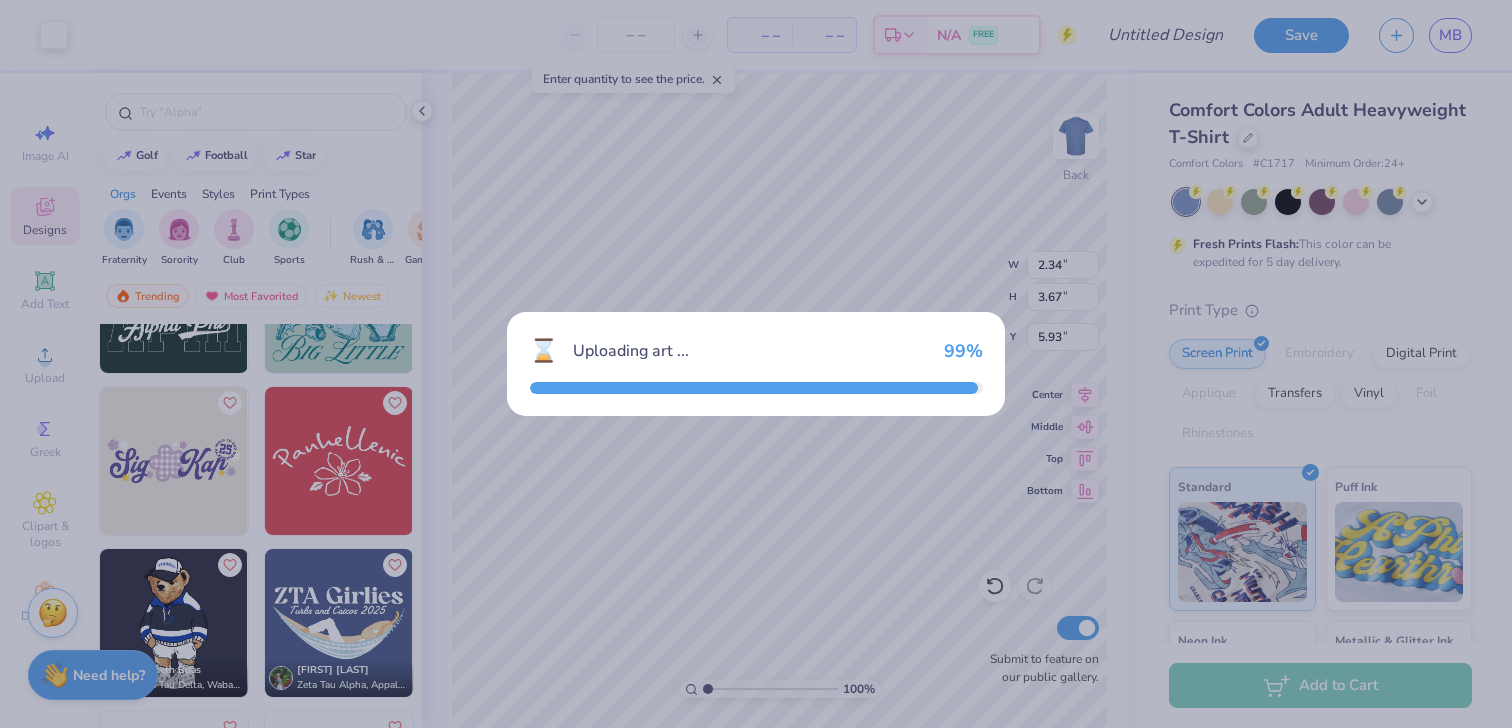 type on "3.00" 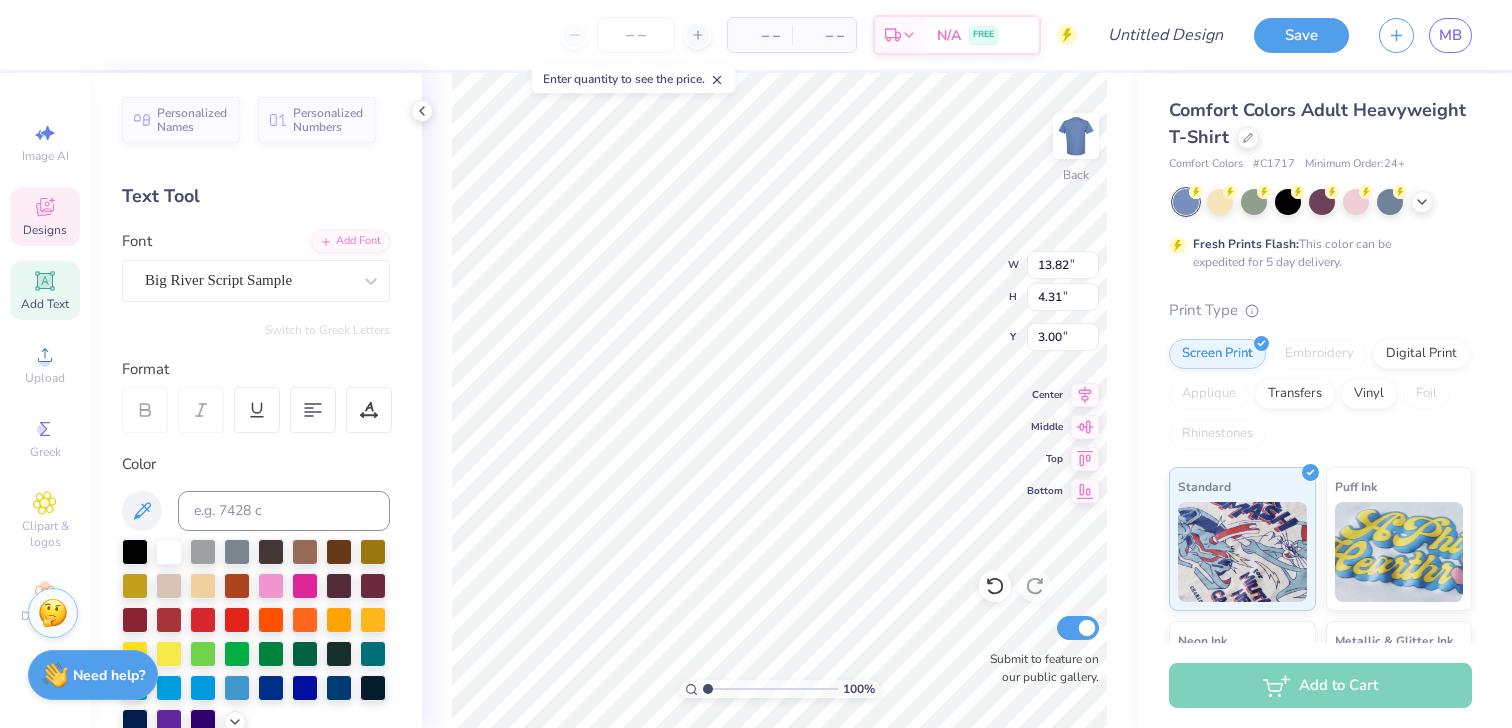 scroll, scrollTop: 0, scrollLeft: 0, axis: both 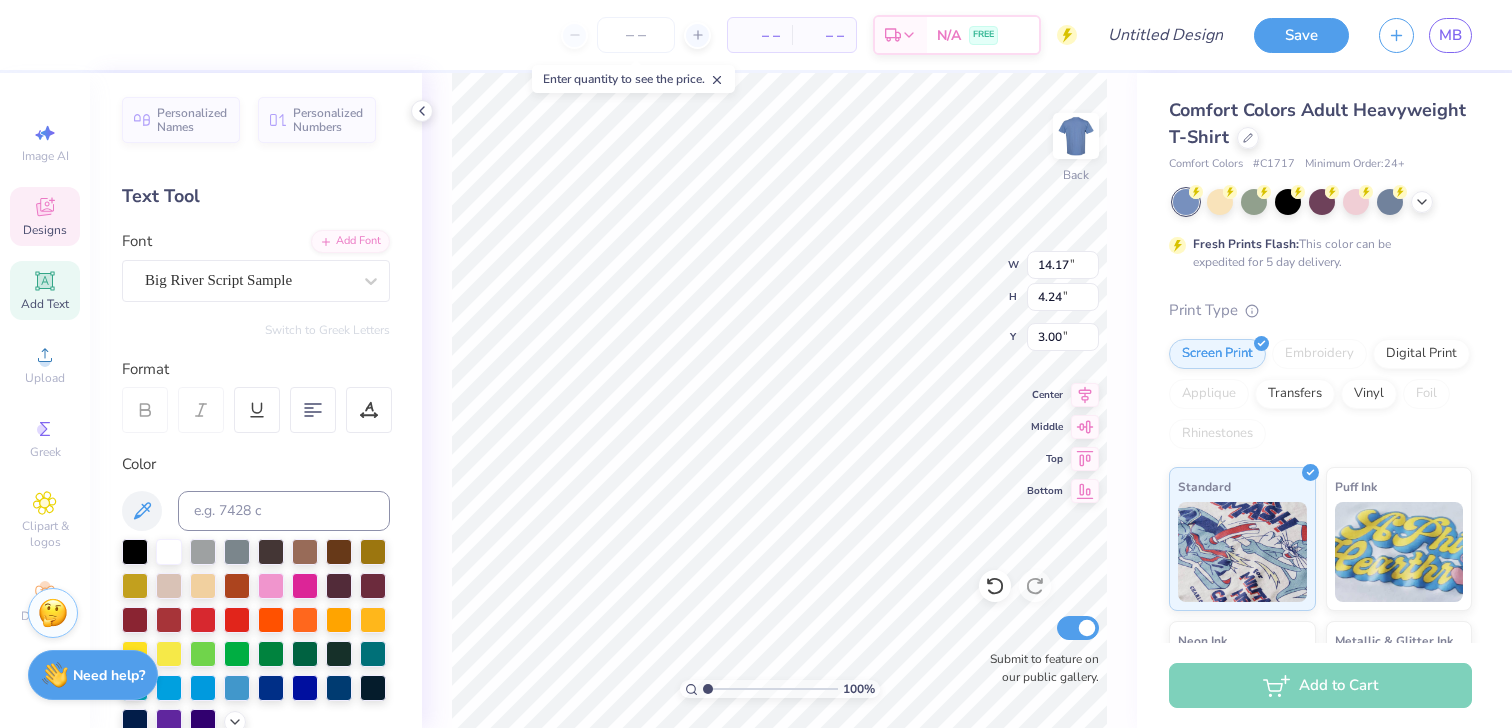 type on "7.61" 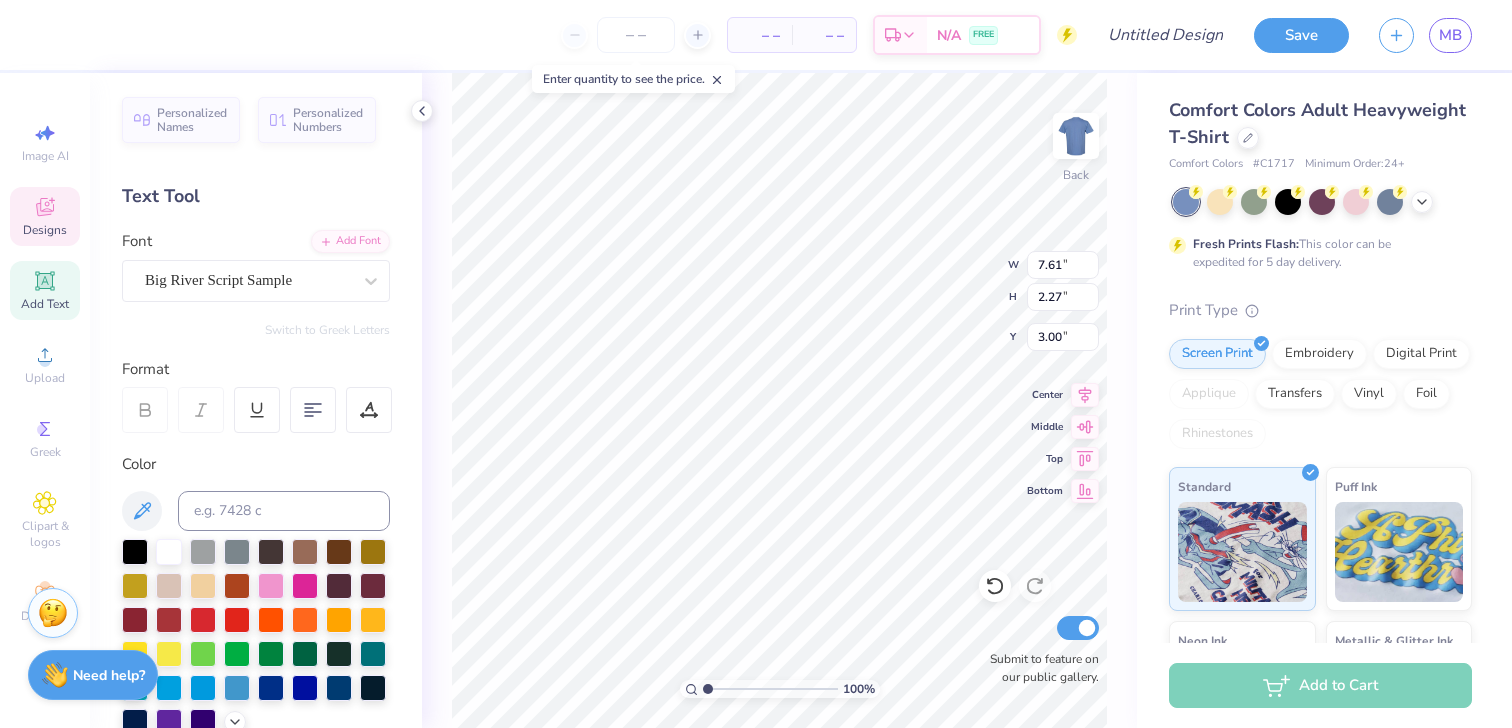type on "4.09" 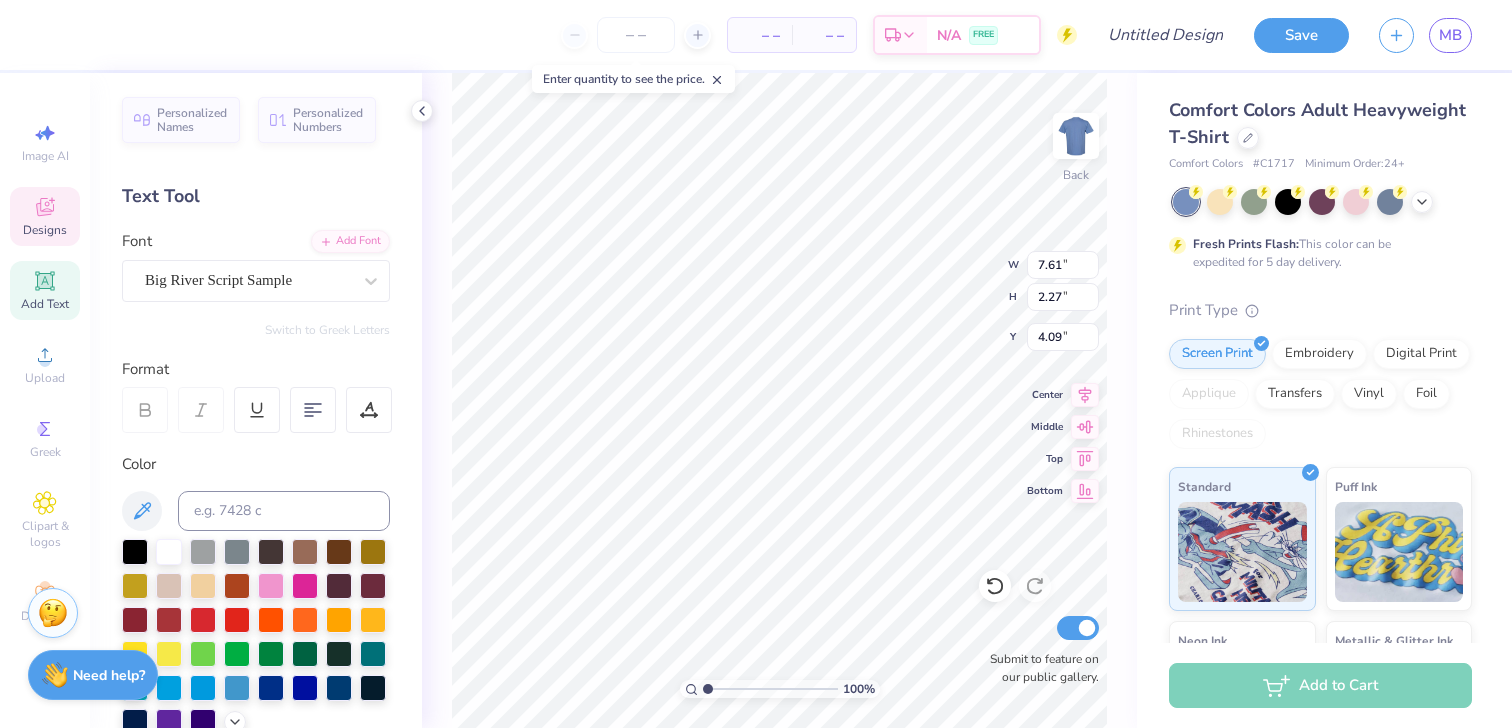 type on "4.75" 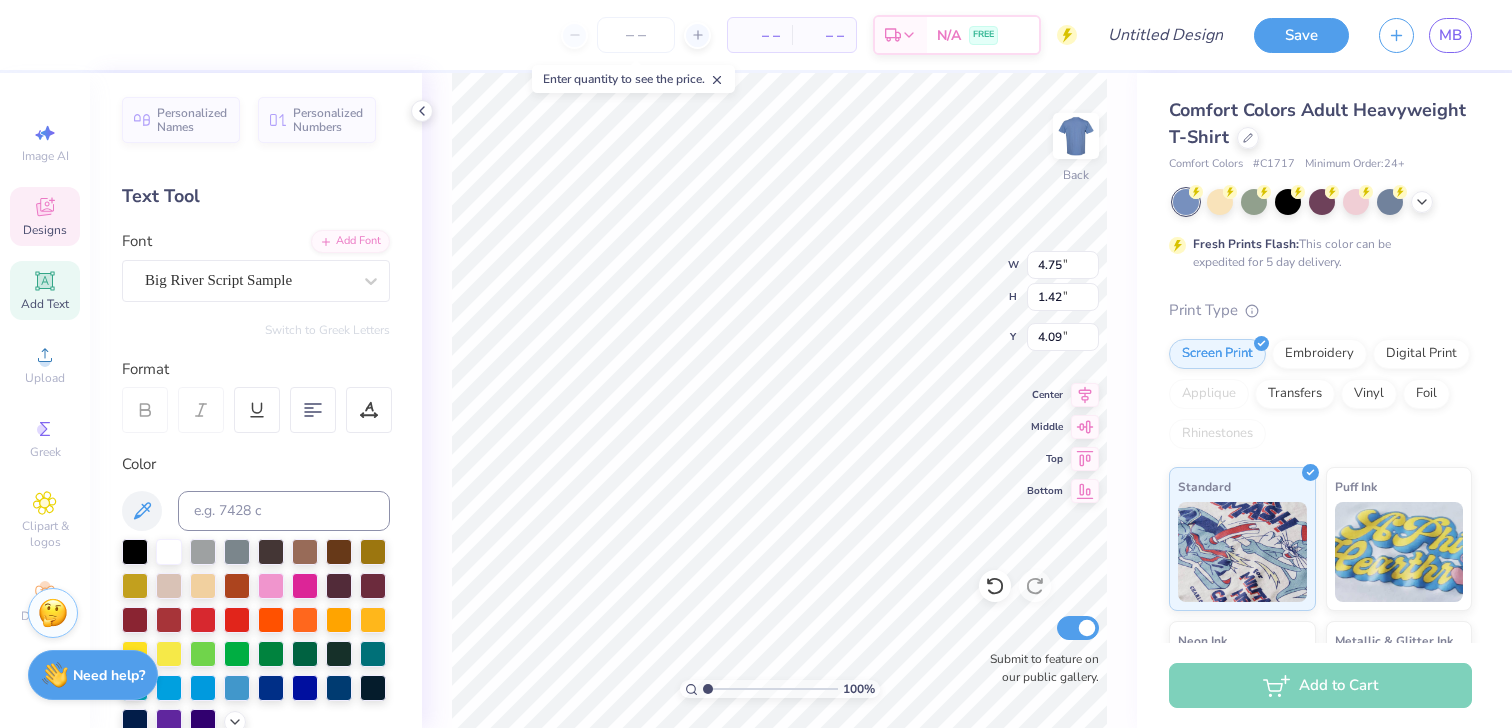 type on "4.51" 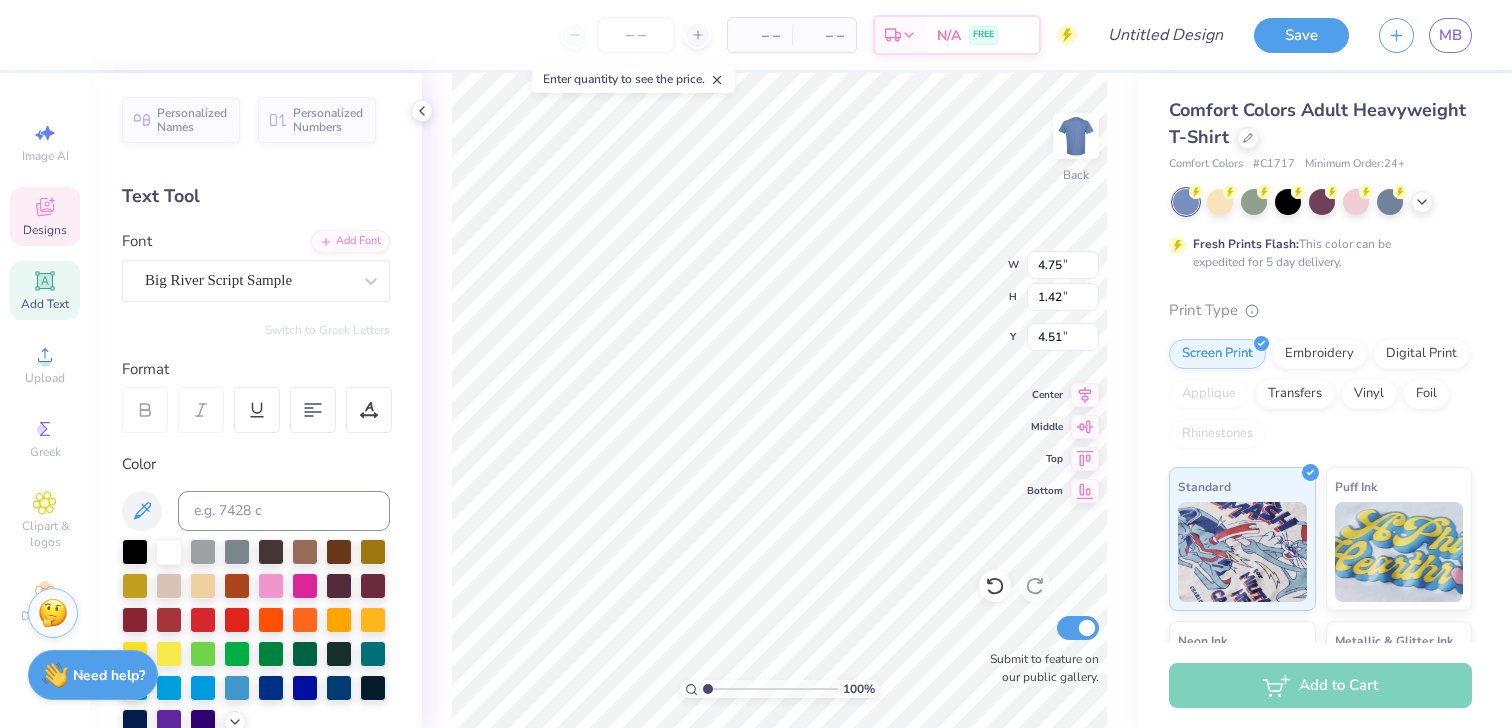 type on "10.07" 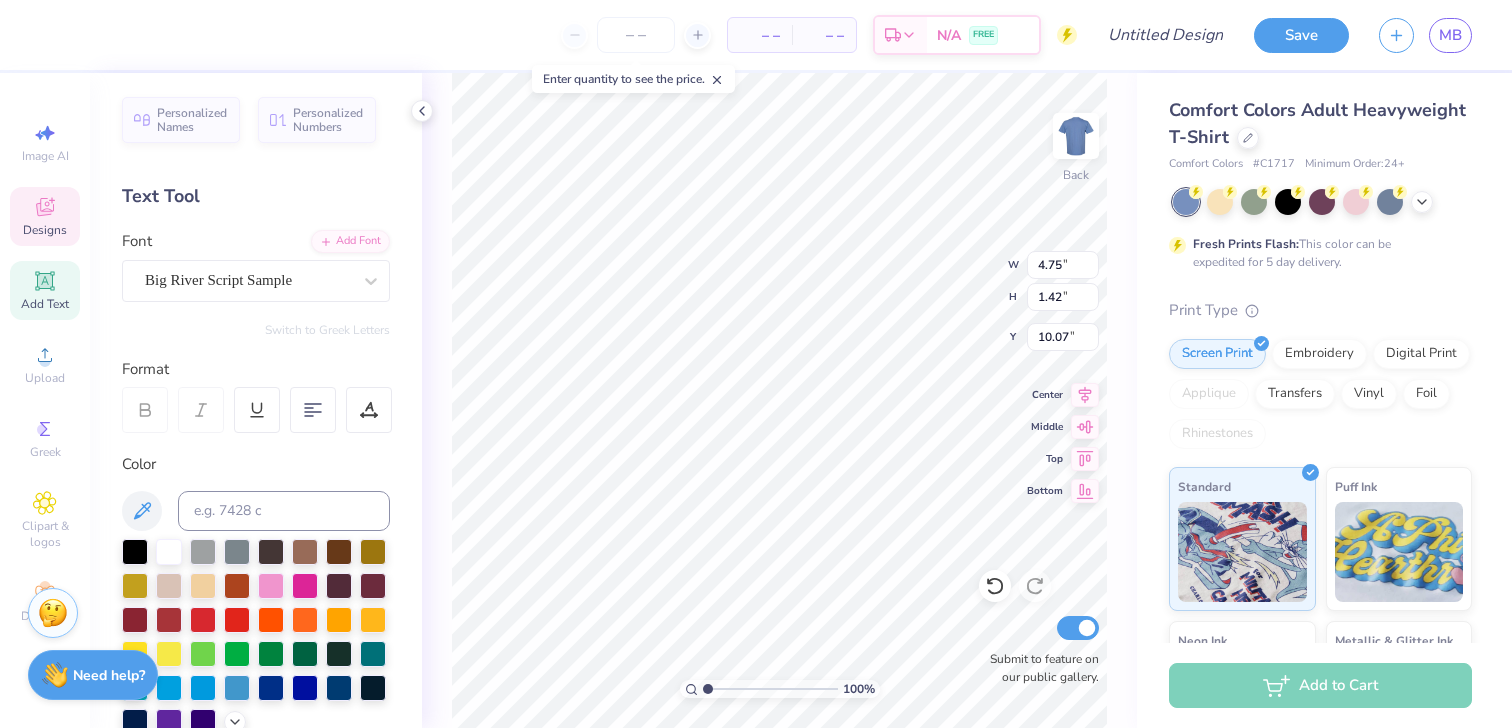 scroll, scrollTop: 0, scrollLeft: 3, axis: horizontal 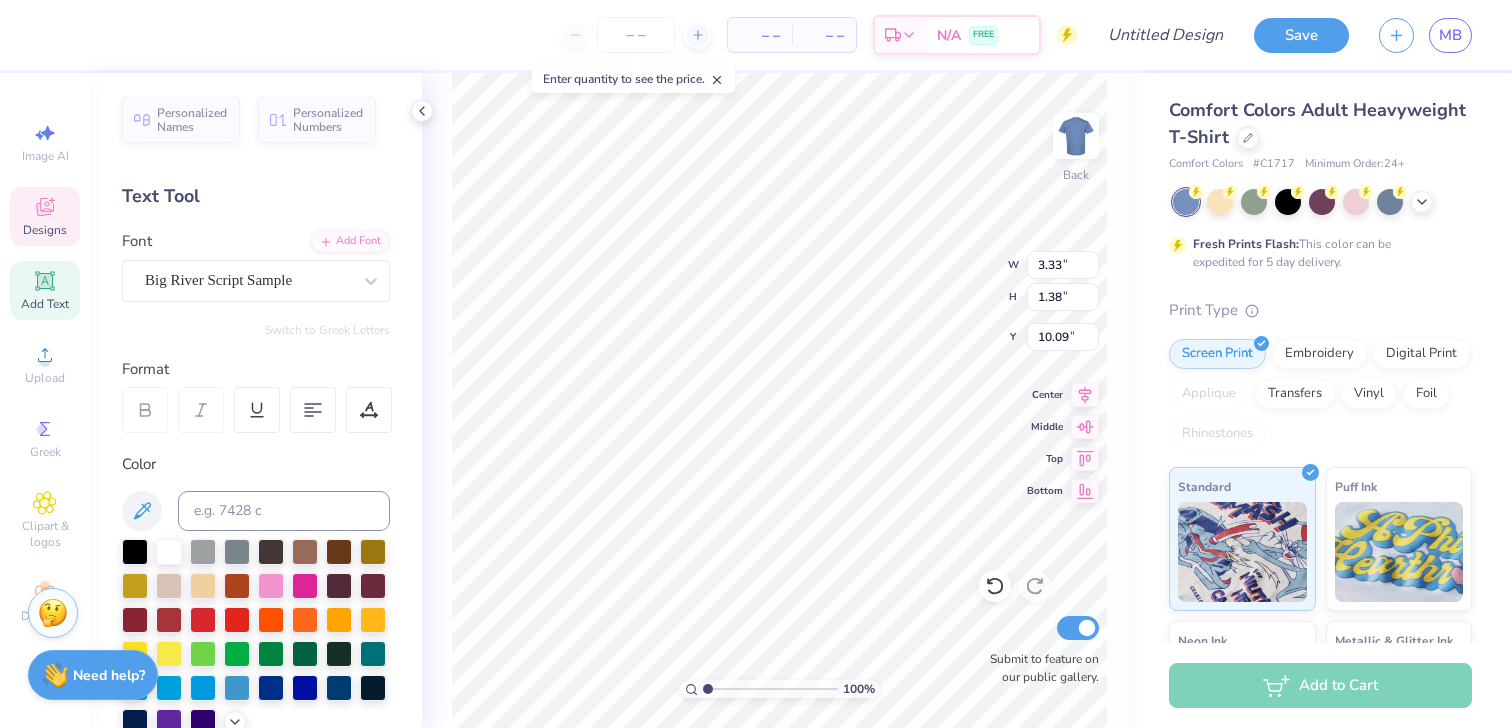 type on "officer
[YEAR] . [YEAR]" 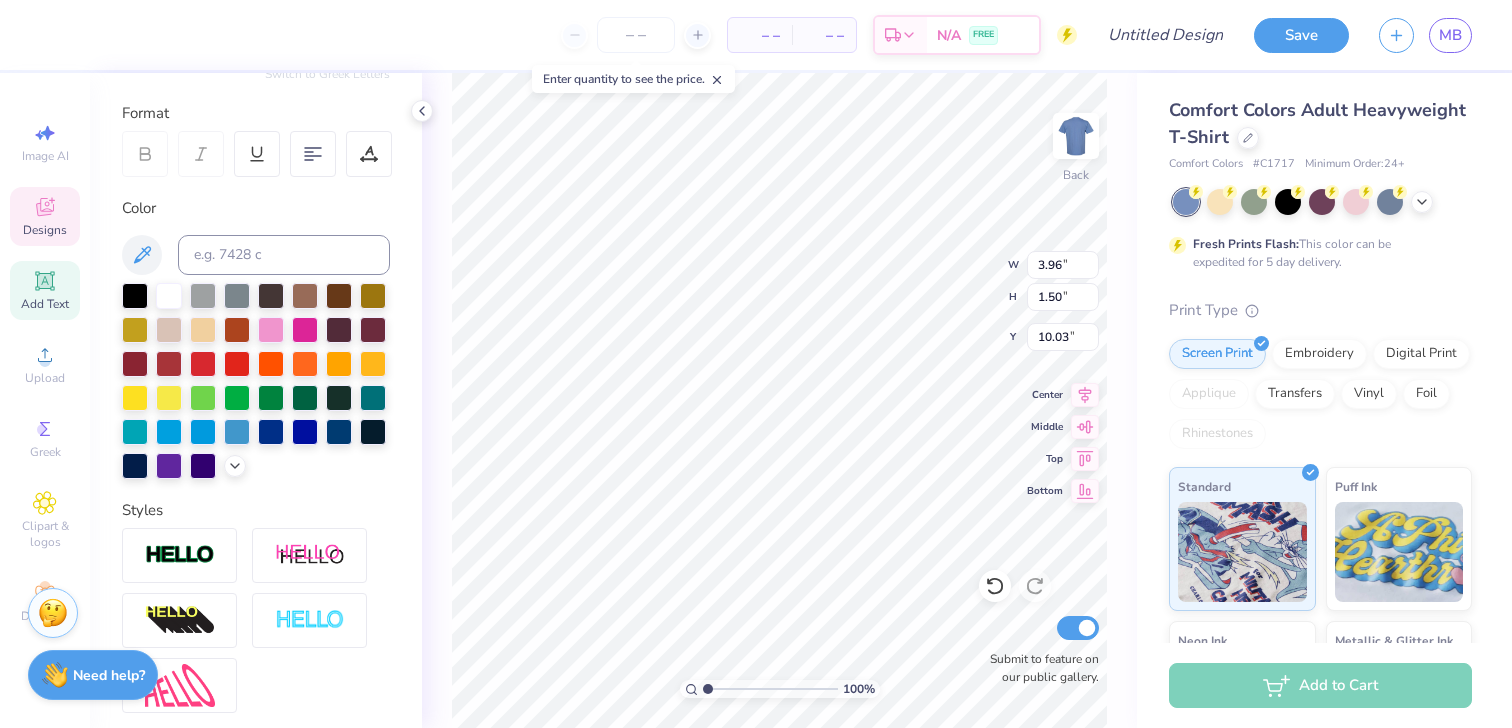 scroll, scrollTop: 434, scrollLeft: 0, axis: vertical 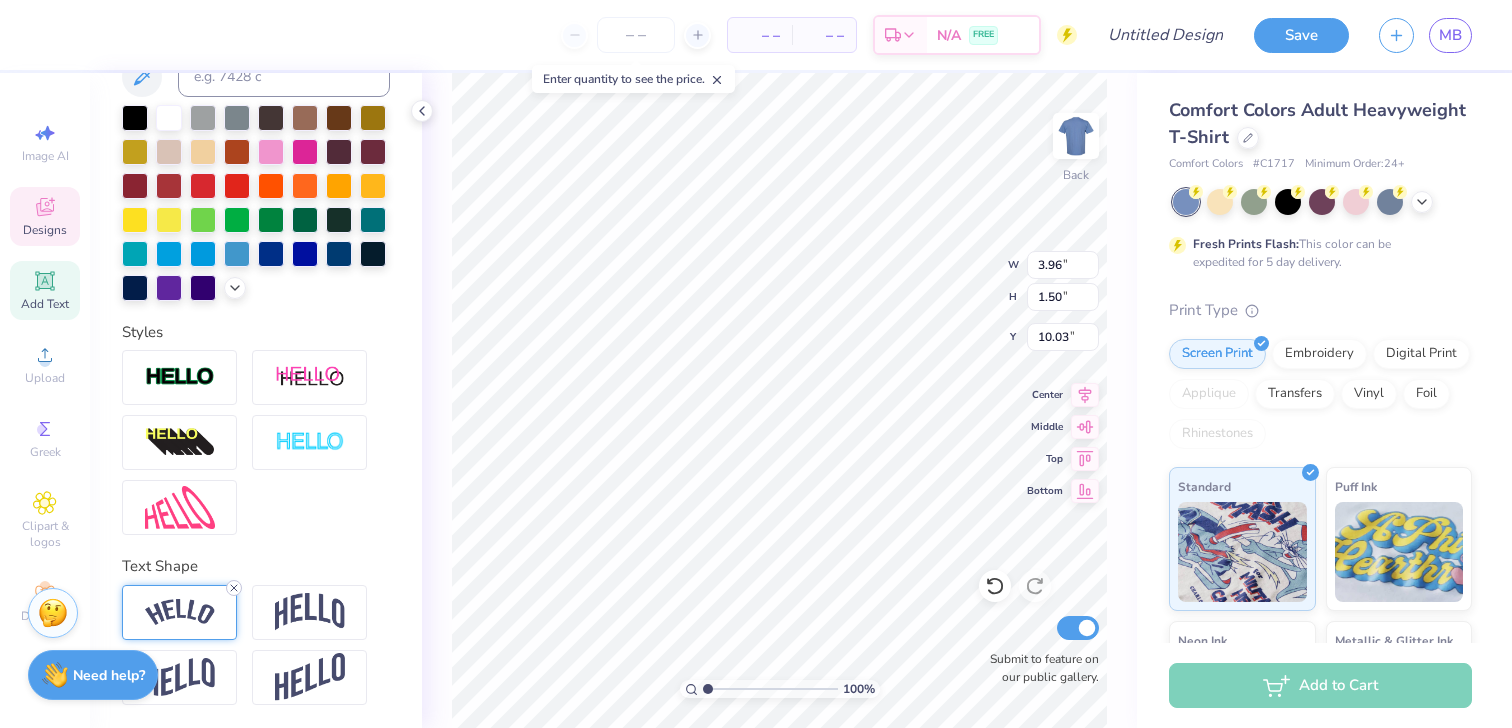 click 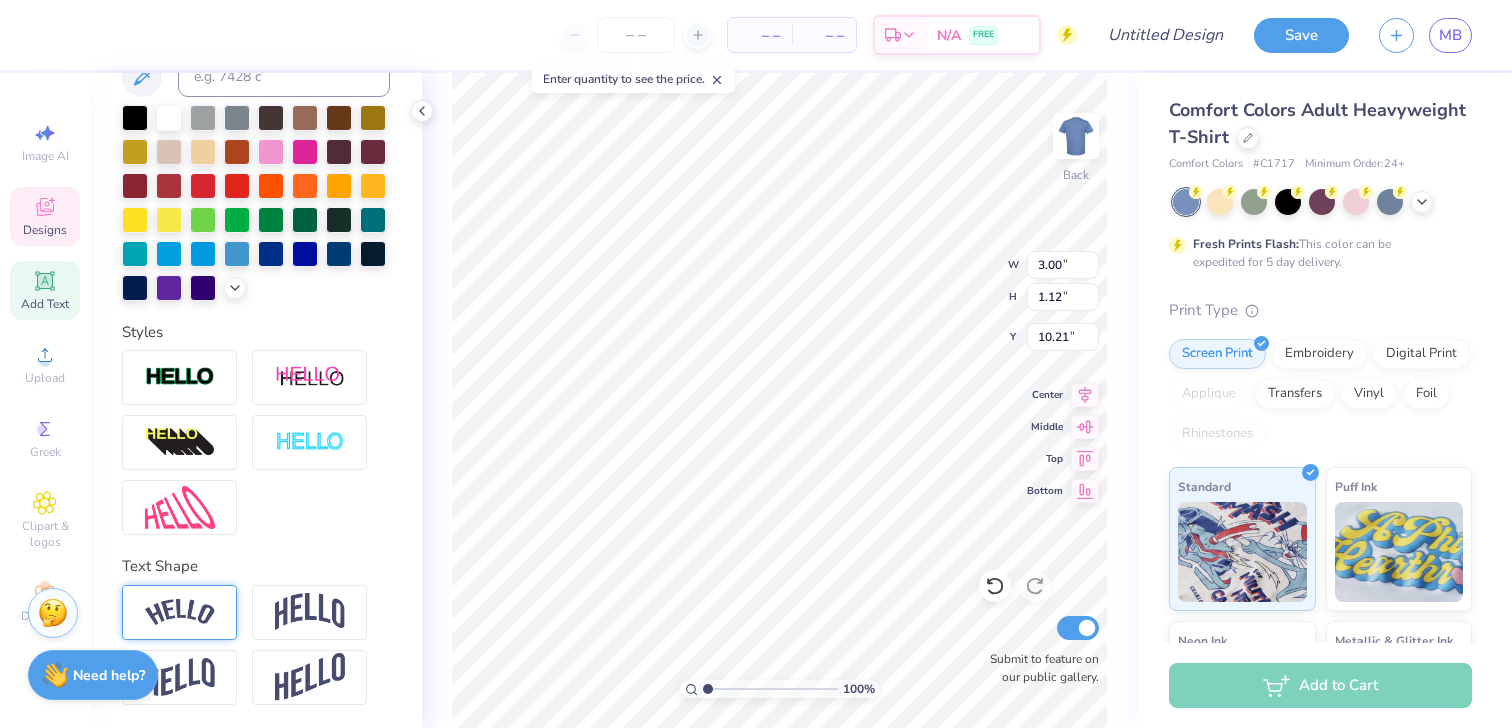 type on "3.00" 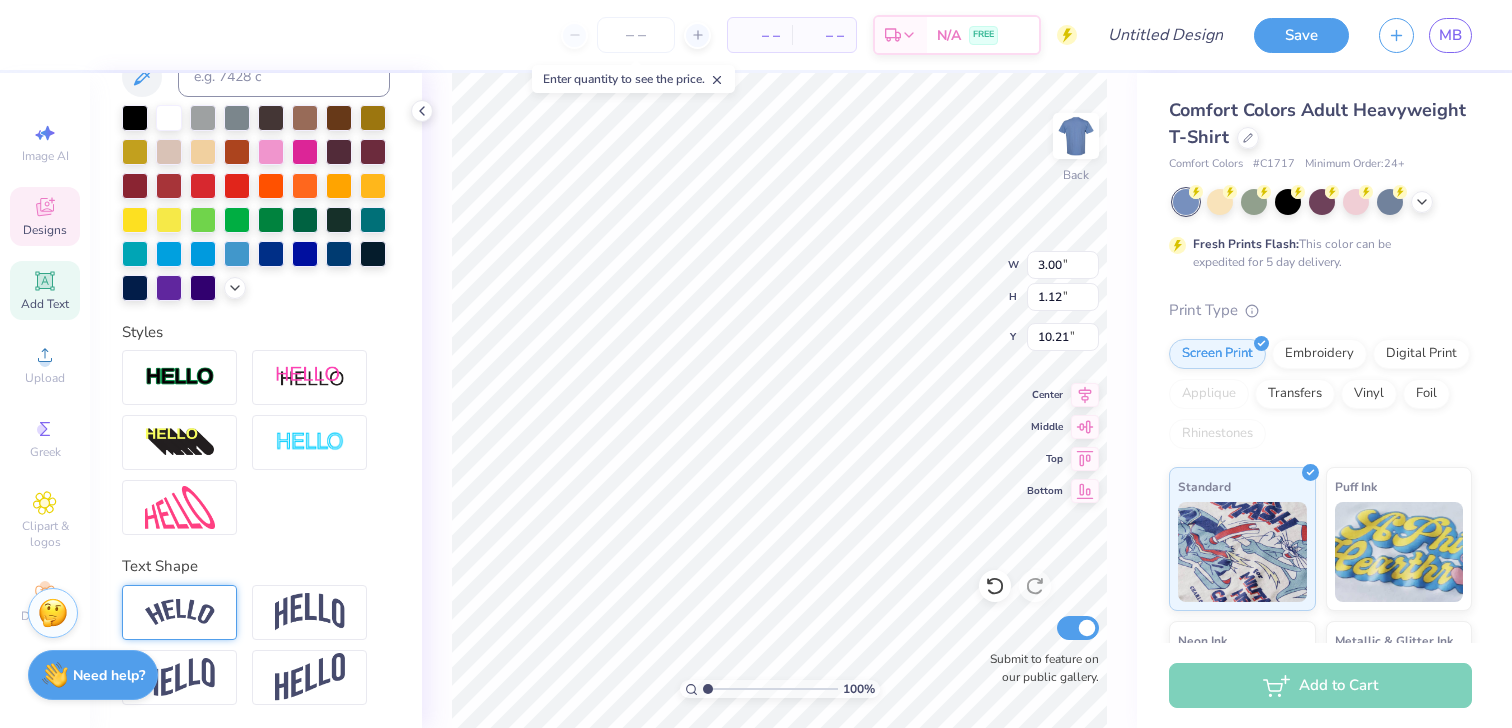 click at bounding box center [180, 612] 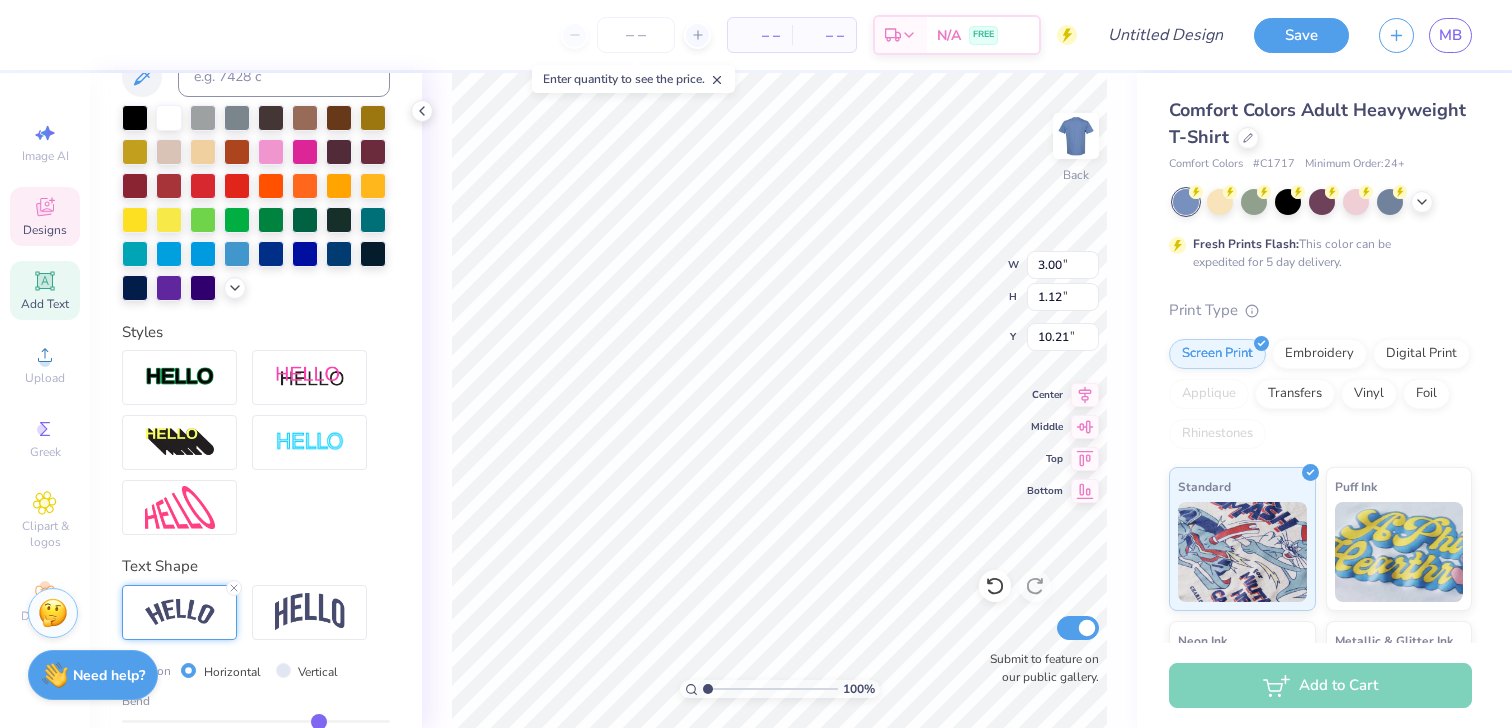 type on "3.86" 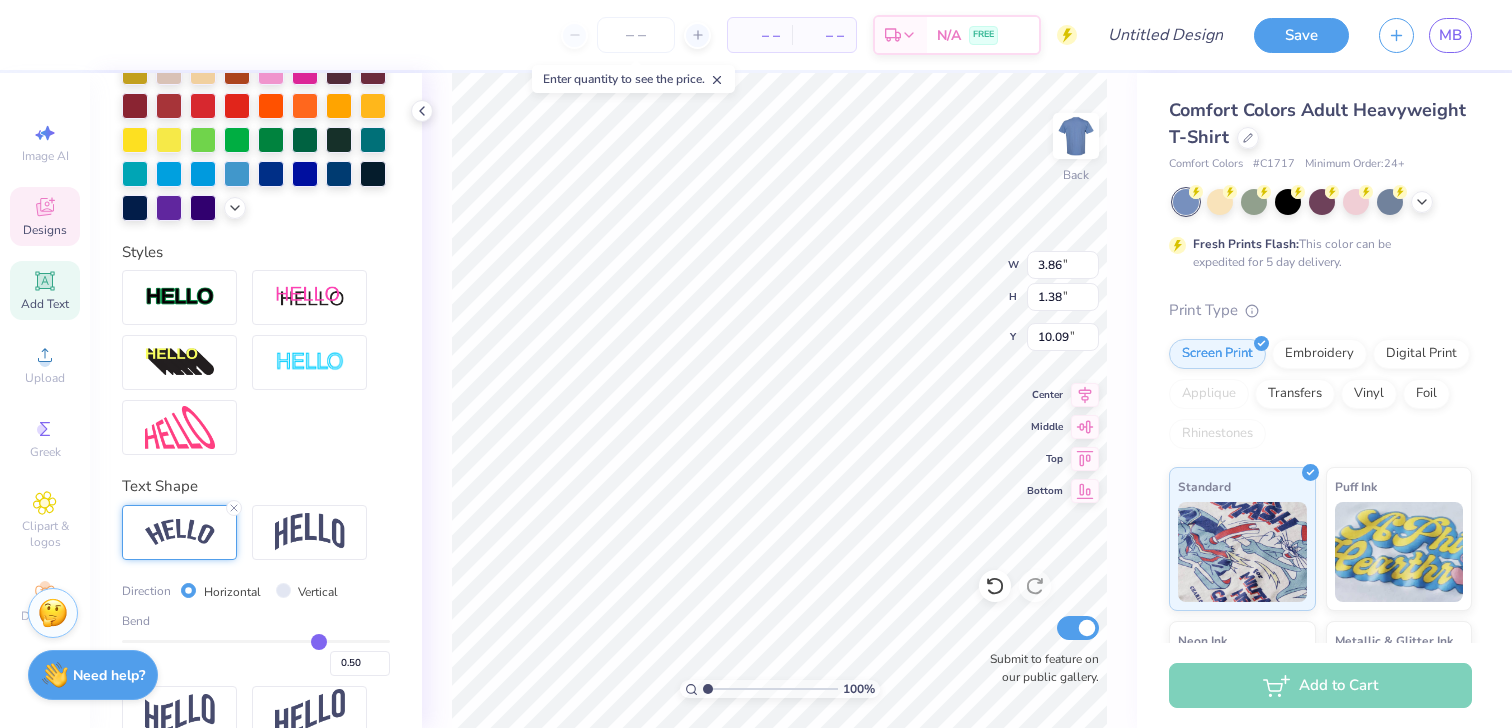 scroll, scrollTop: 551, scrollLeft: 0, axis: vertical 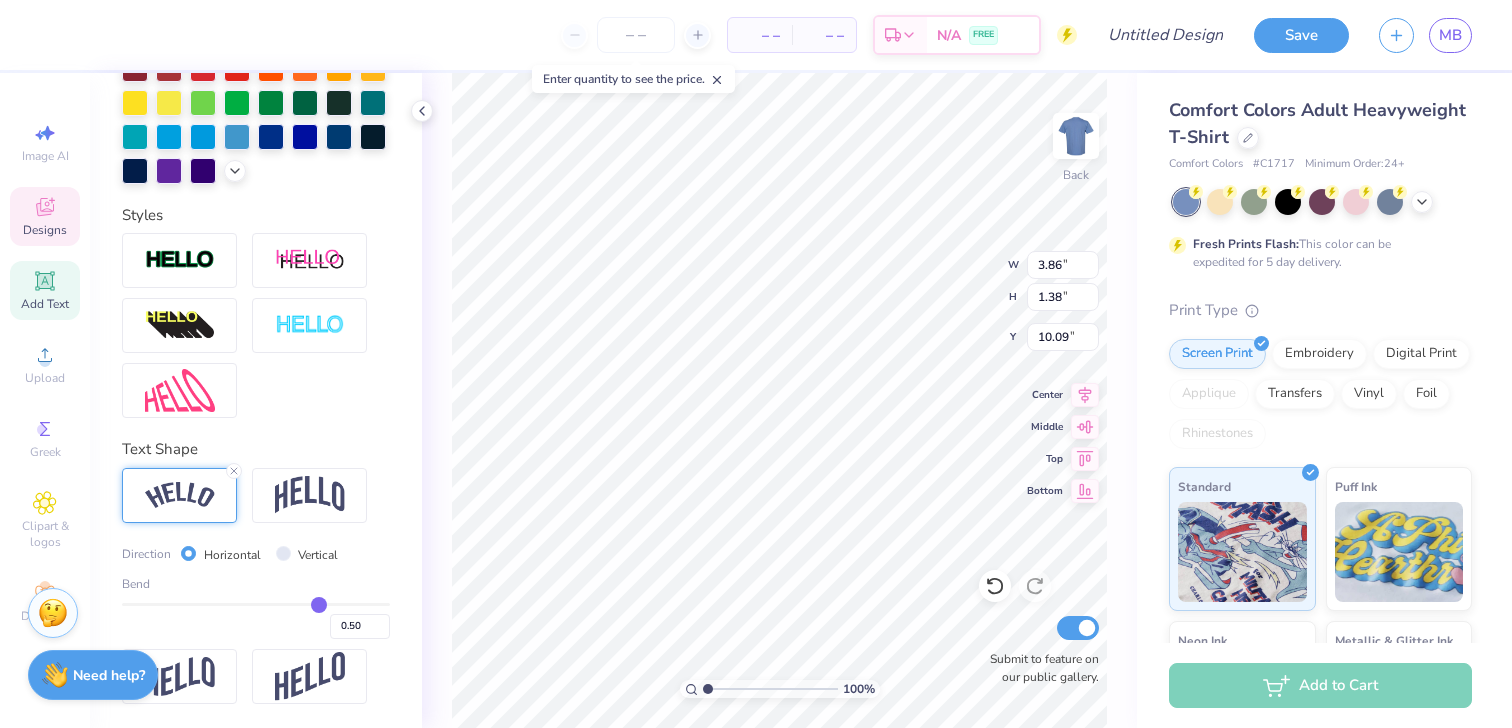 type on "0.51" 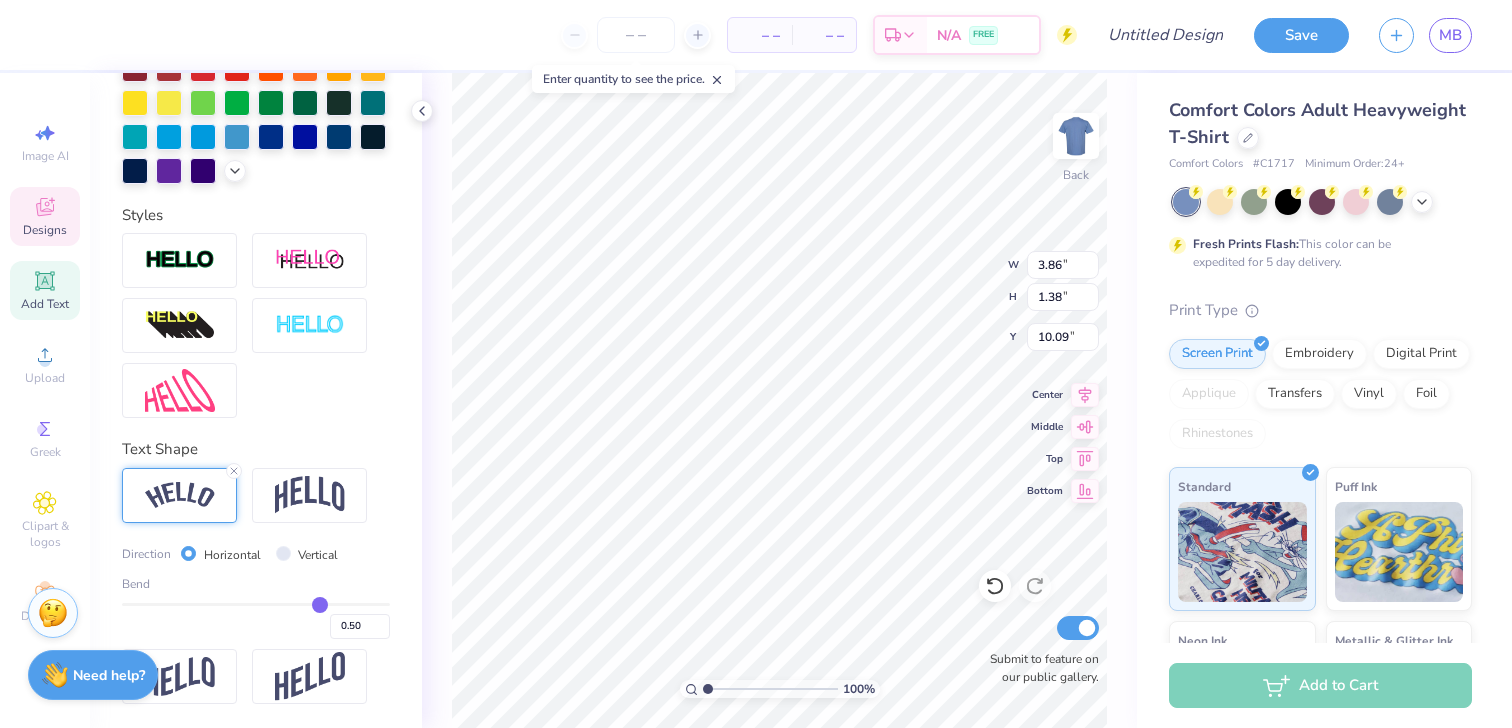 type on "0.51" 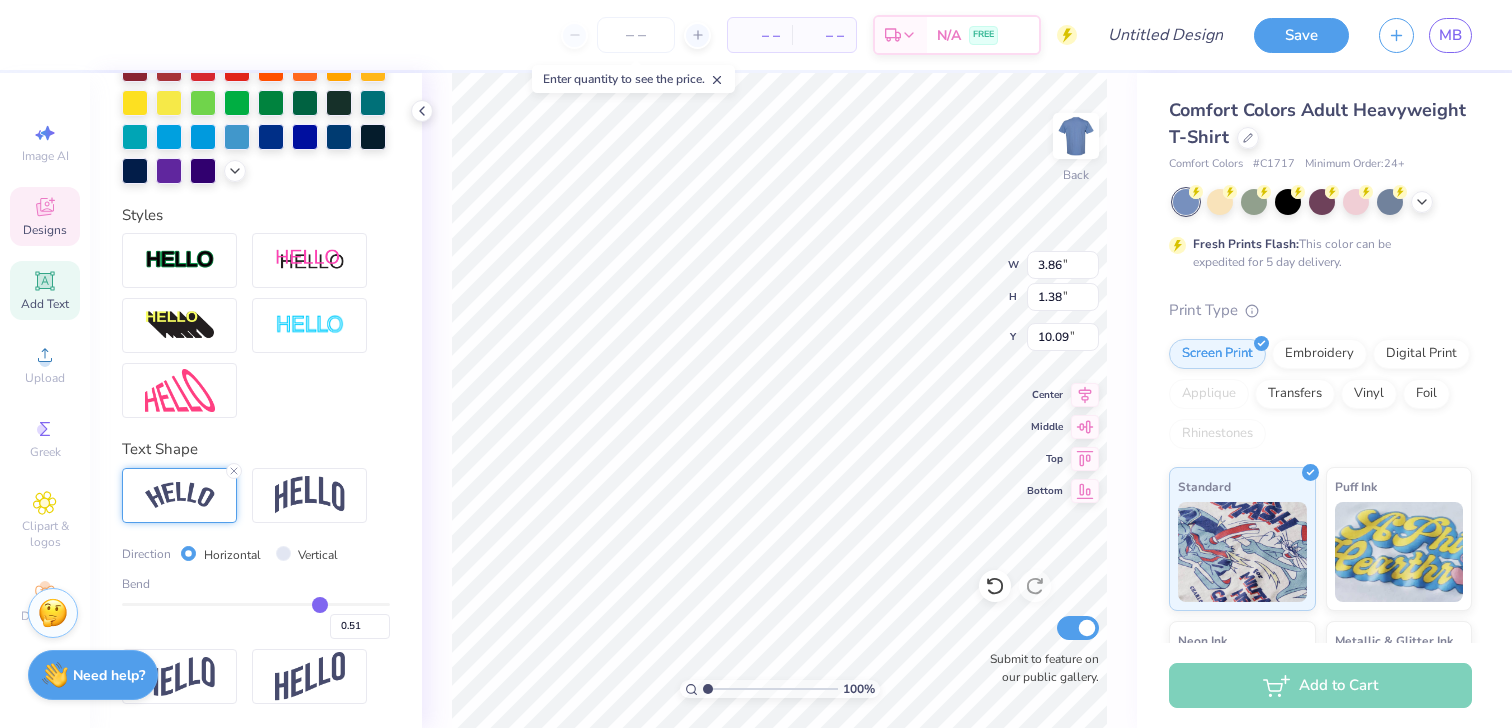 type on "0.5" 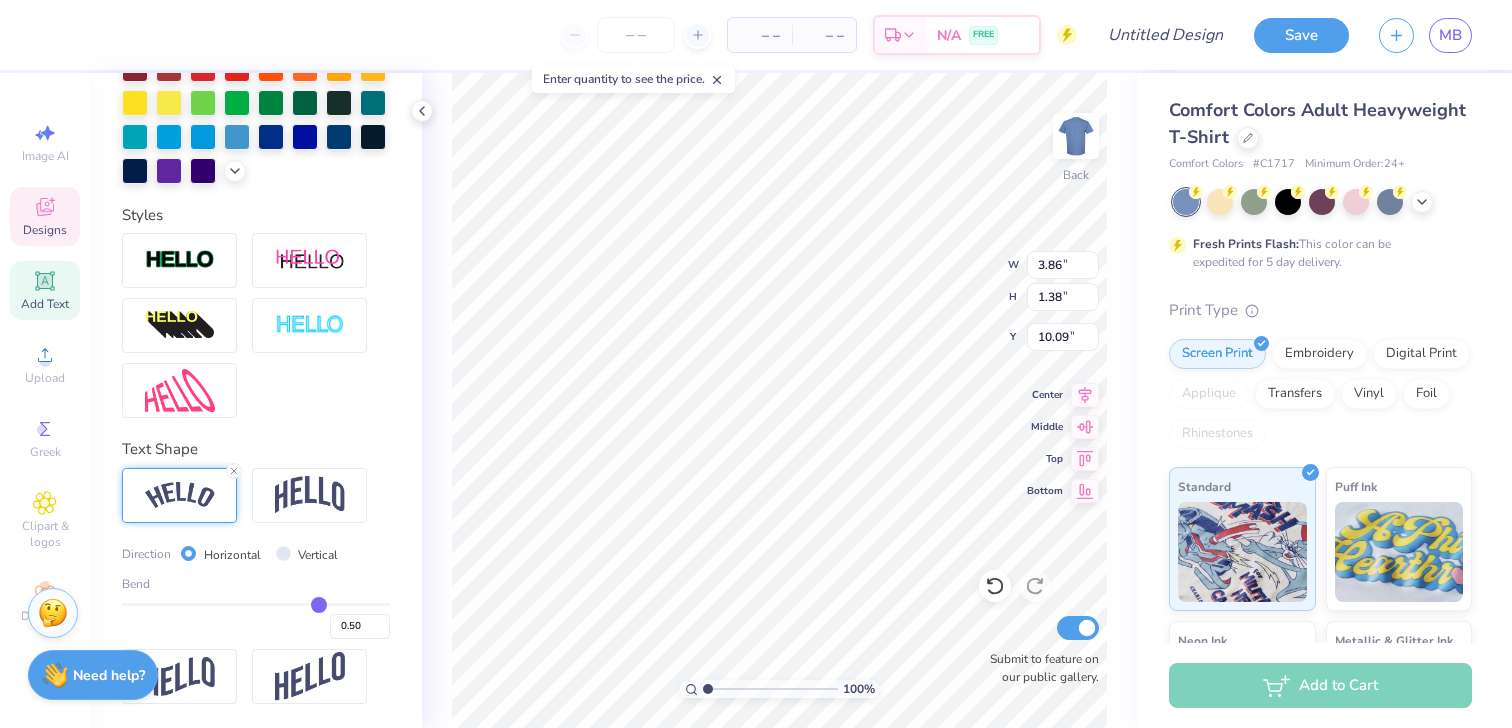type on "0.49" 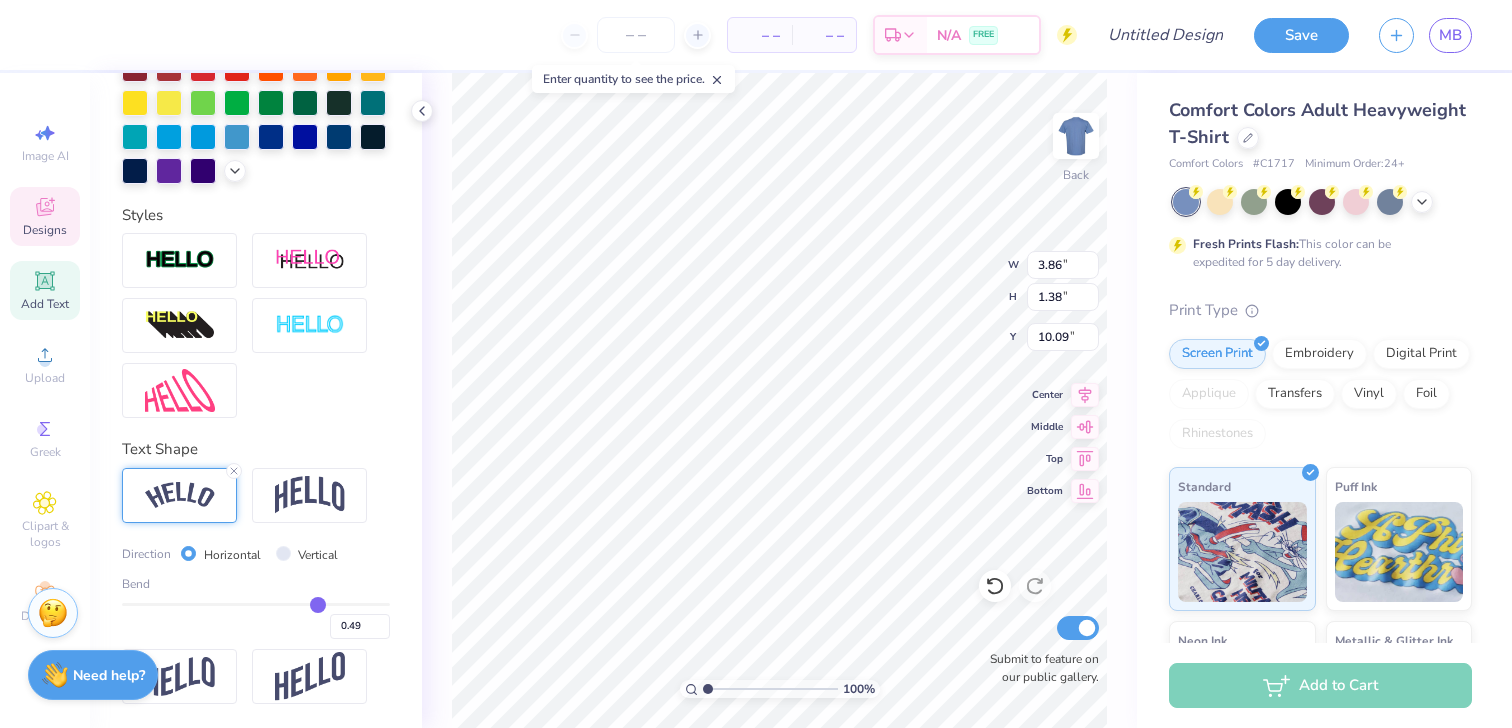type on "0.47" 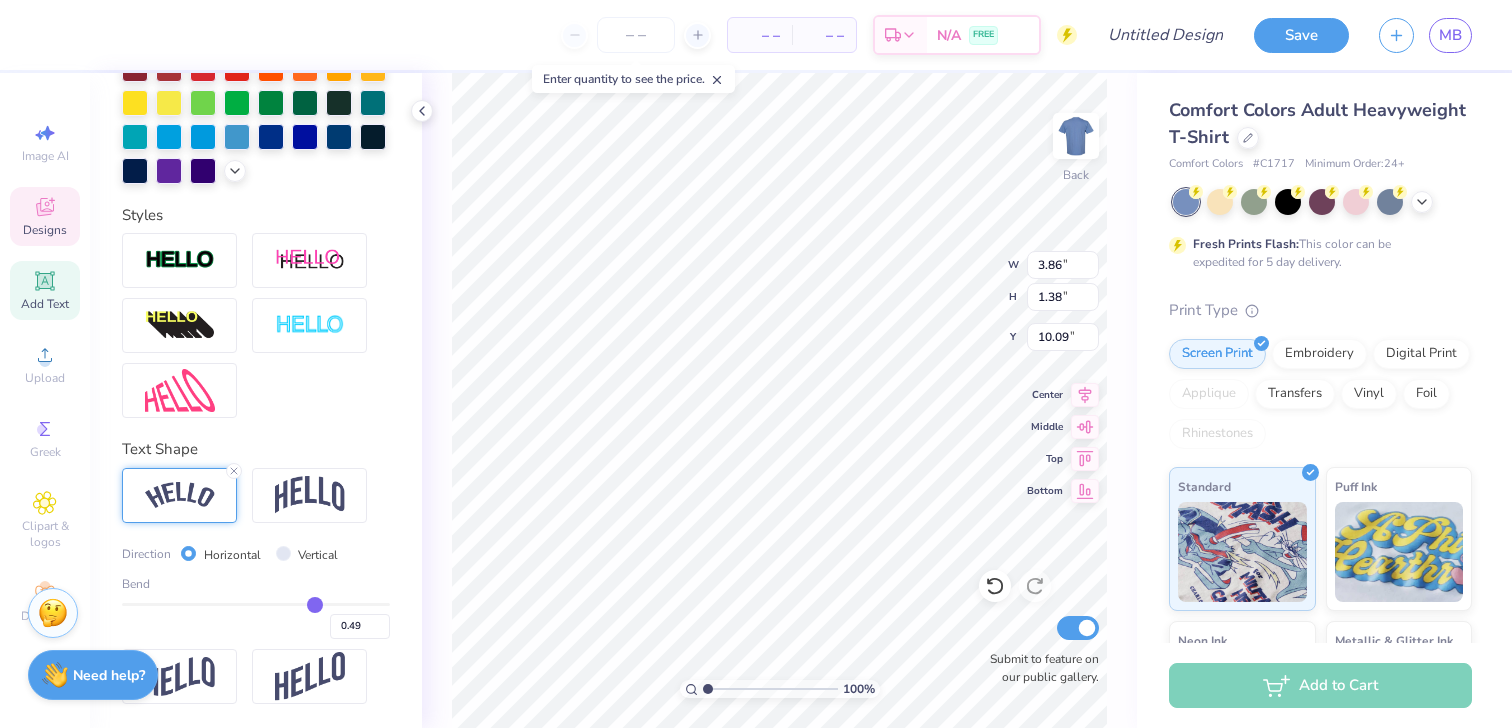 type on "0.47" 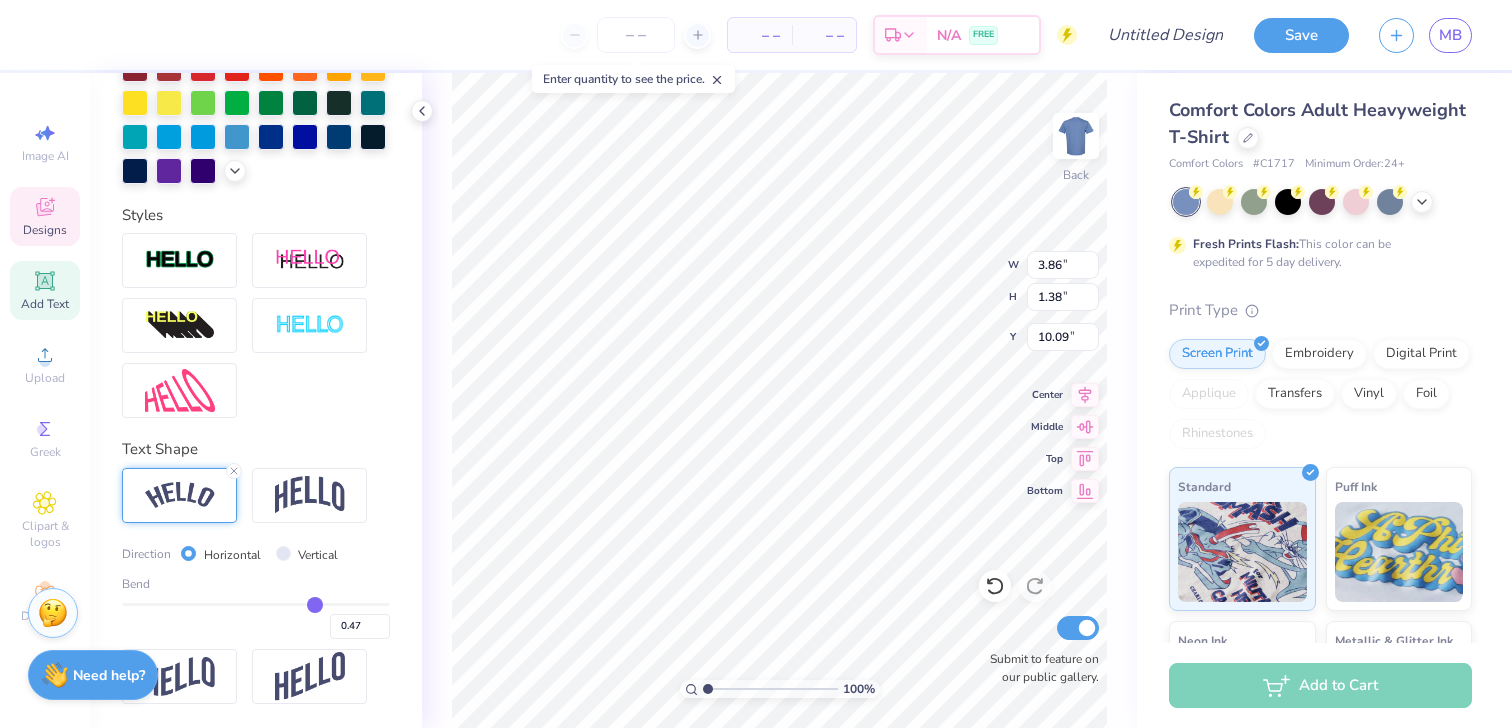 type on "0.46" 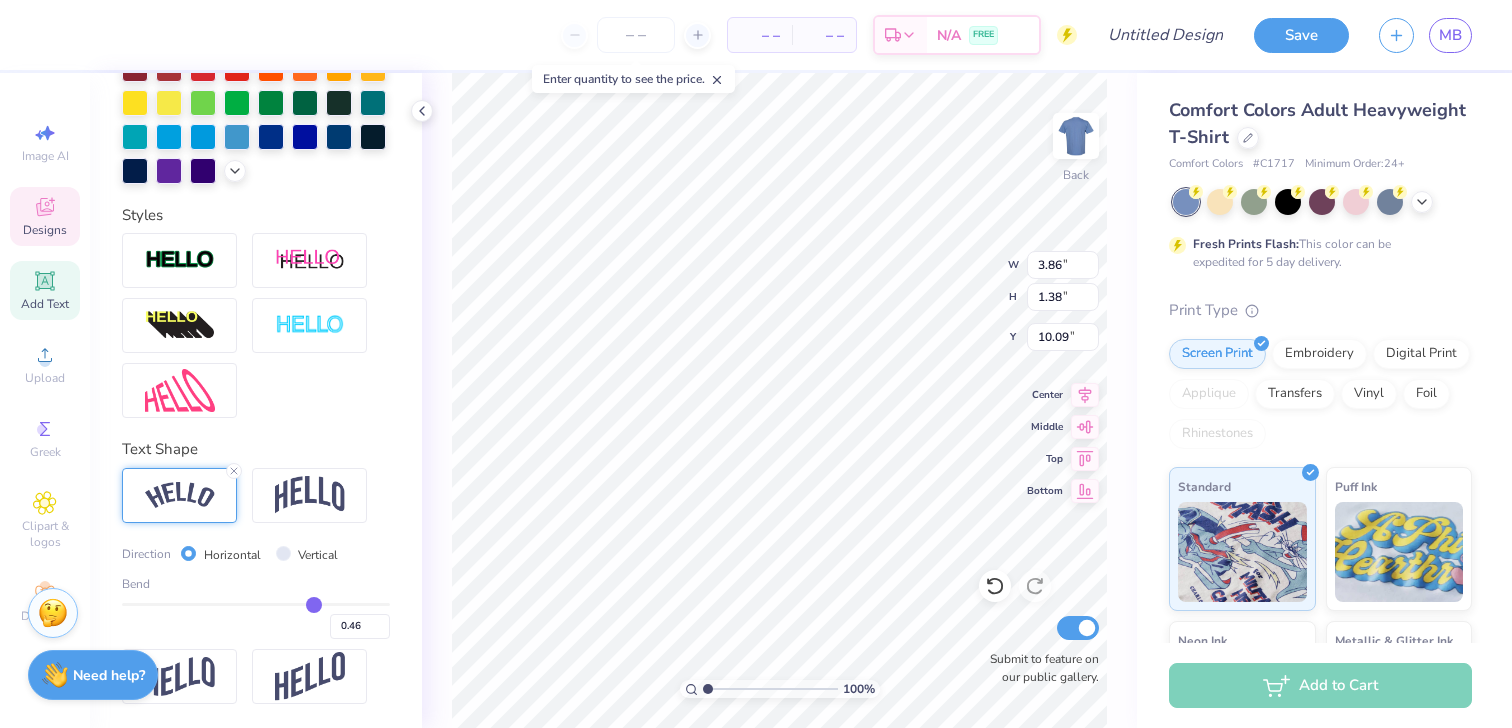 type on "0.45" 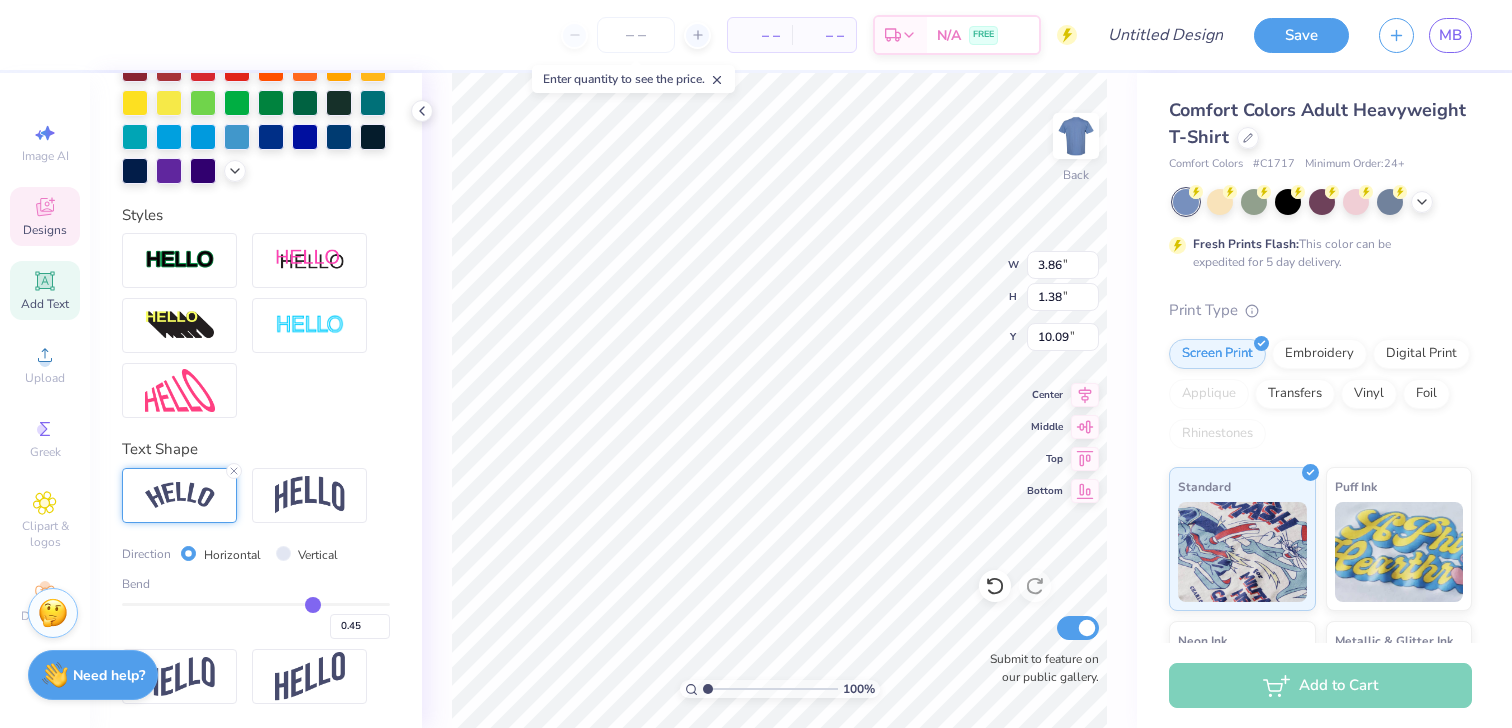 type on "0.44" 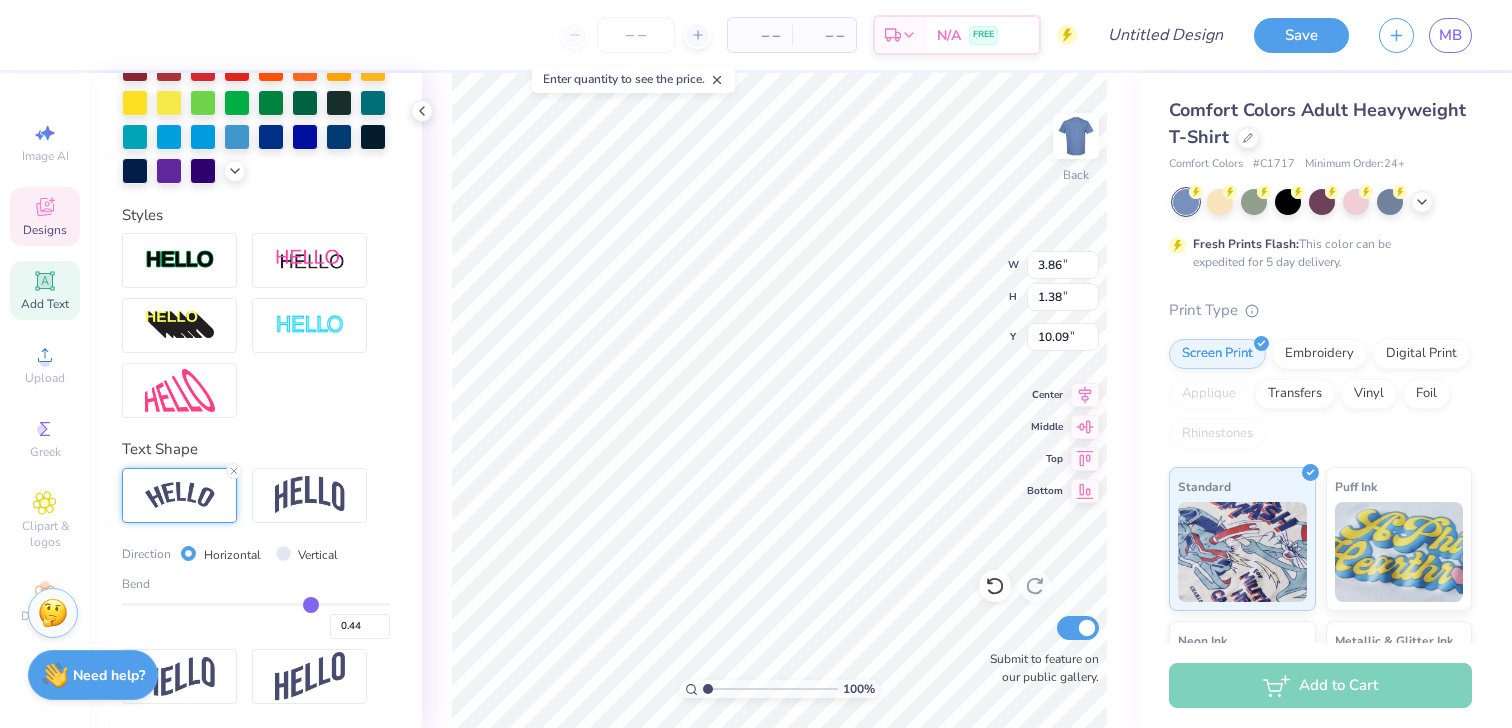 type on "0.43" 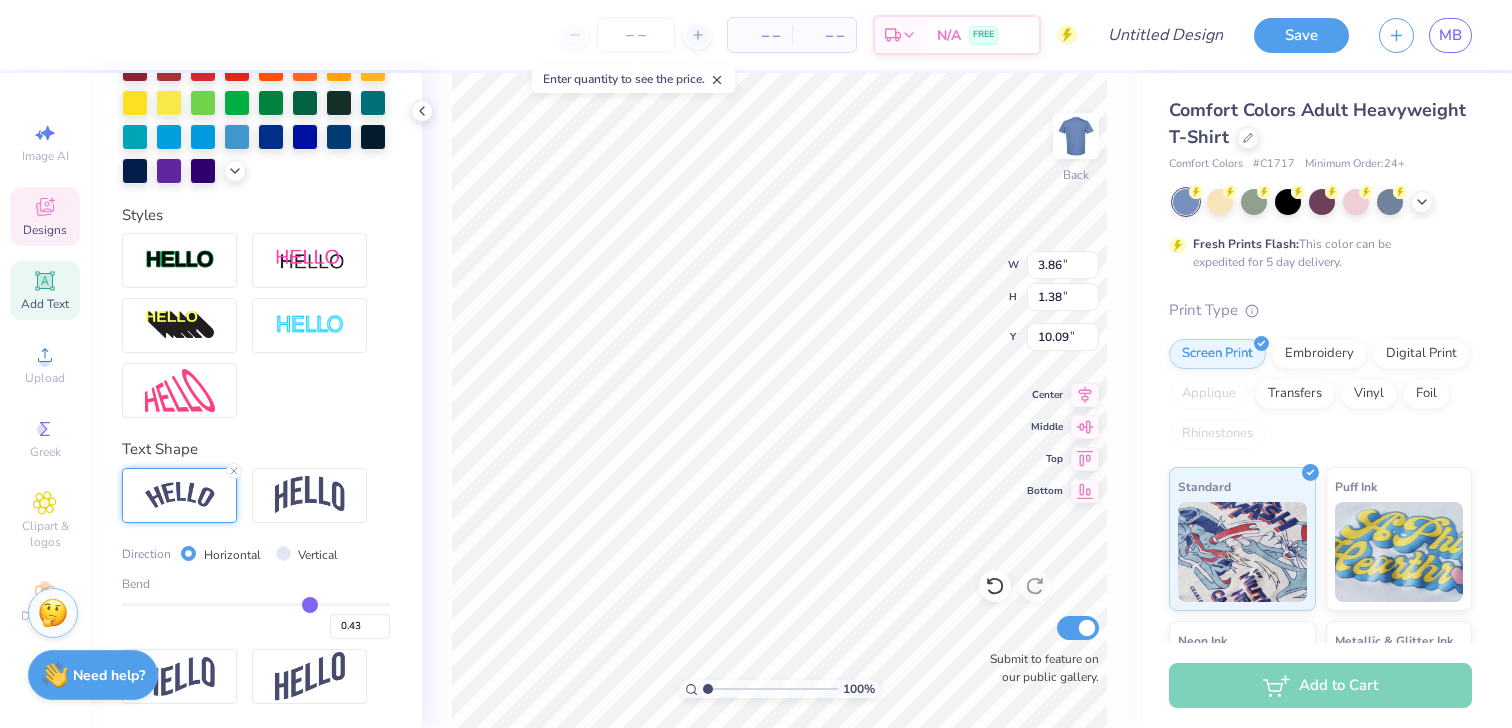type on "0.41" 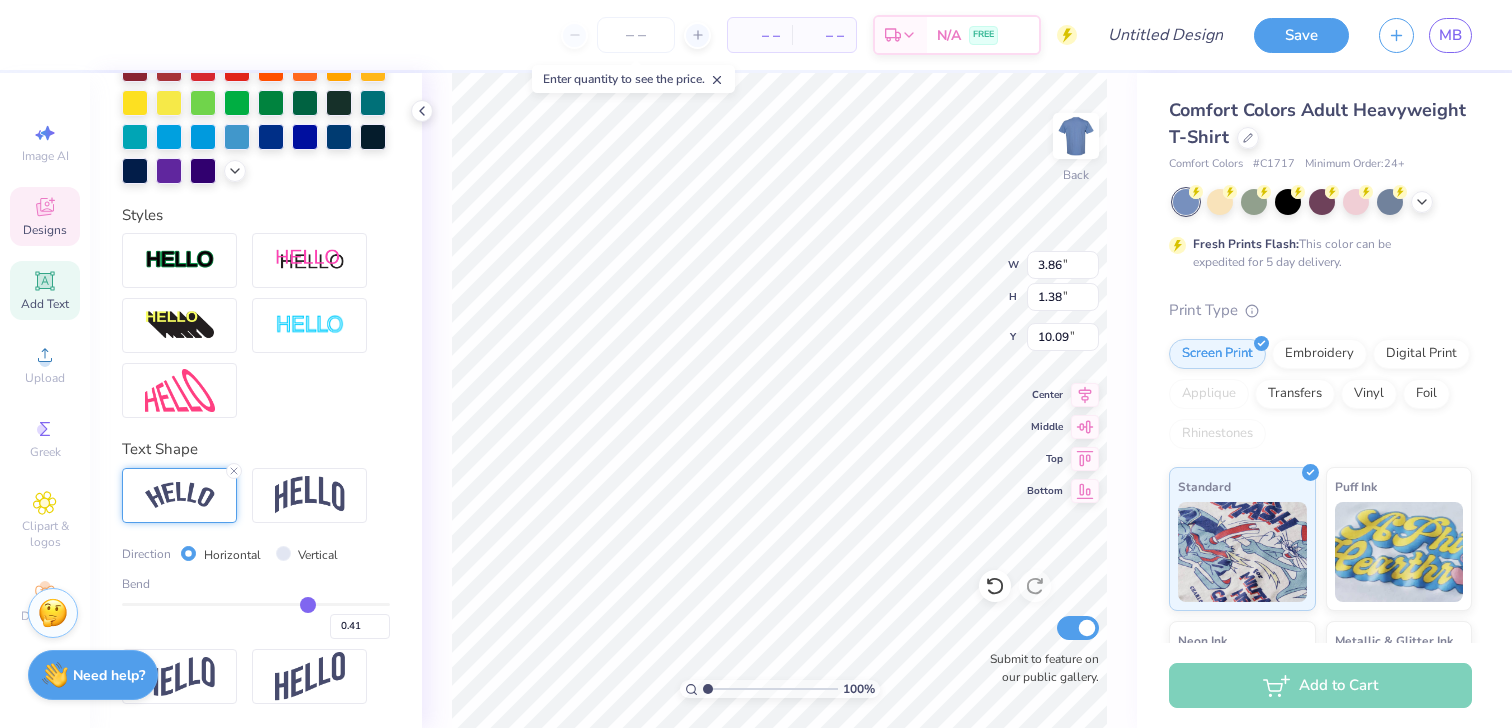 type on "0.4" 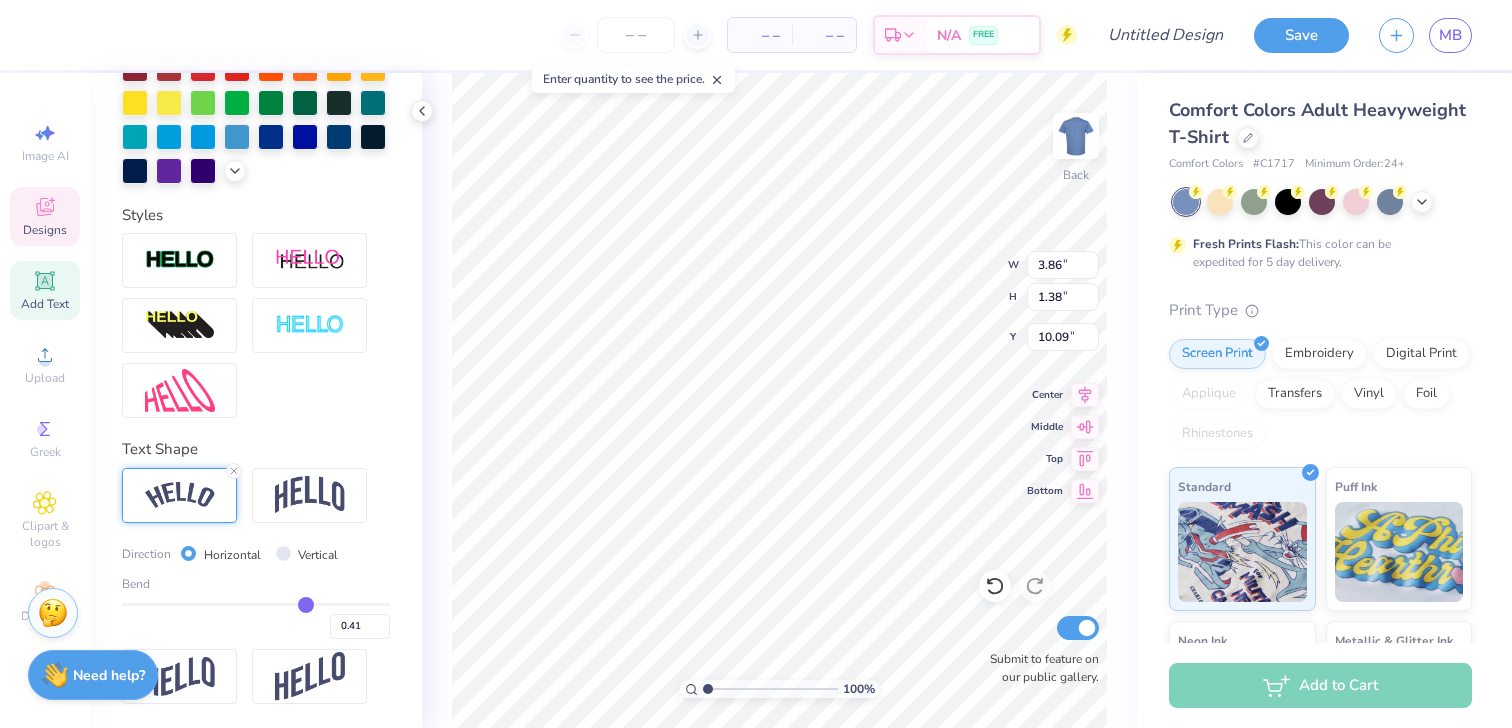 type on "0.40" 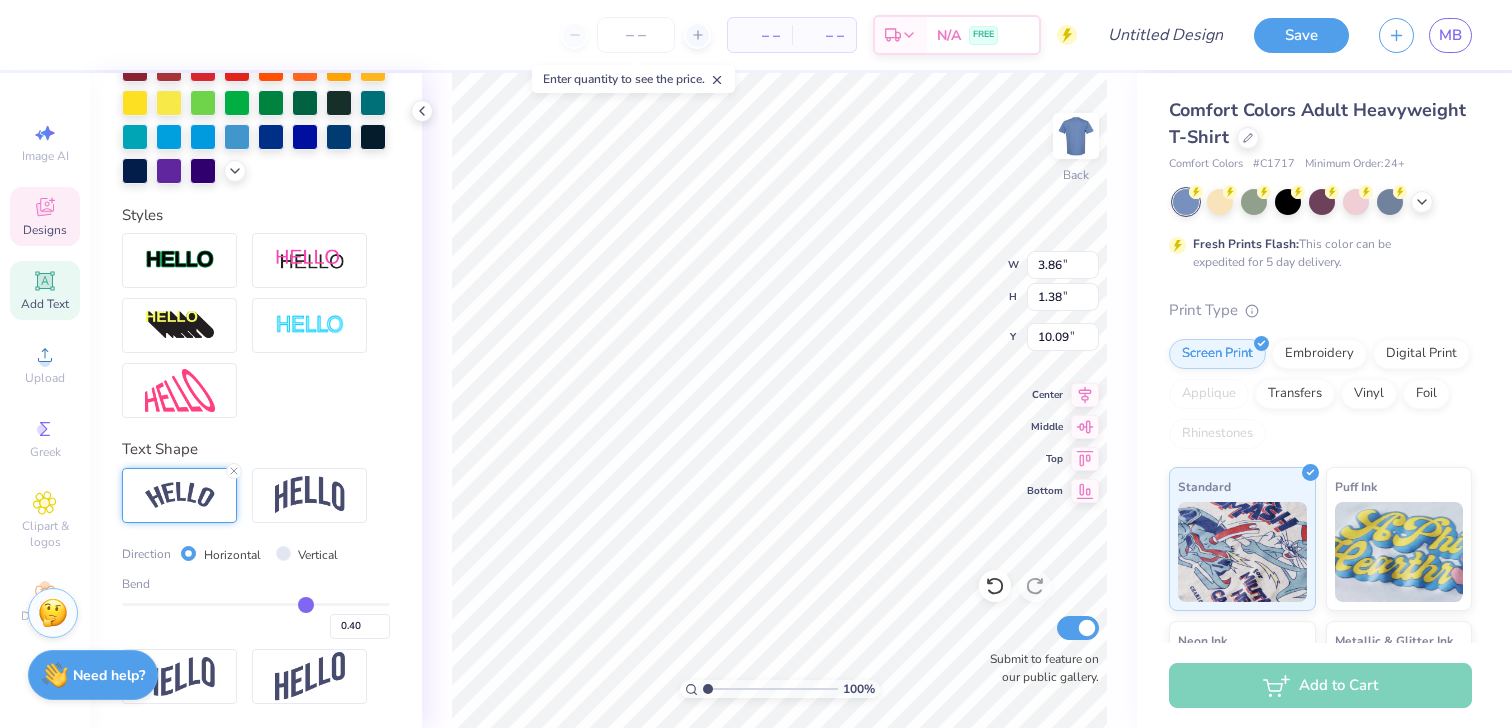 type on "0.39" 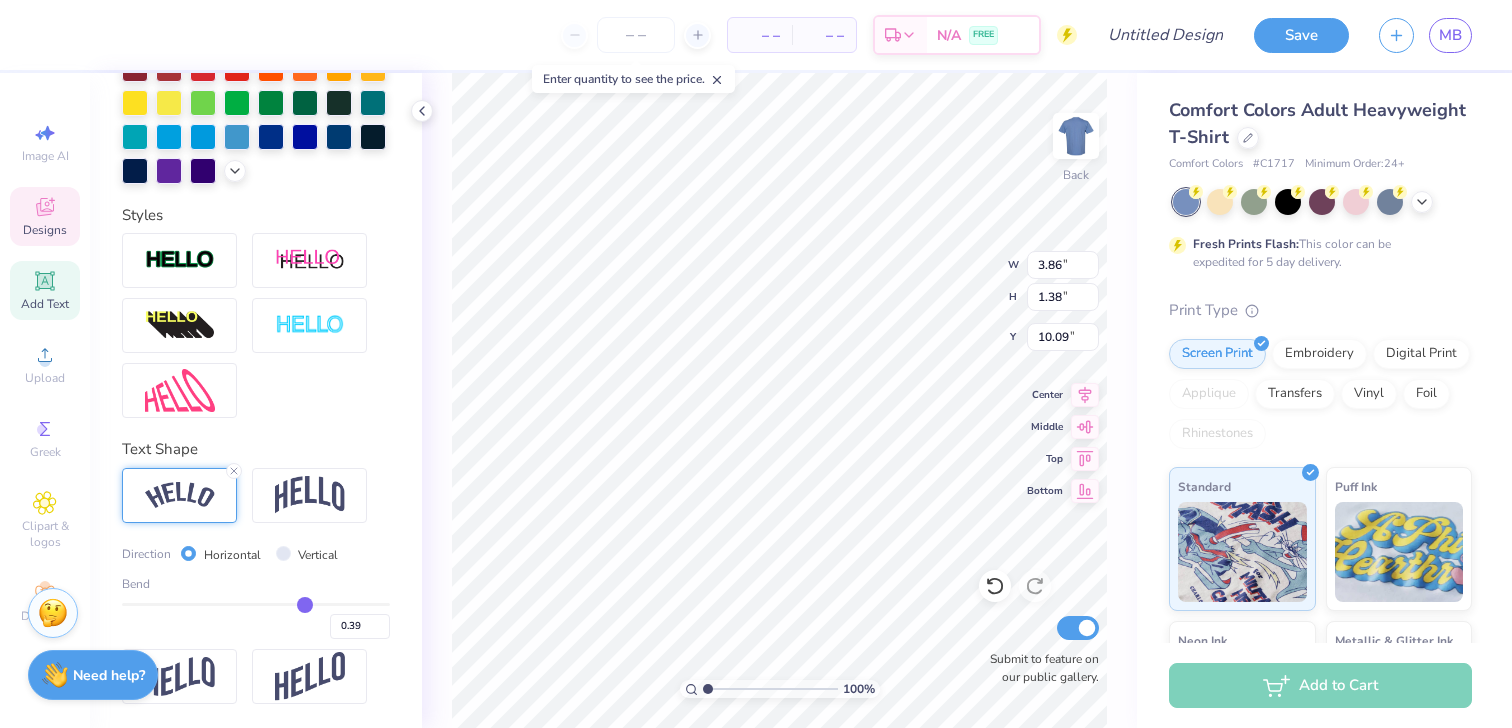 type on "0.38" 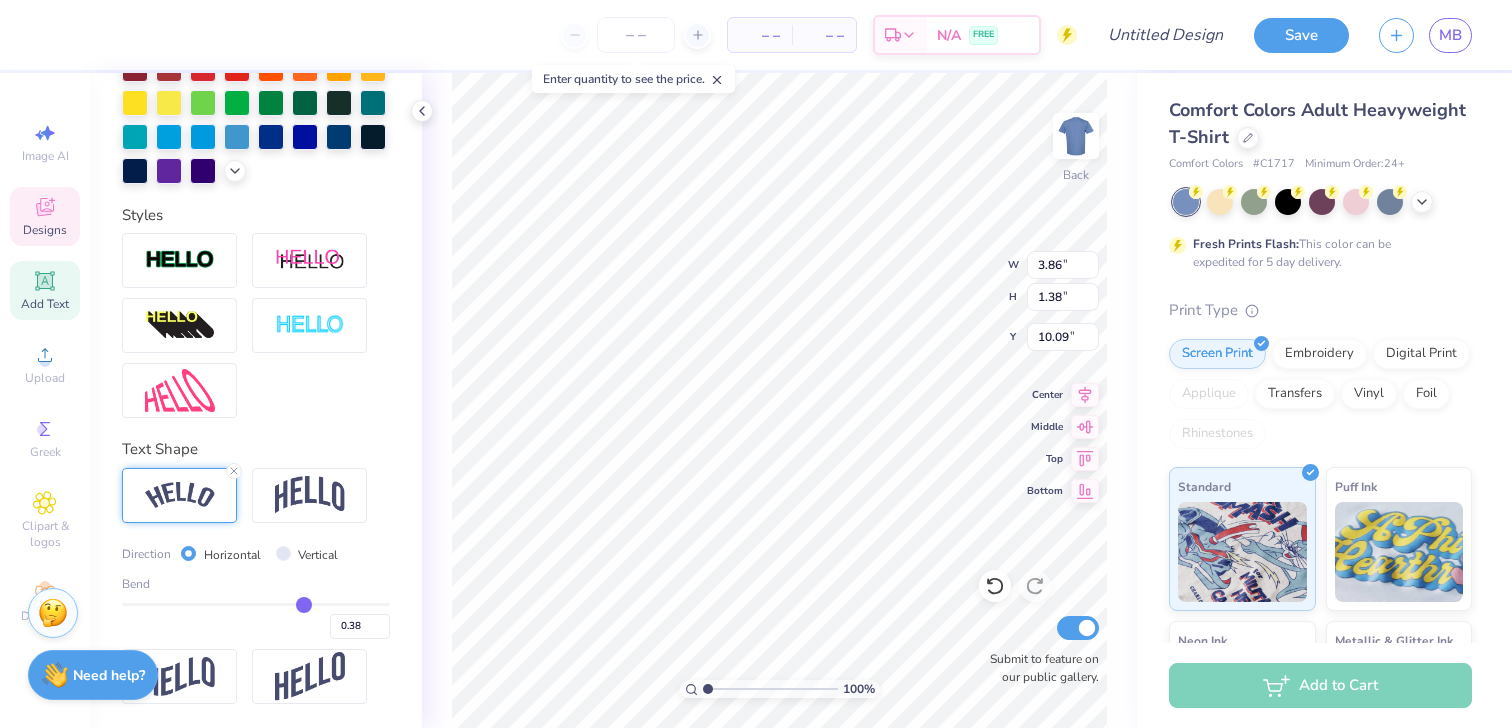 type on "0.37" 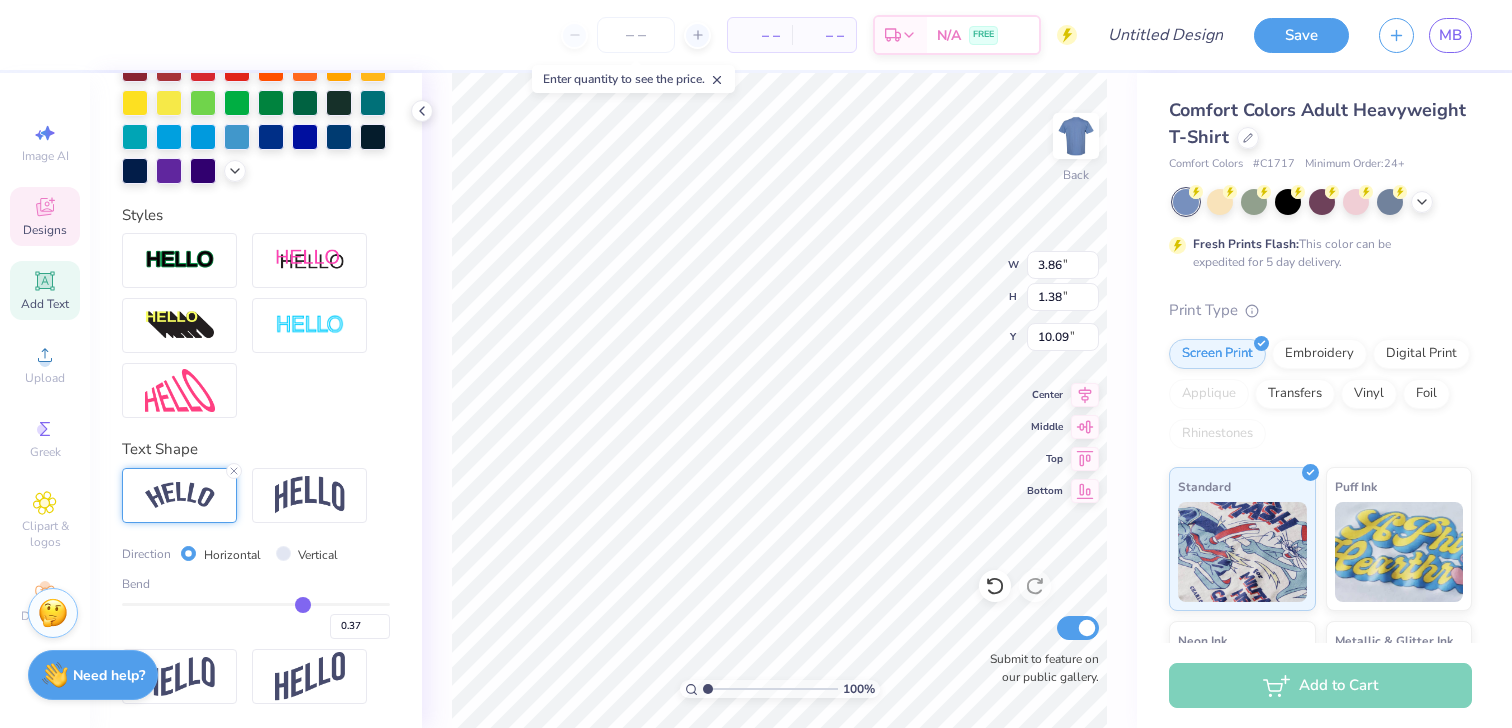 type on "0.36" 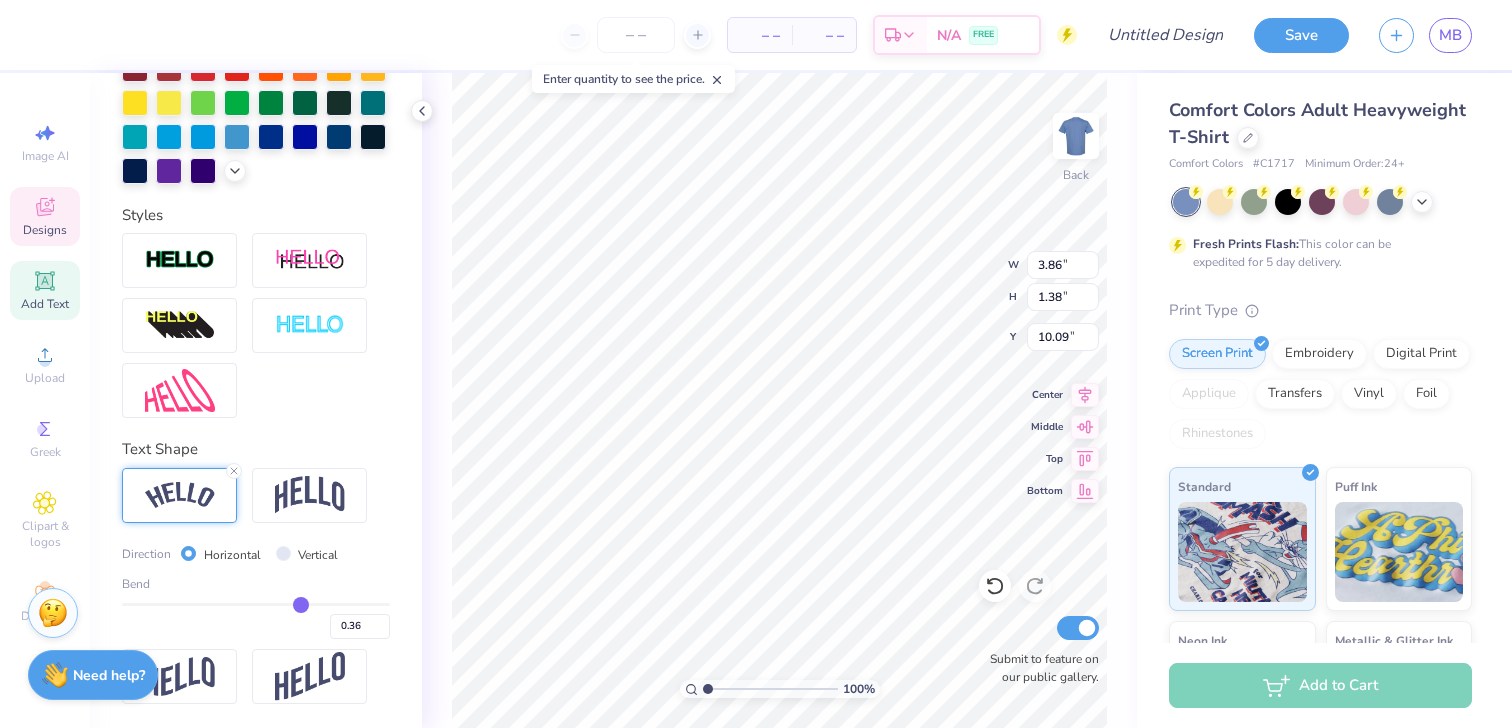 type on "0.35" 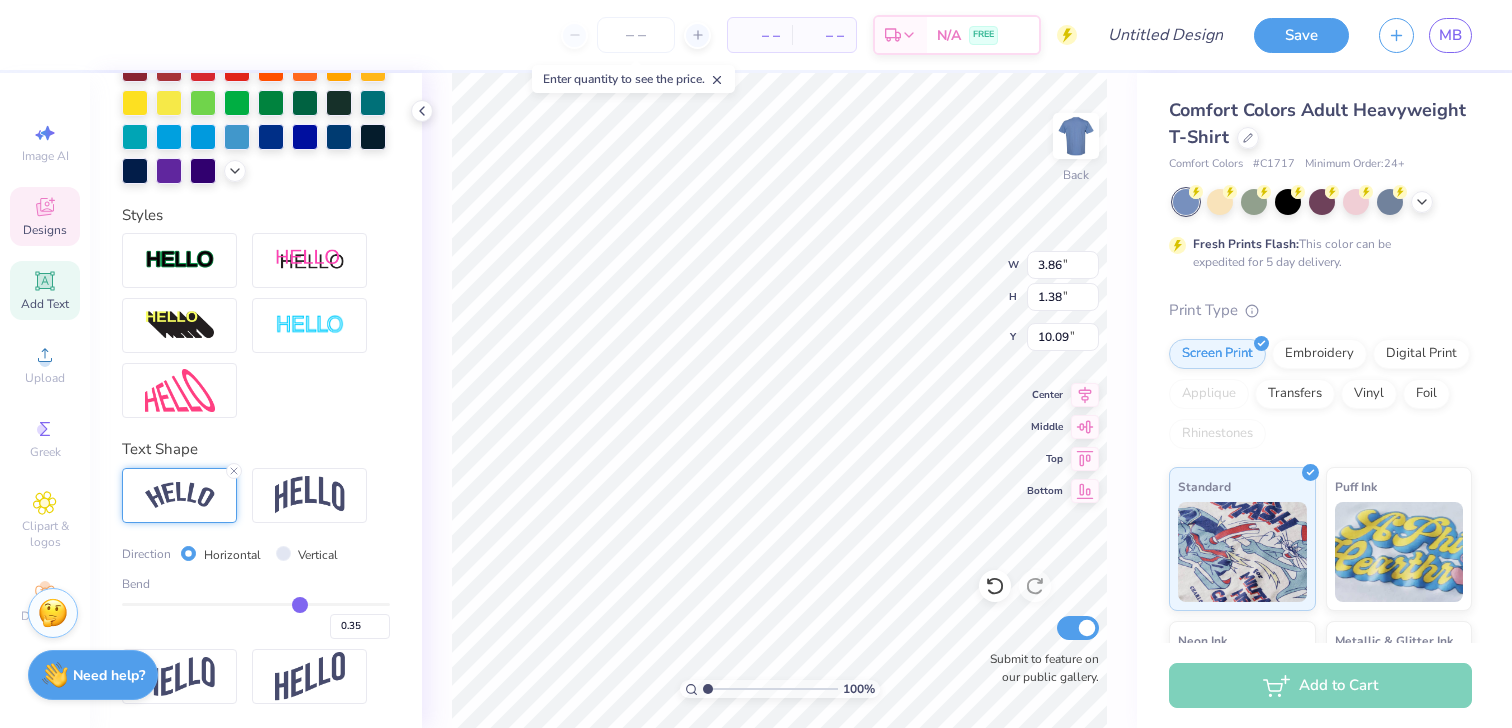 type on "0.34" 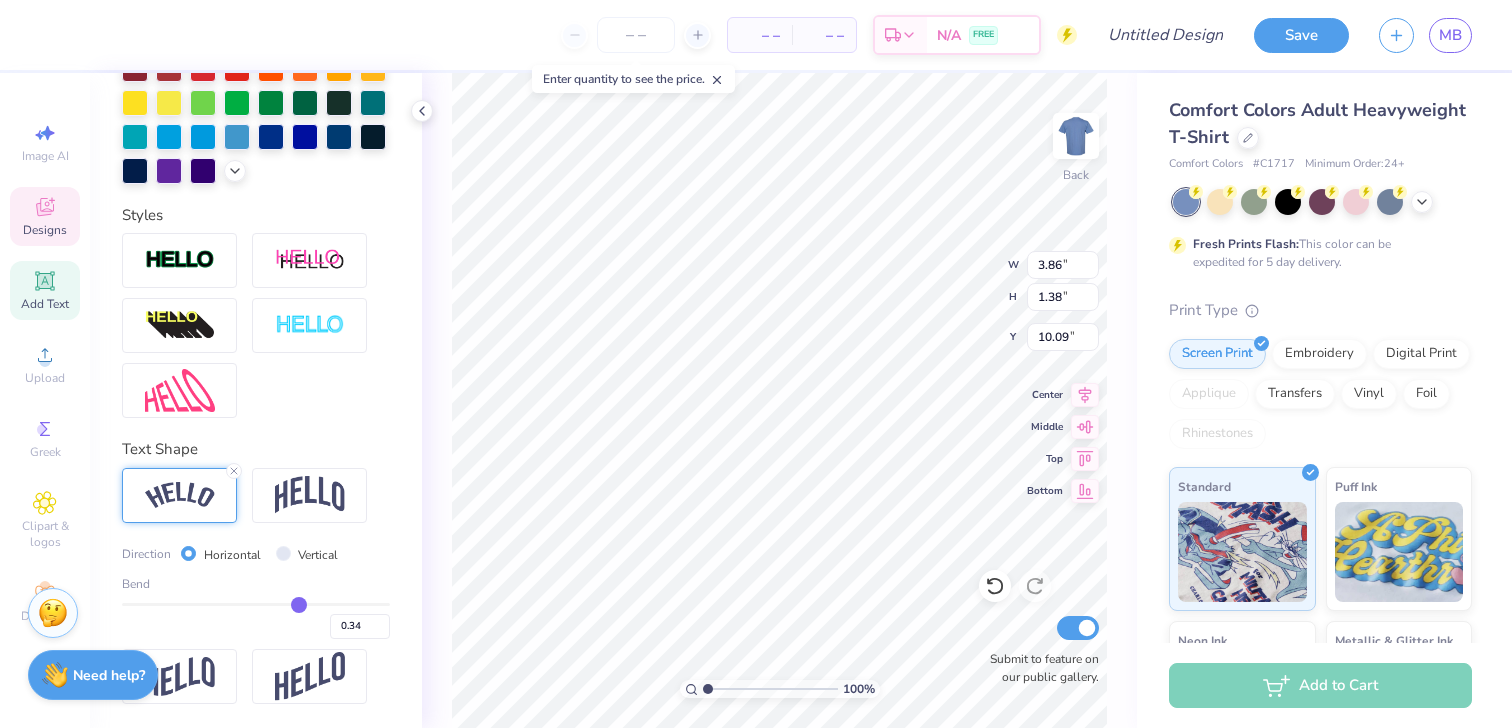 type on "0.33" 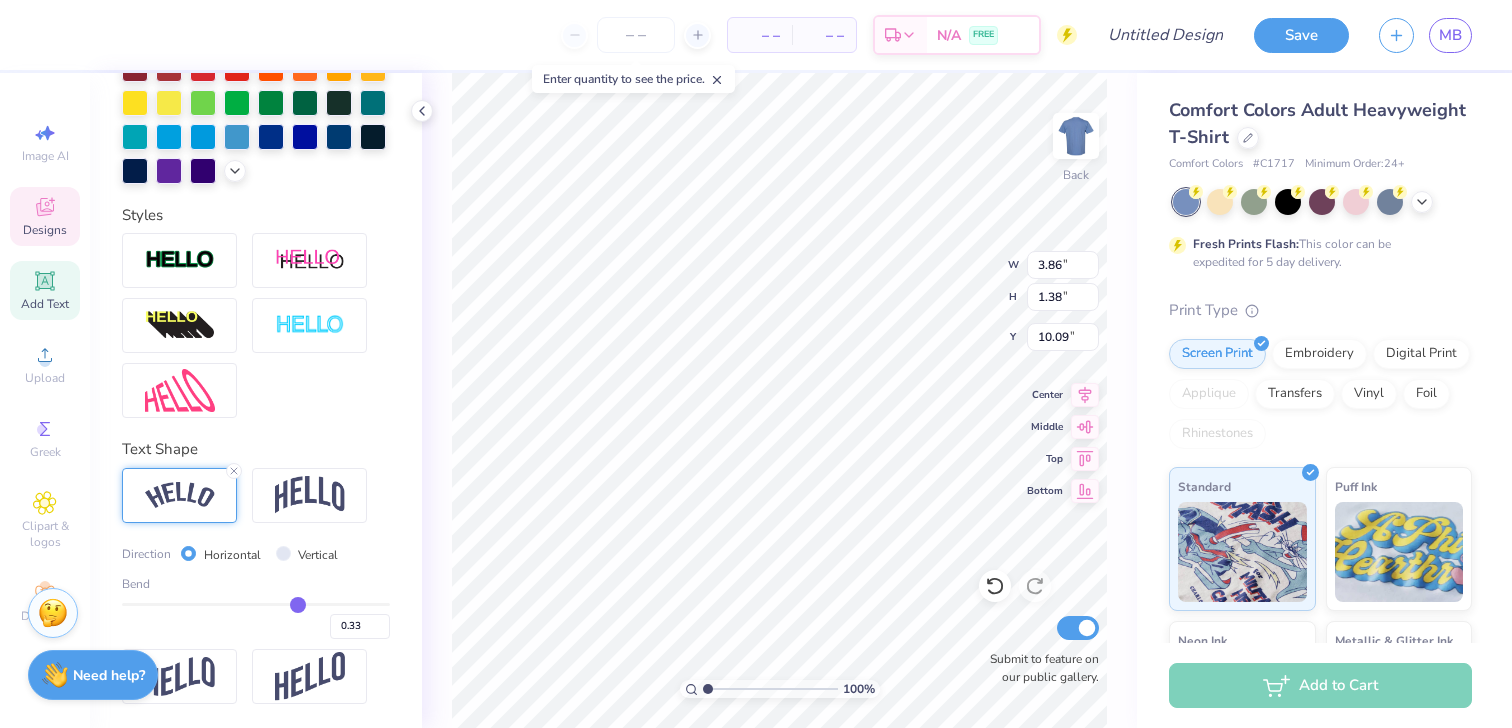 type on "0.32" 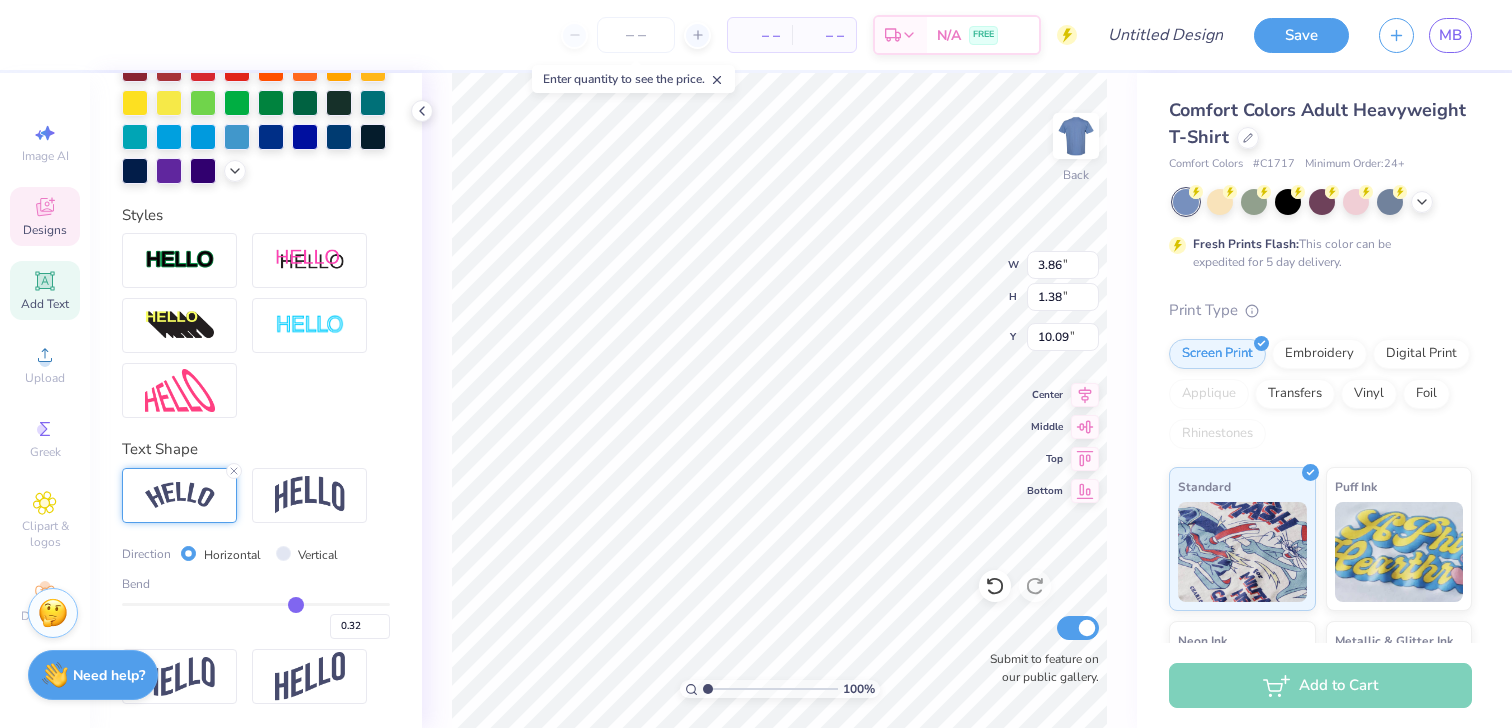 type on "0.31" 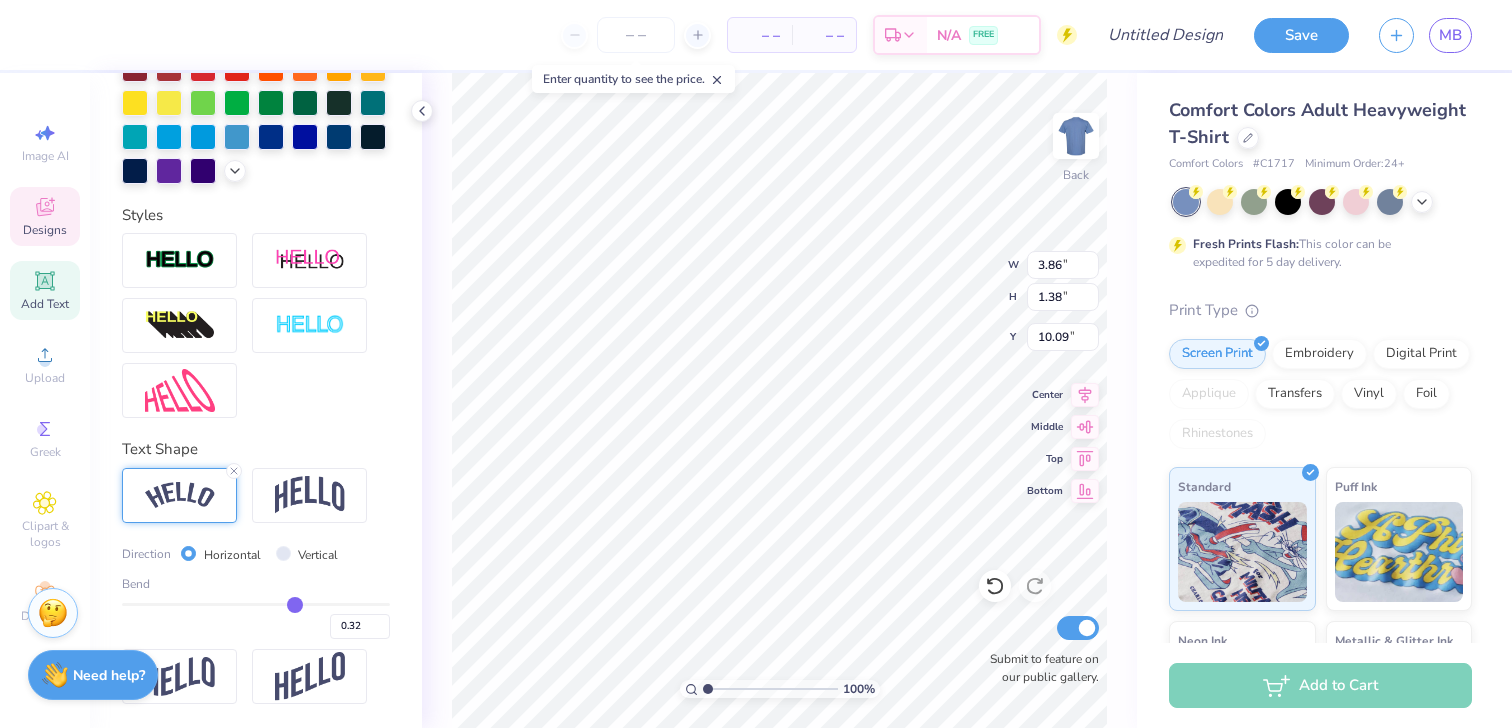 type on "0.31" 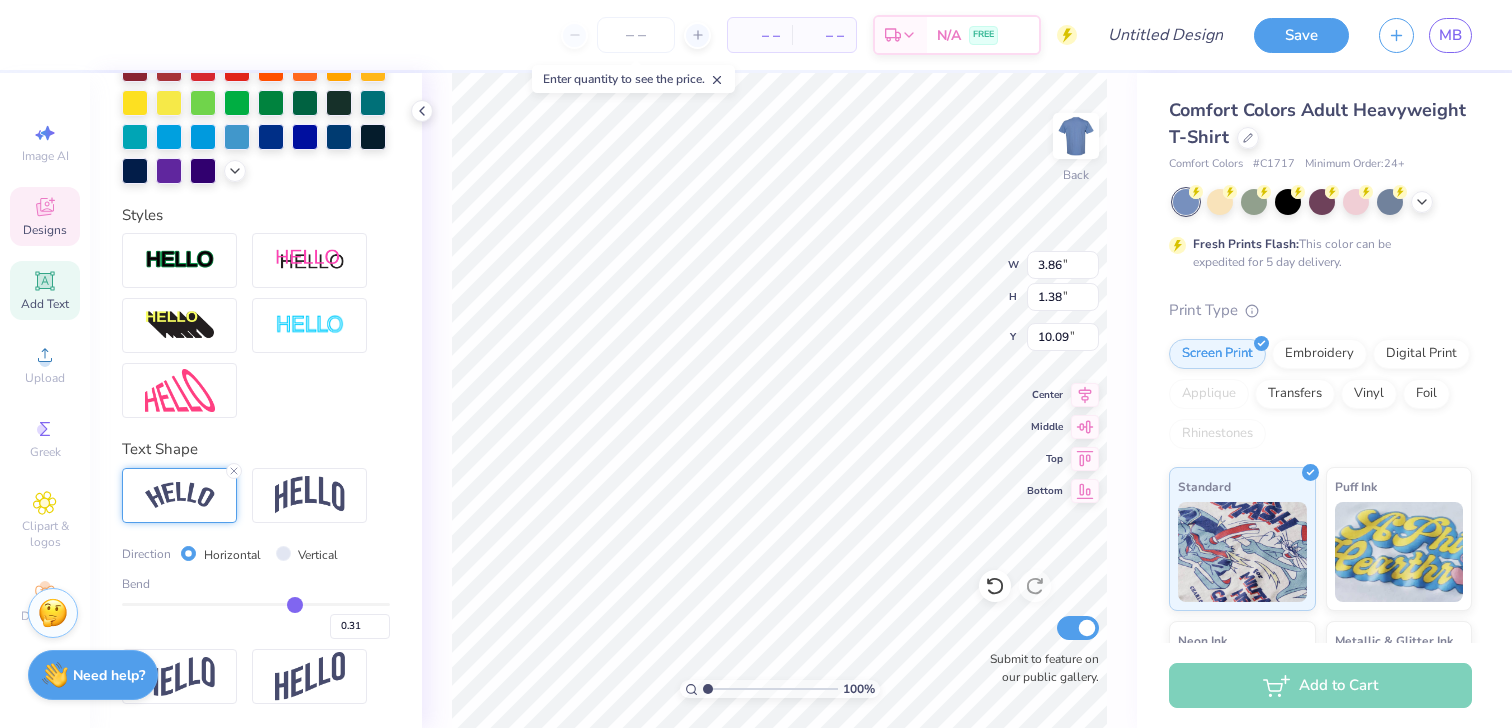 type on "0.3" 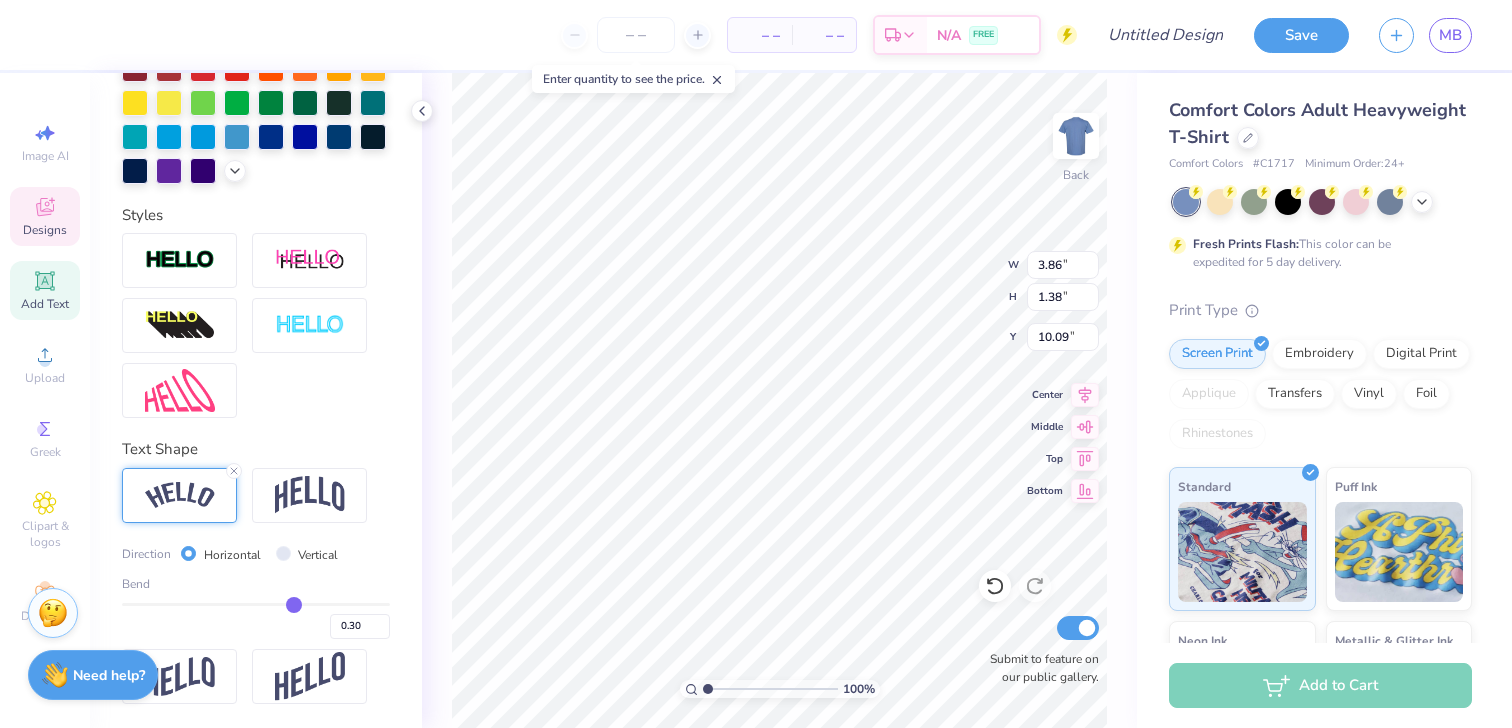 type on "0.29" 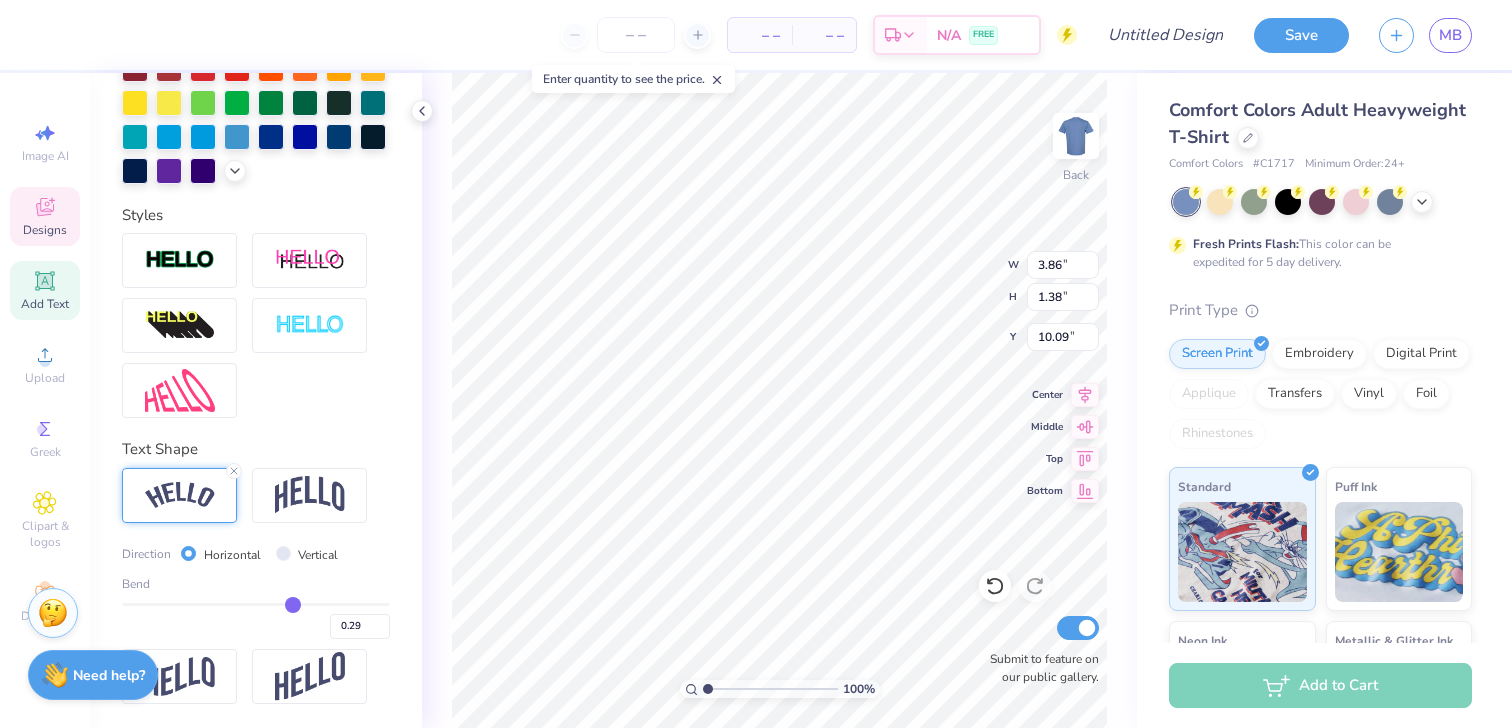 type on "0.28" 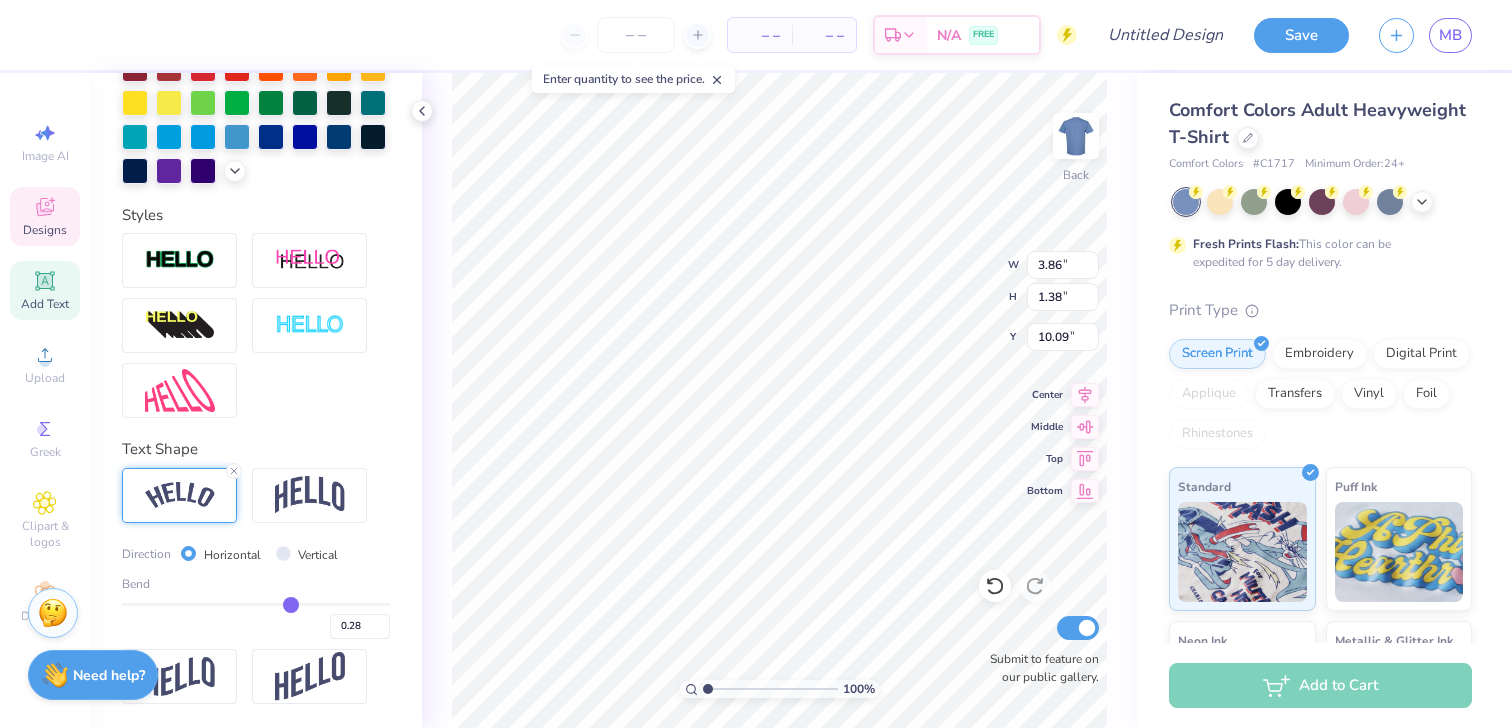 type on "0.27" 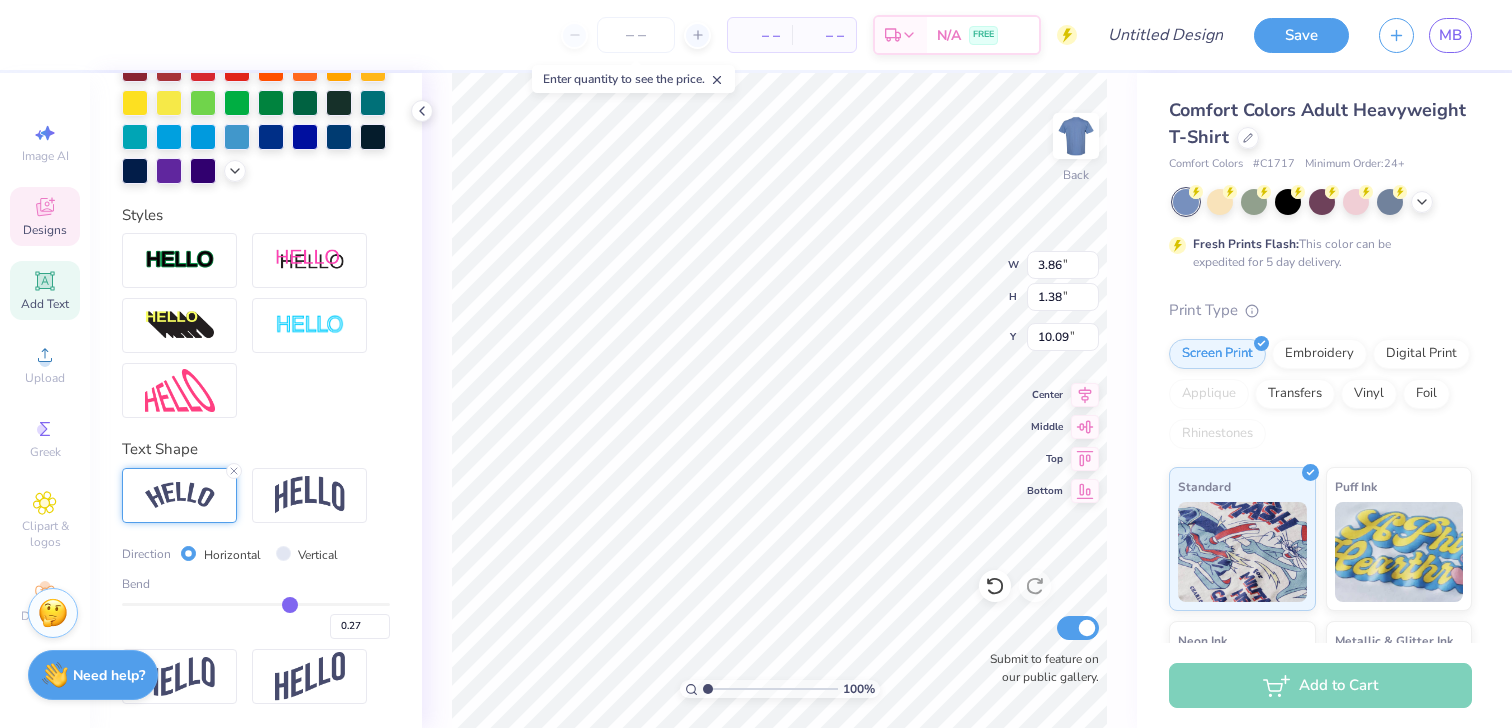 type on "0.26" 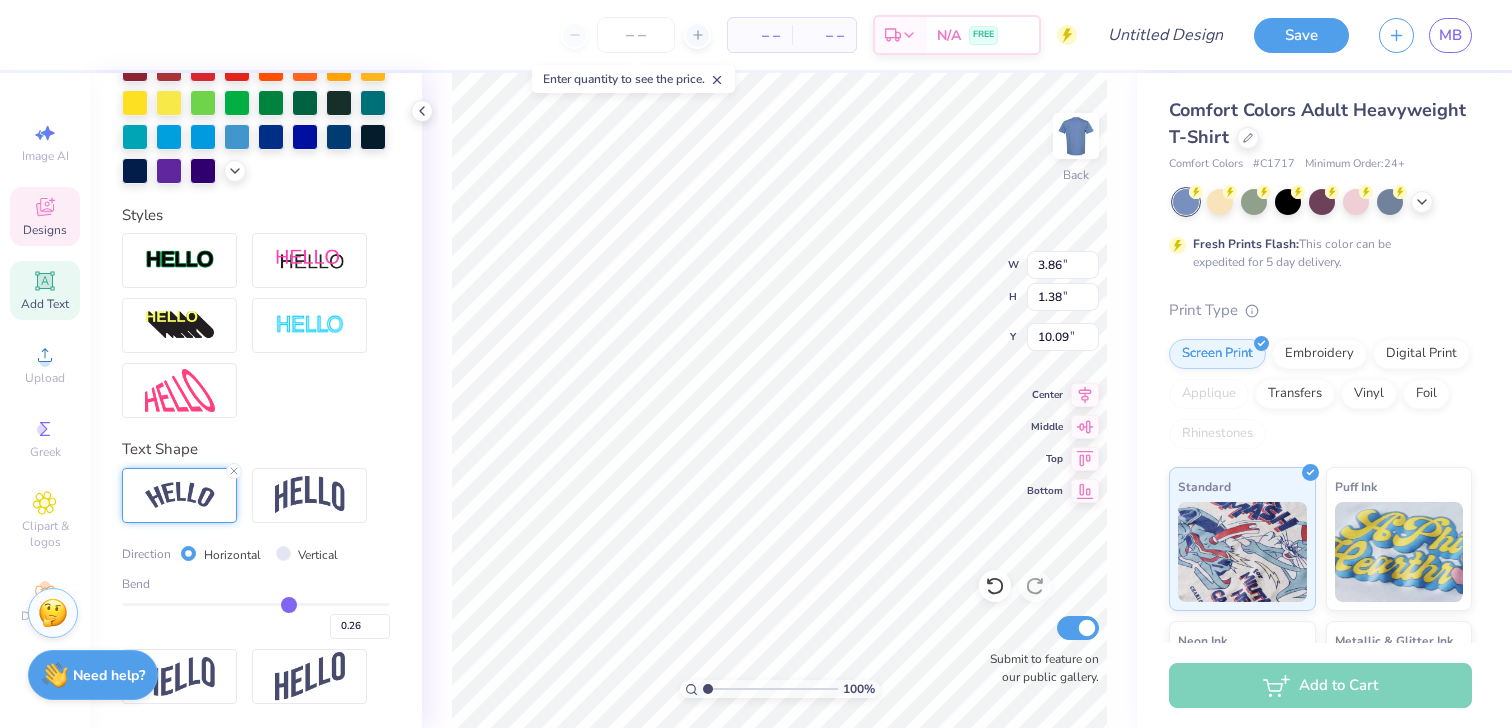 type on "0.25" 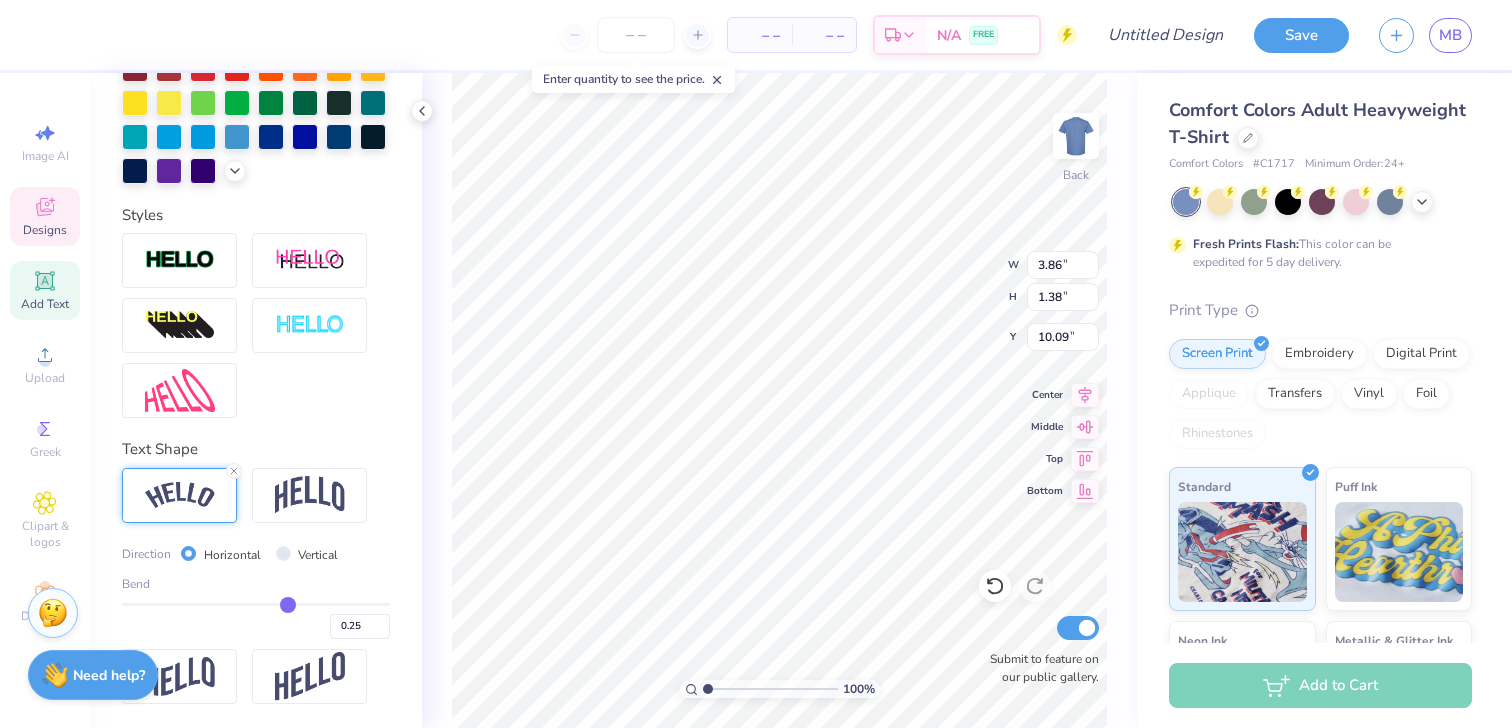 type on "0.24" 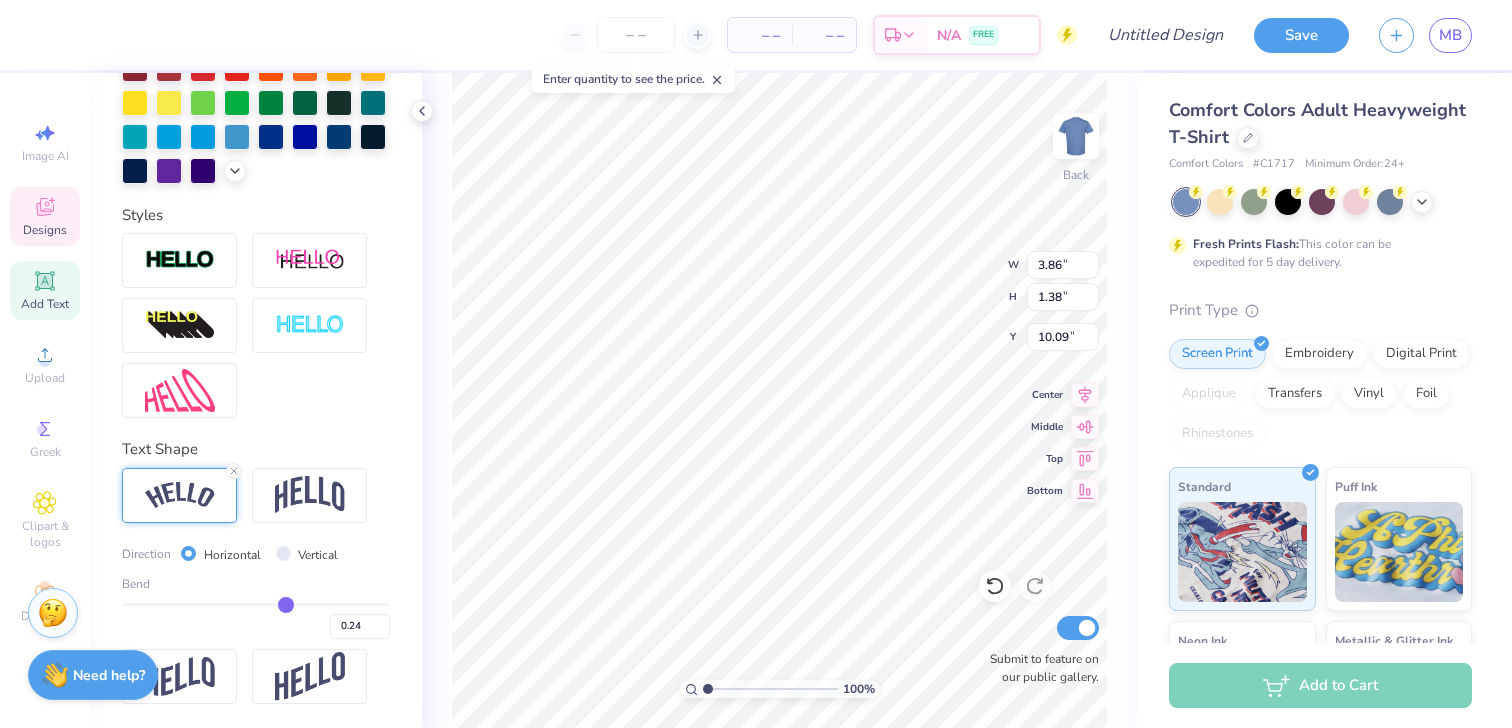 type on "0.23" 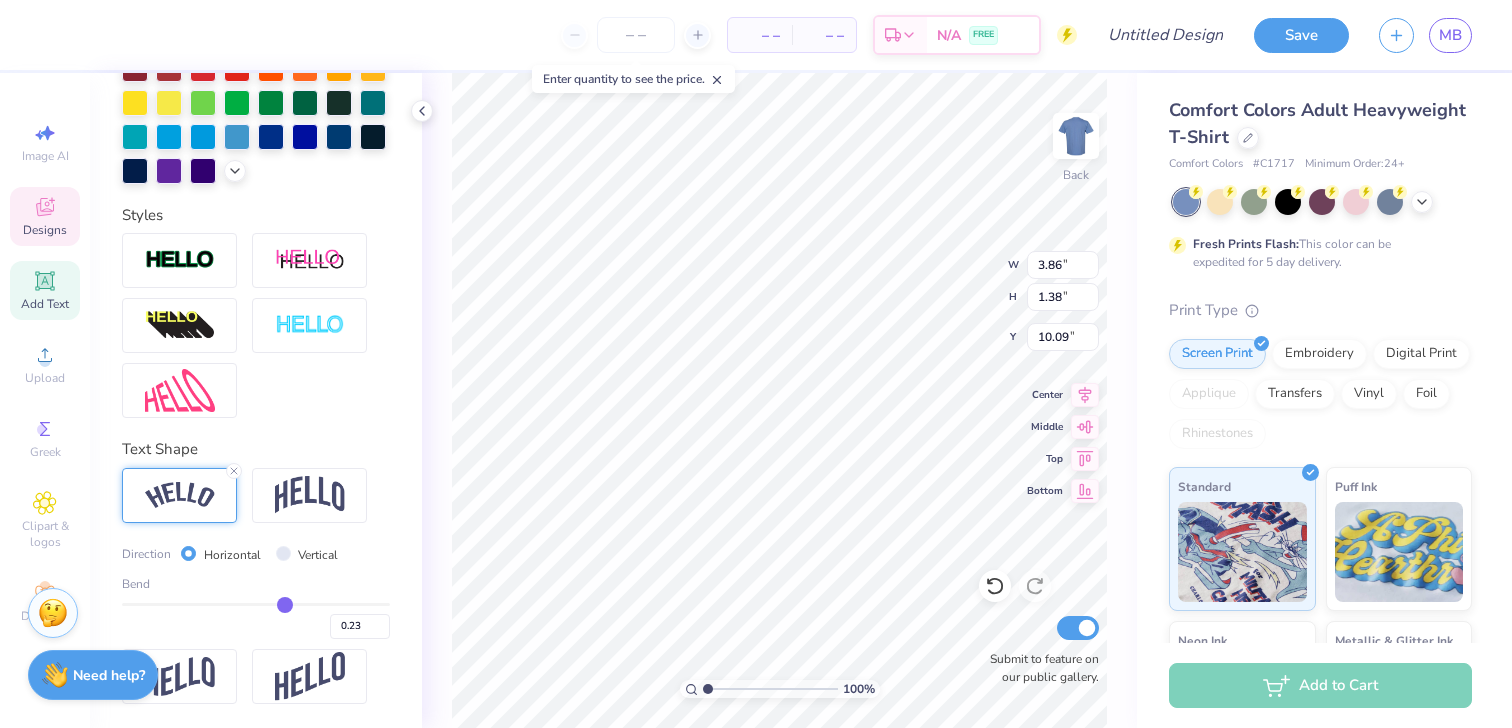 type on "0.22" 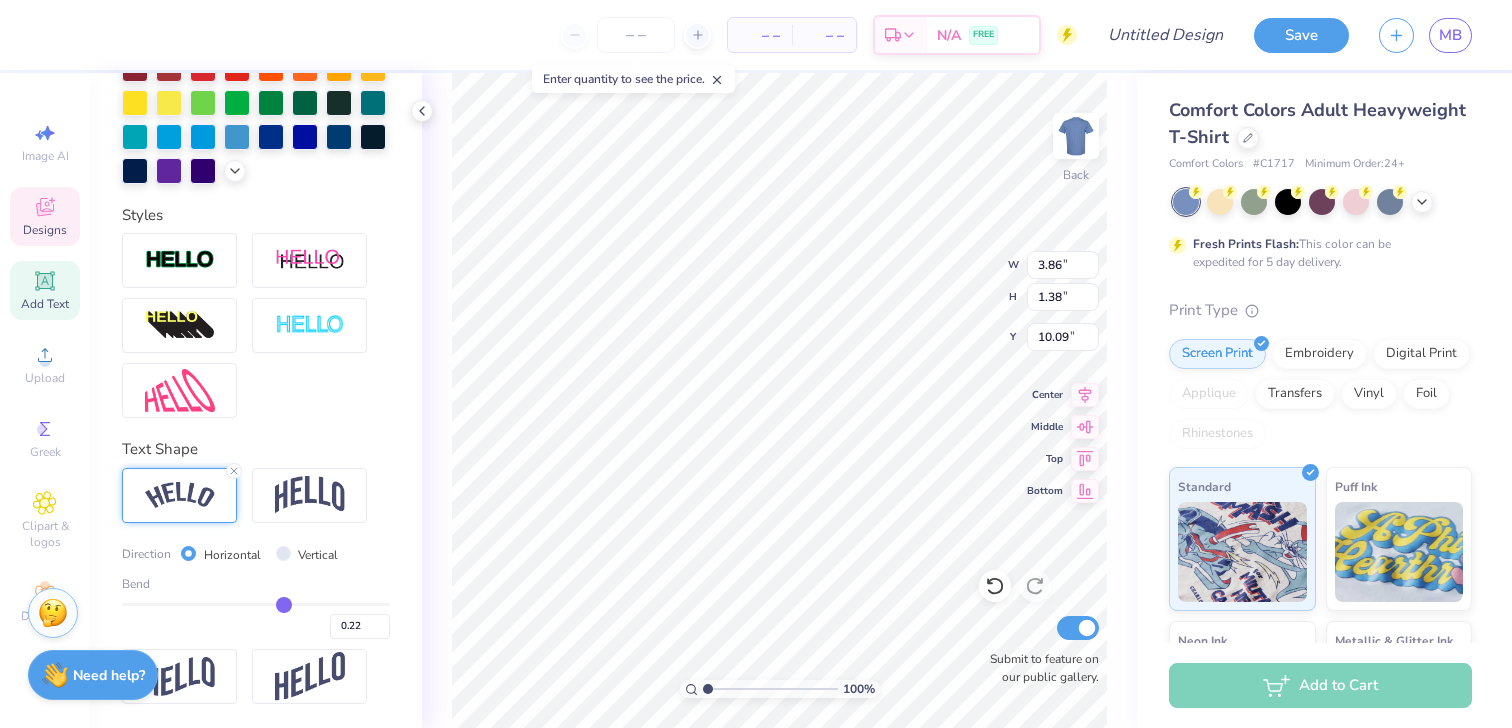 type on "0.21" 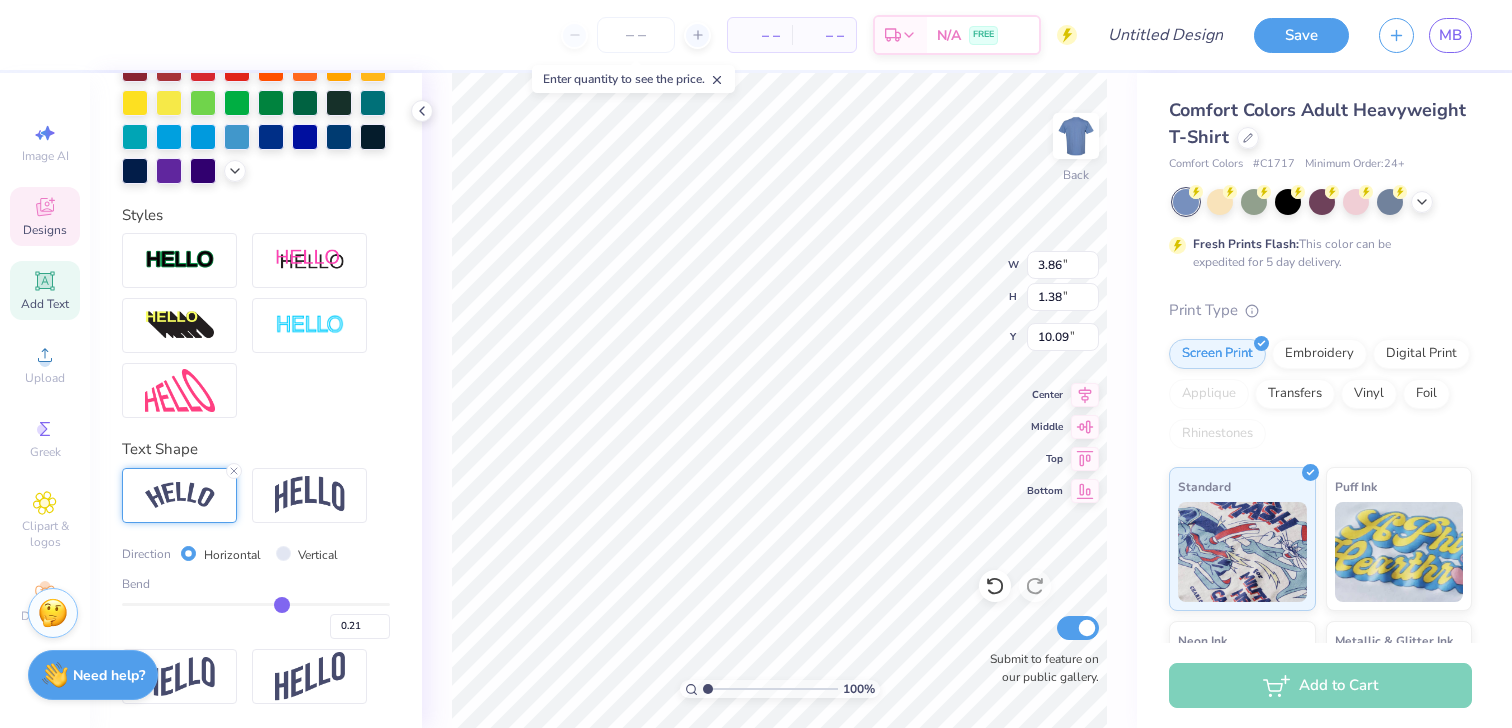 type on "0.2" 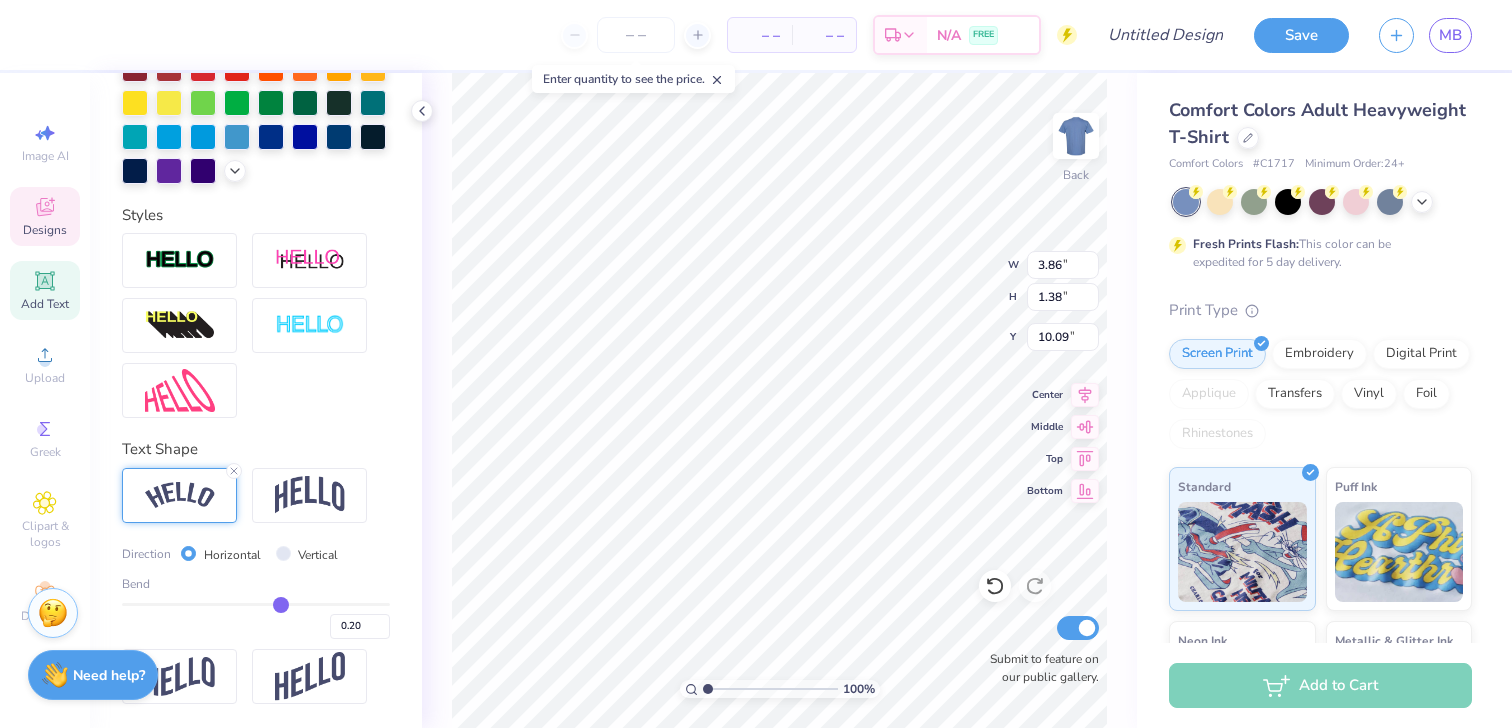 type on "0.19" 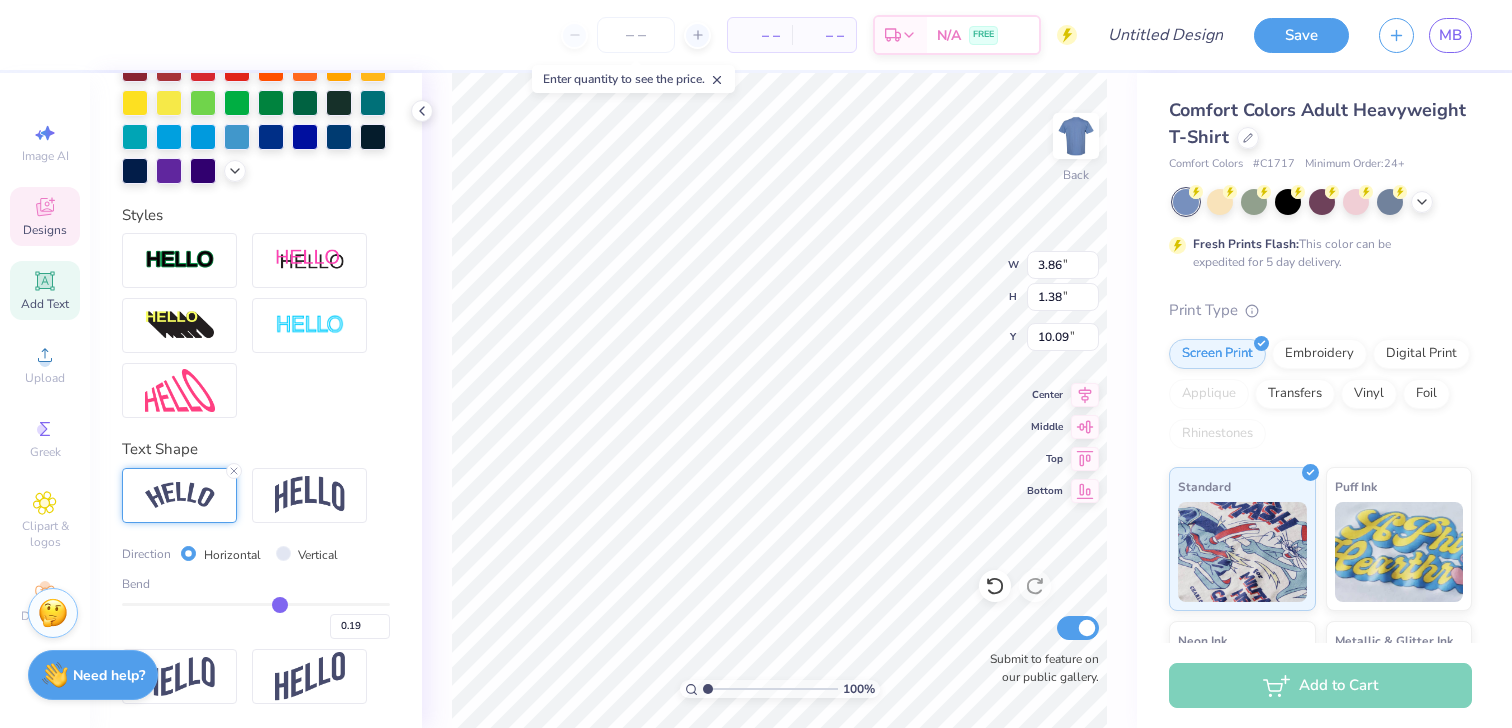 type on "0.18" 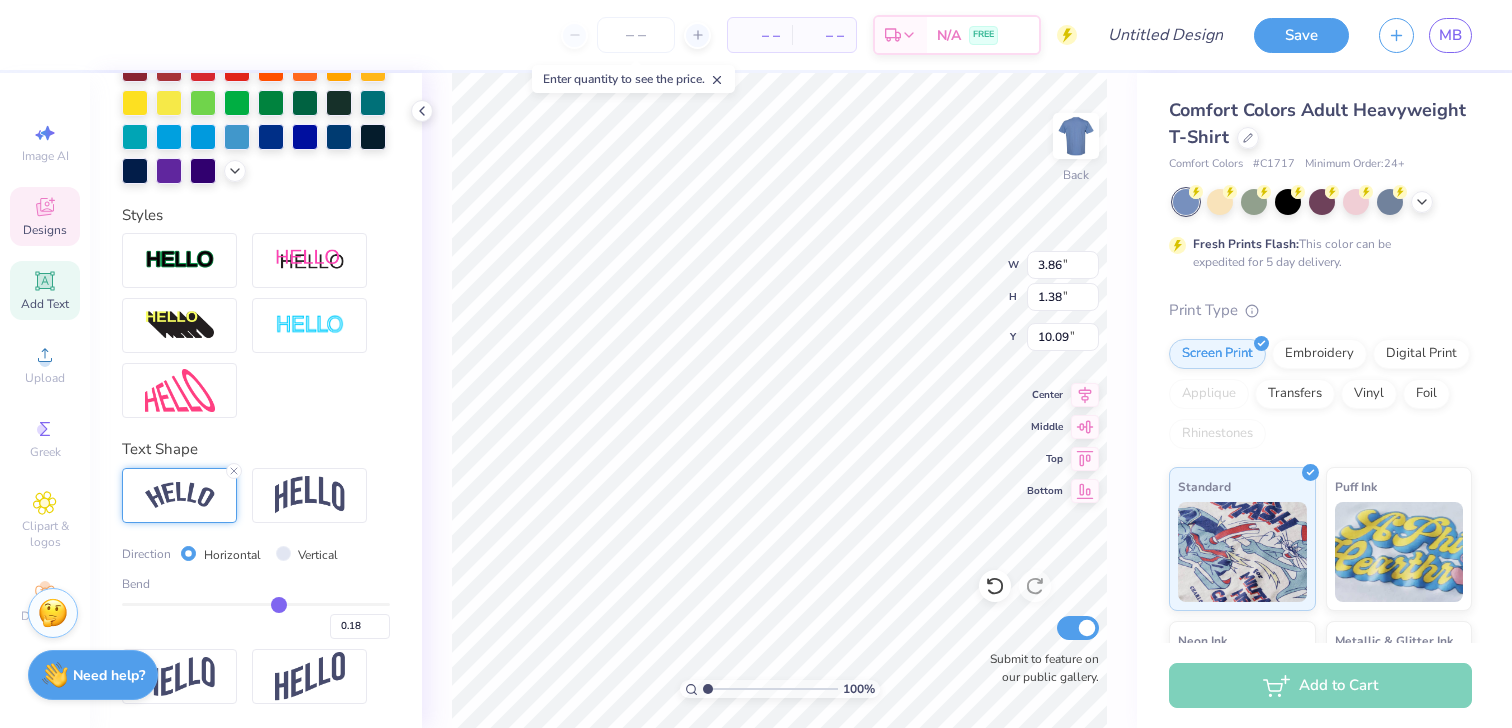 type on "0.17" 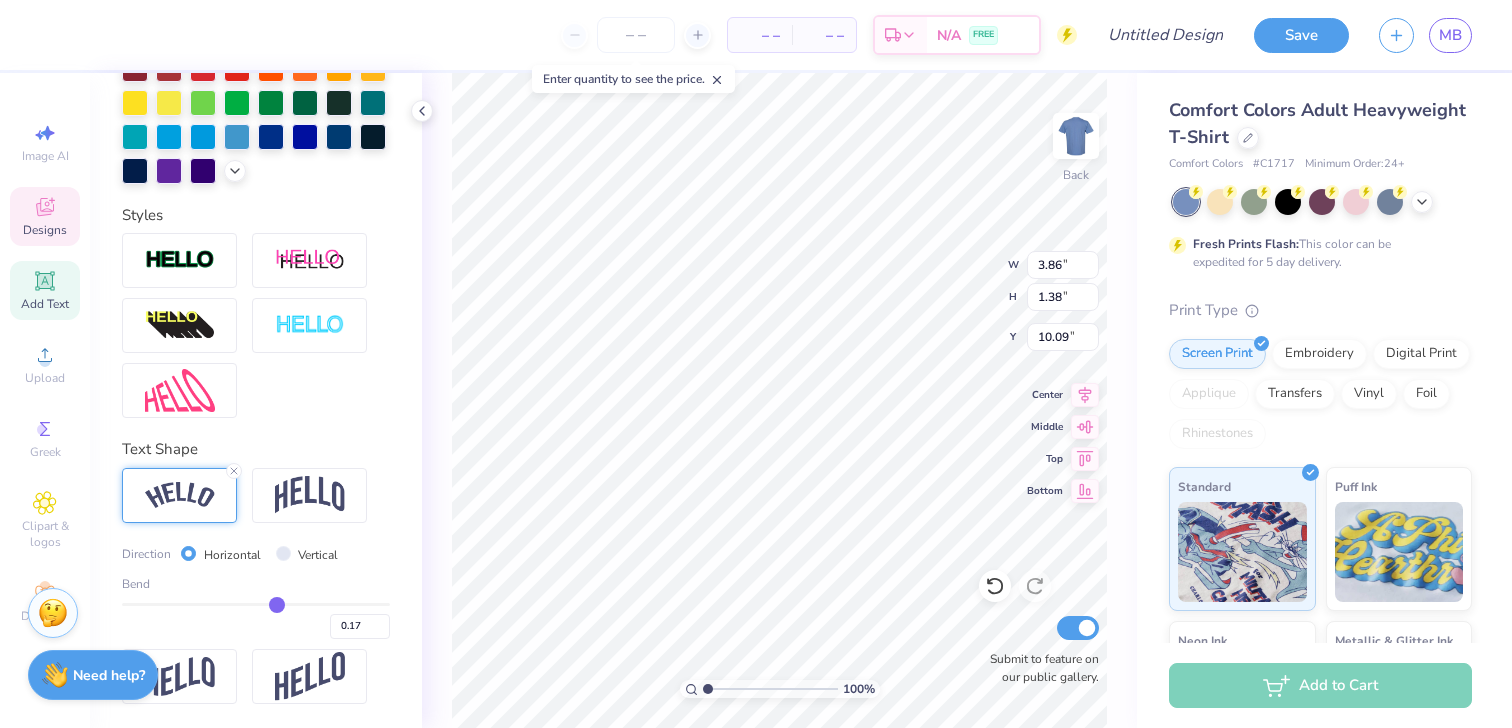 type on "0.16" 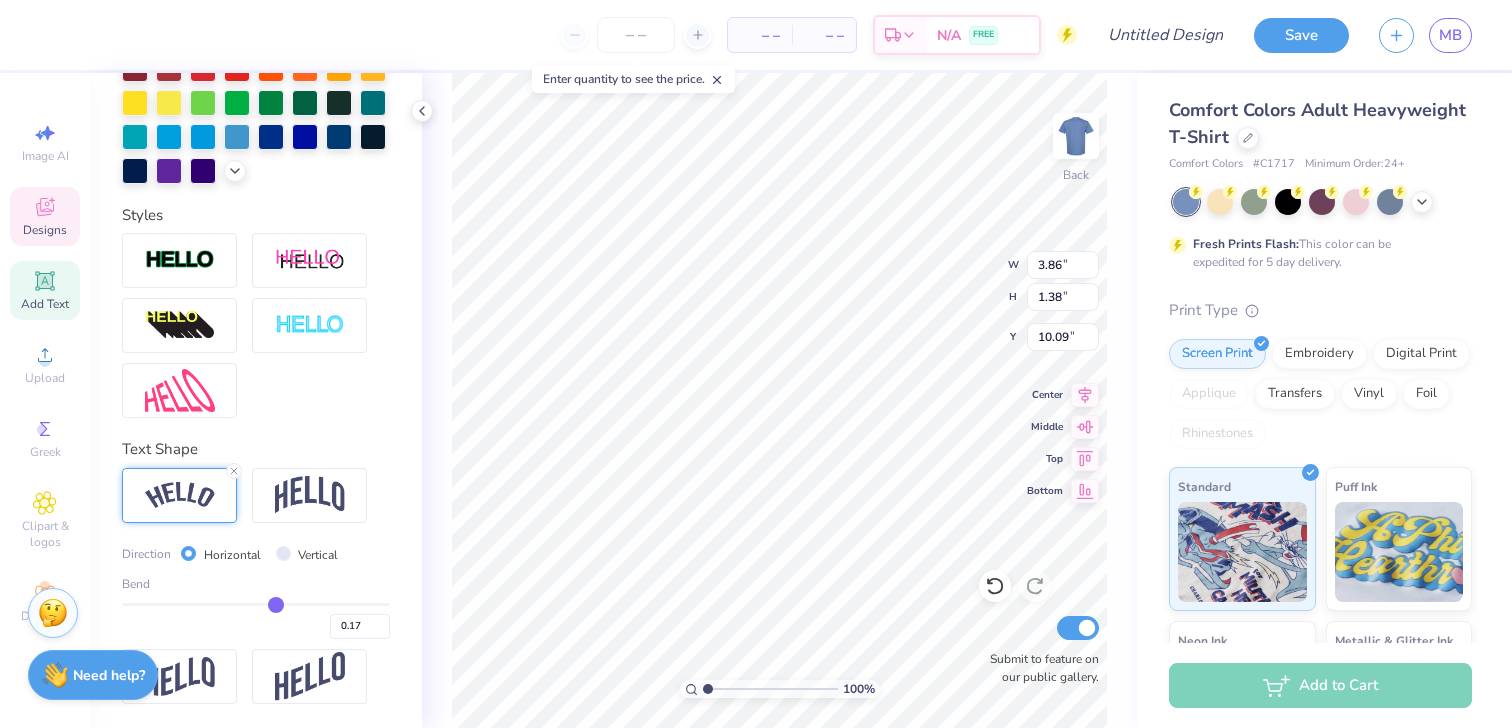 type on "0.16" 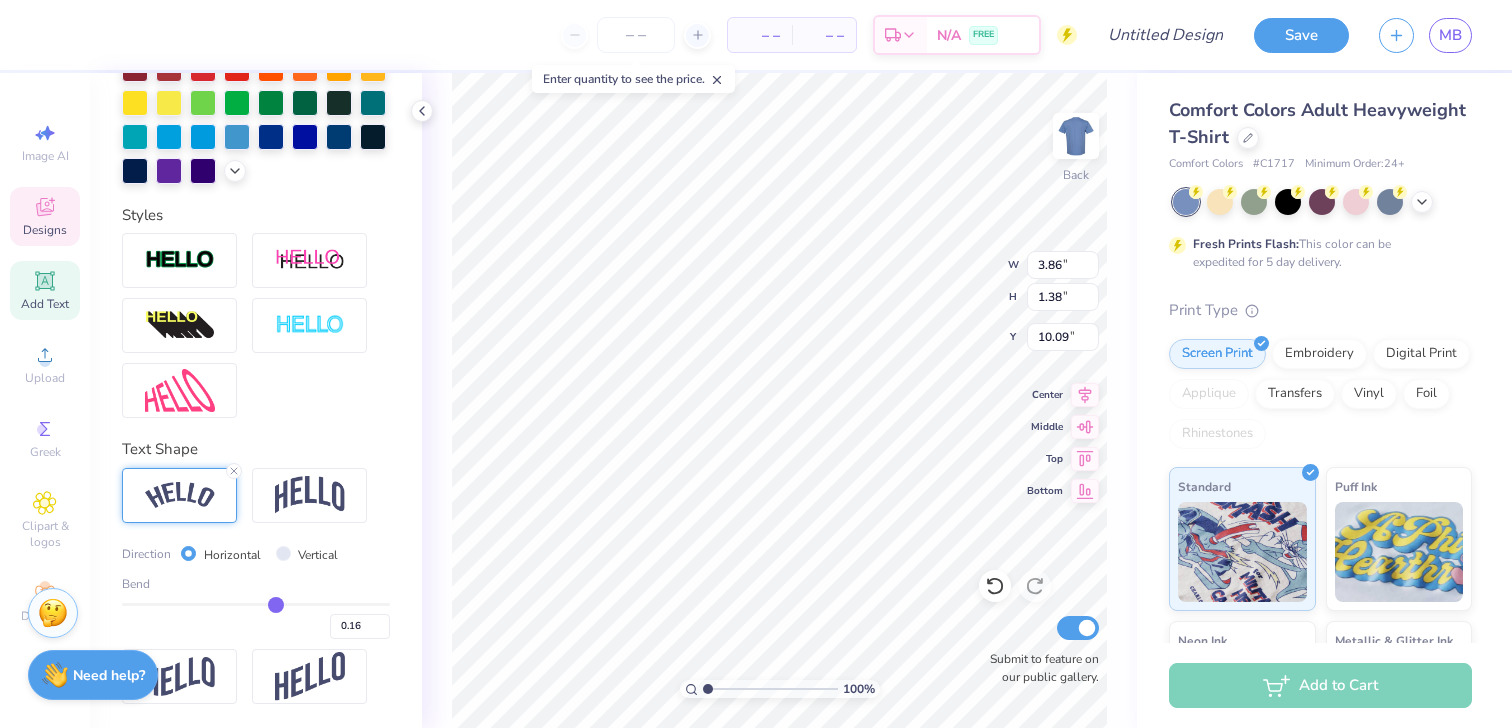 type on "0.15" 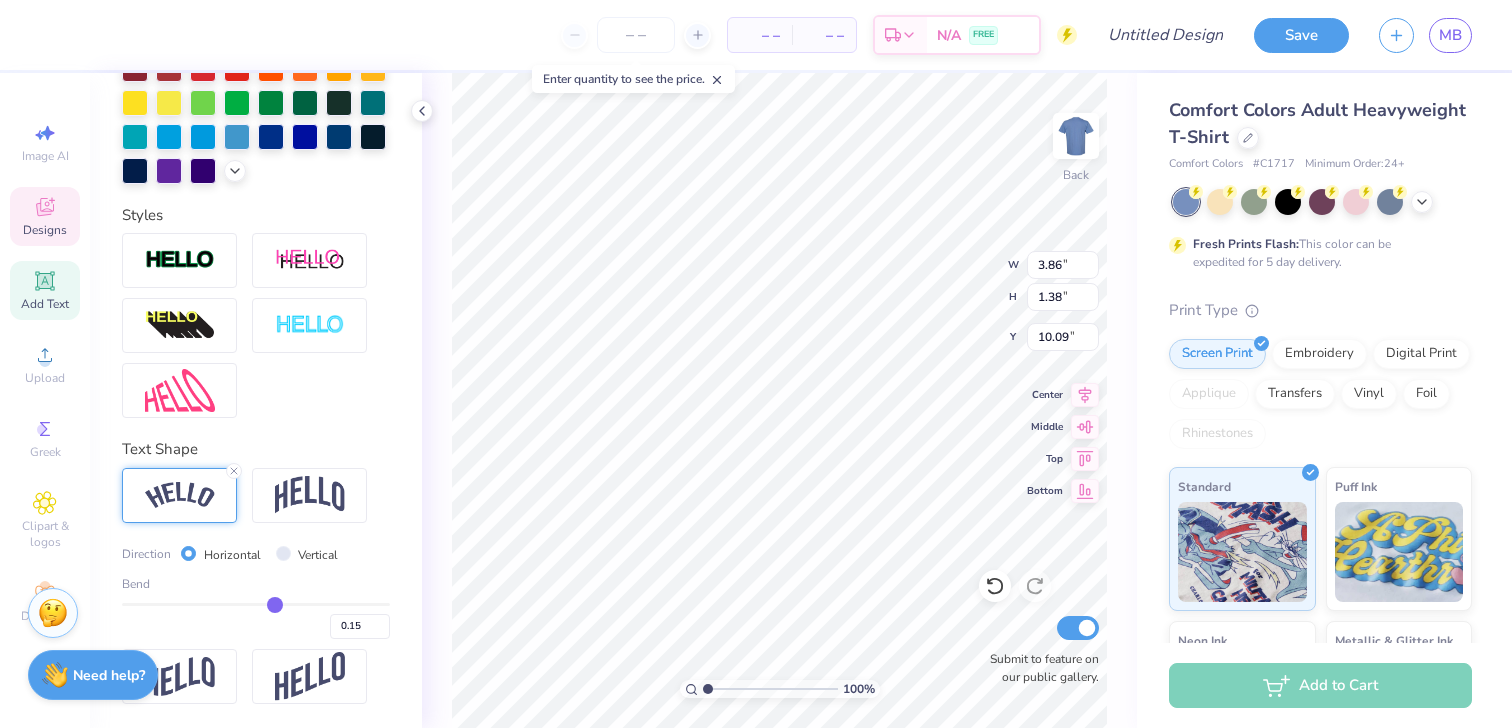 type on "0.14" 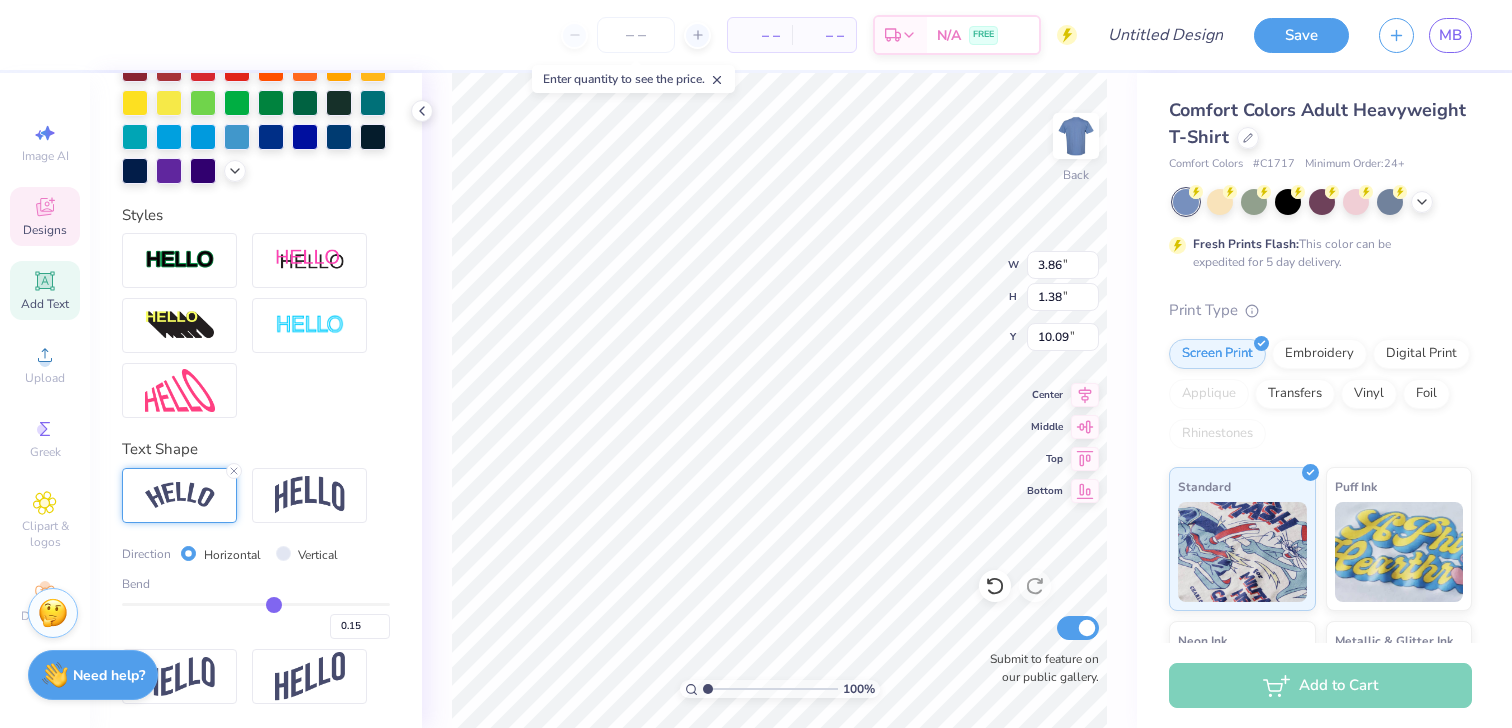 type on "0.14" 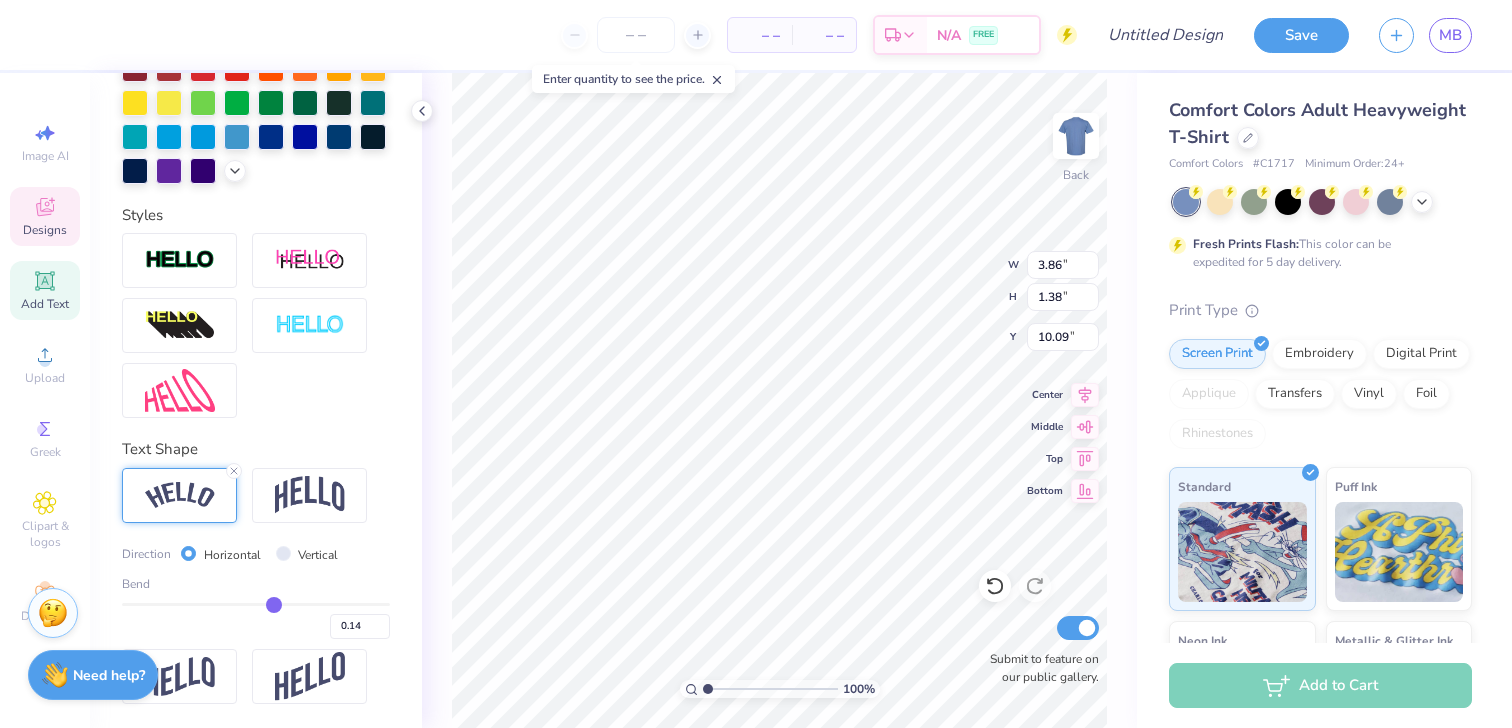 type on "0.13" 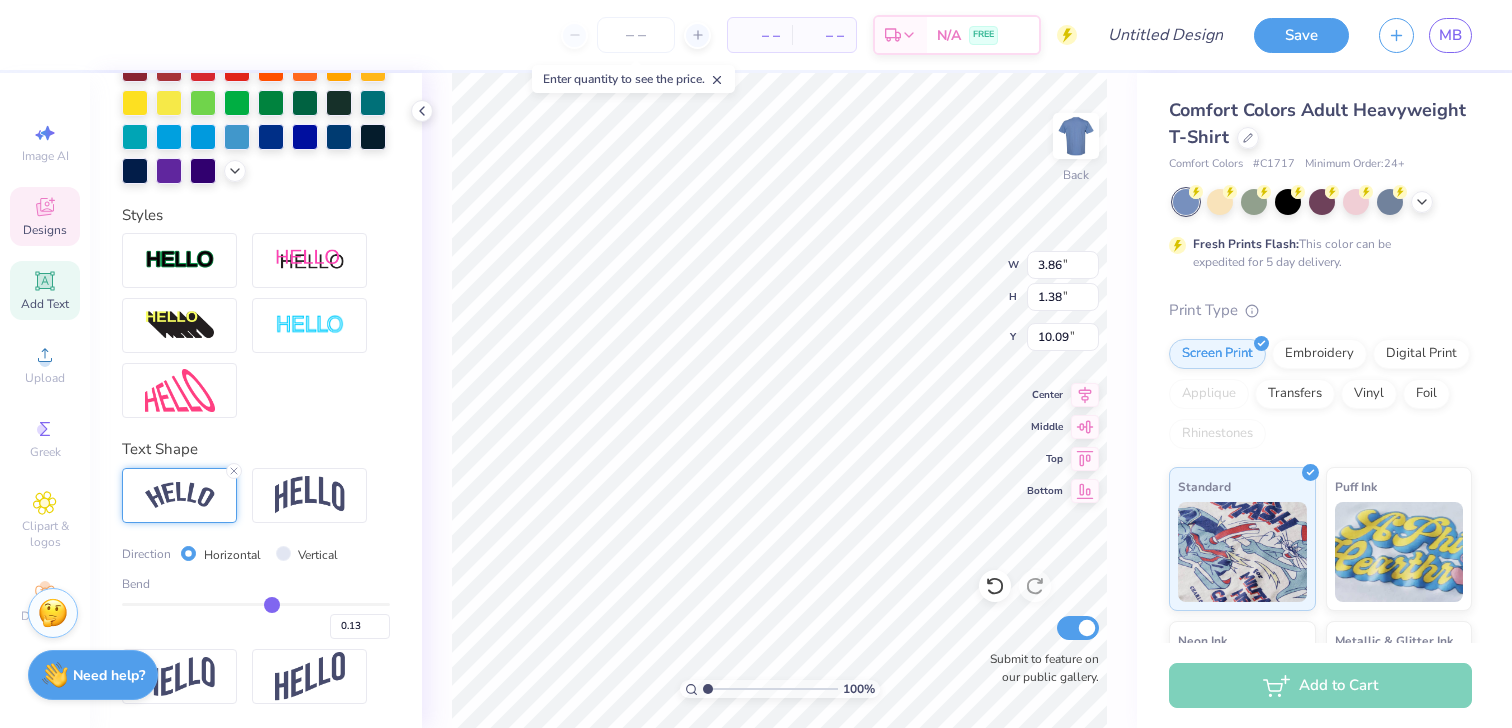 type on "0.12" 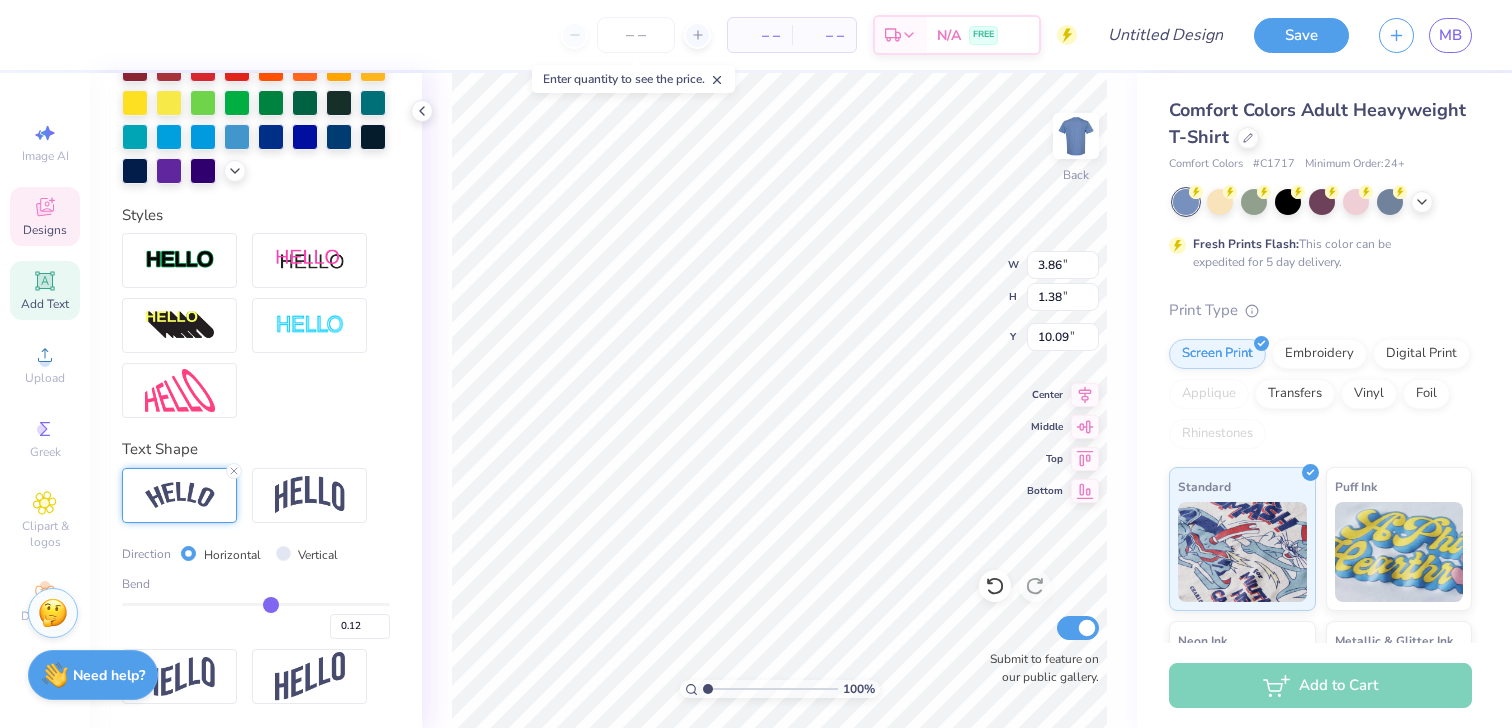 type on "0.11" 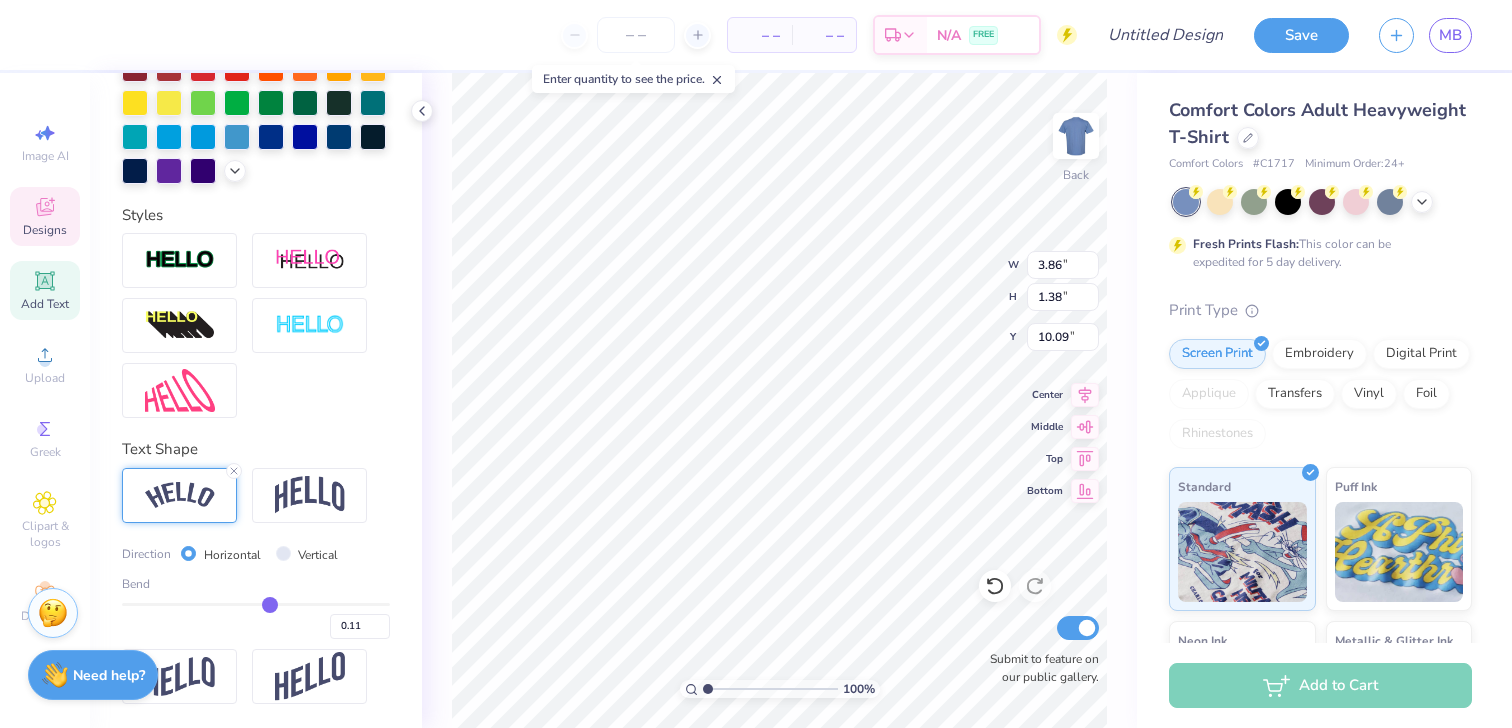 type on "0.1" 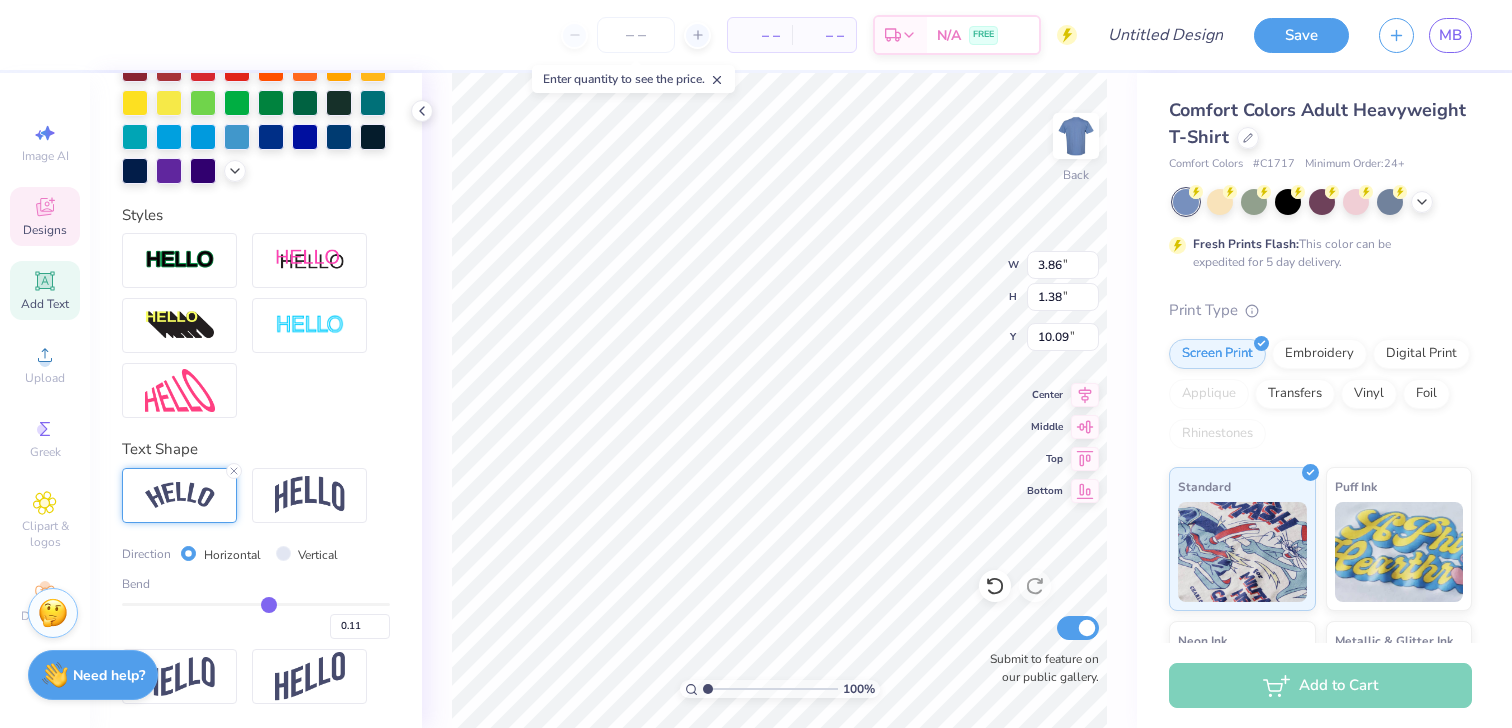 type on "0.10" 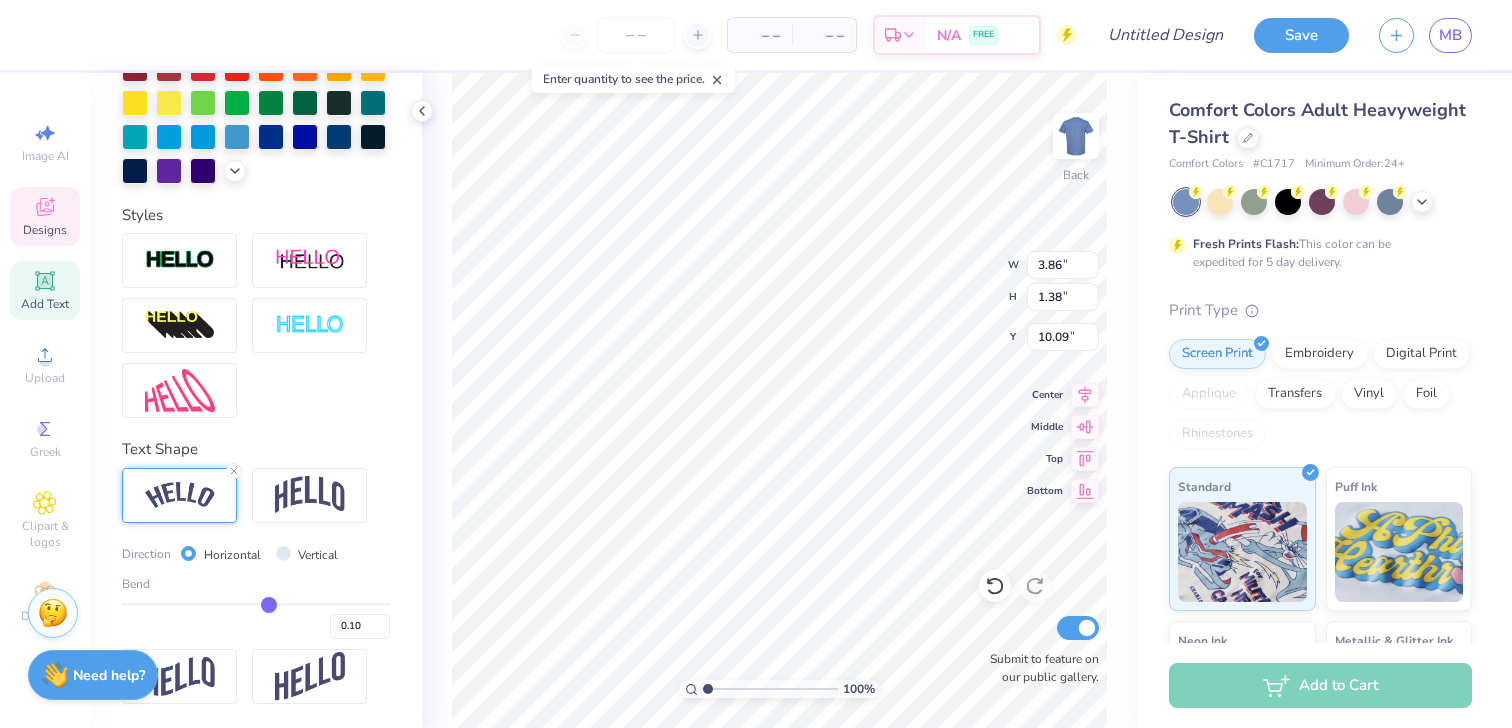 type on "0.09" 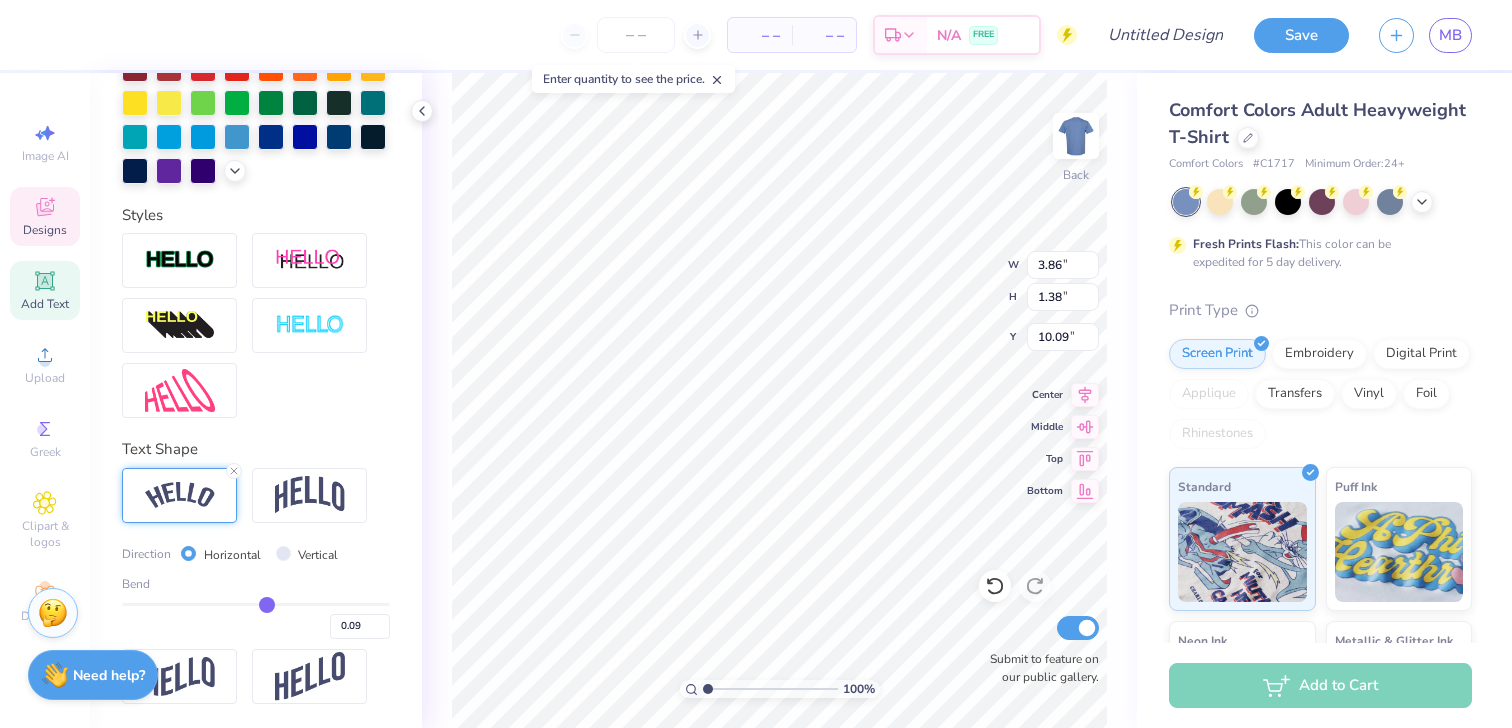 type on "0.08" 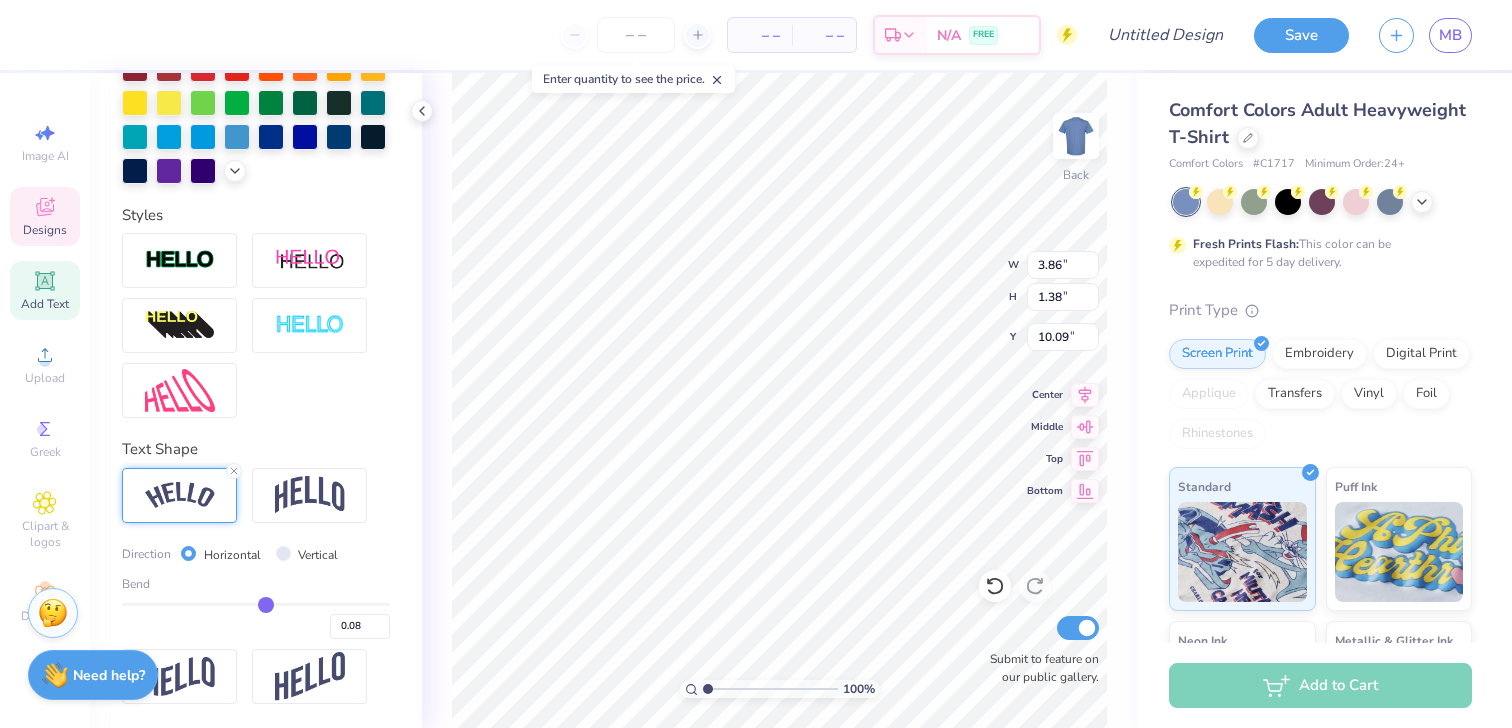 type on "0.07" 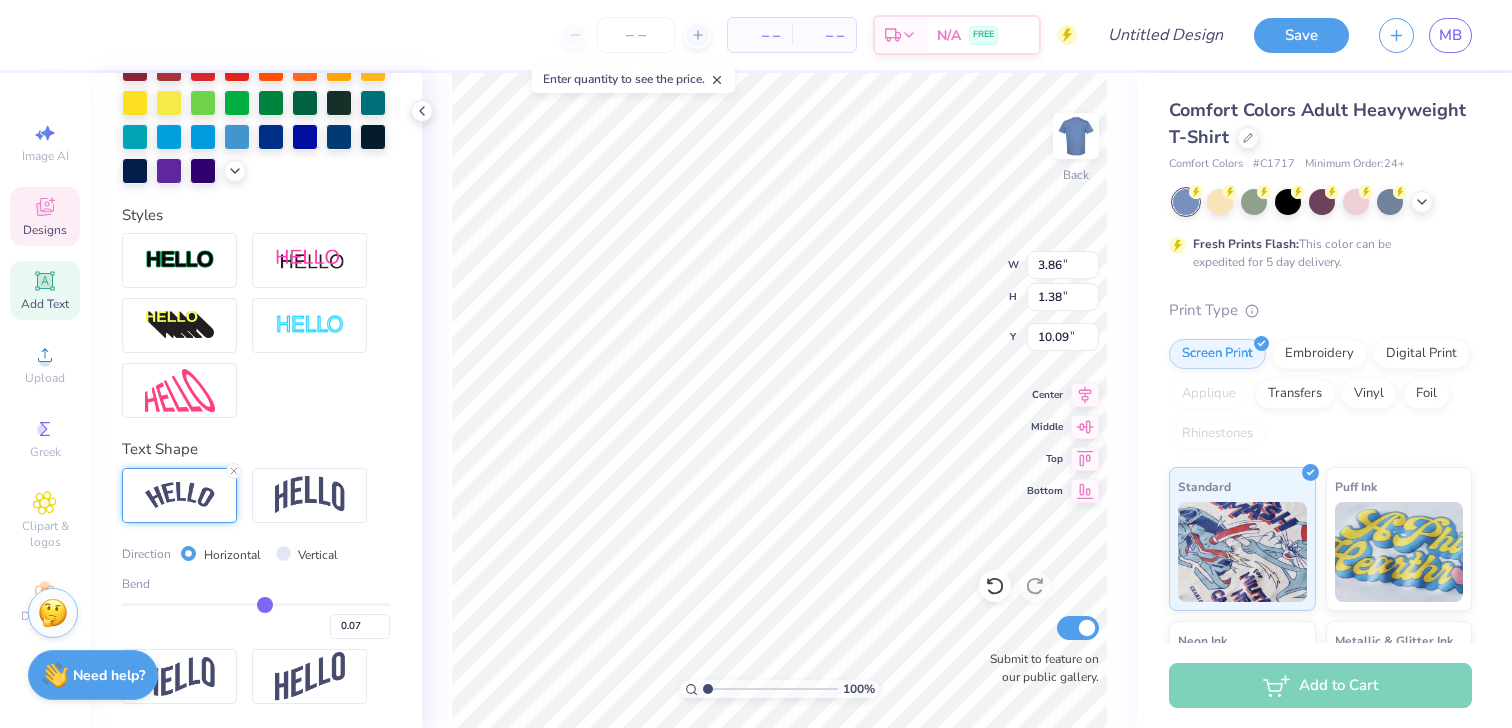 type on "0.06" 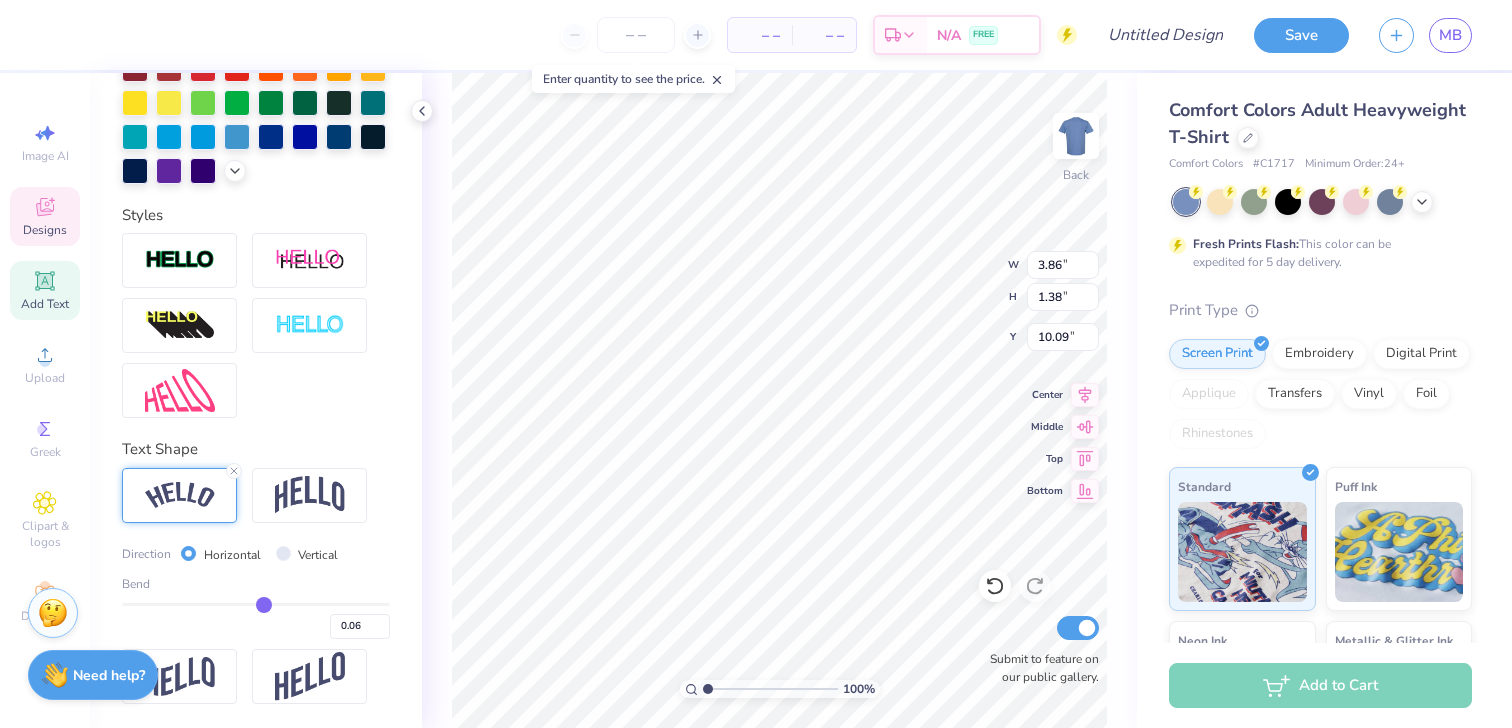 type on "0.05" 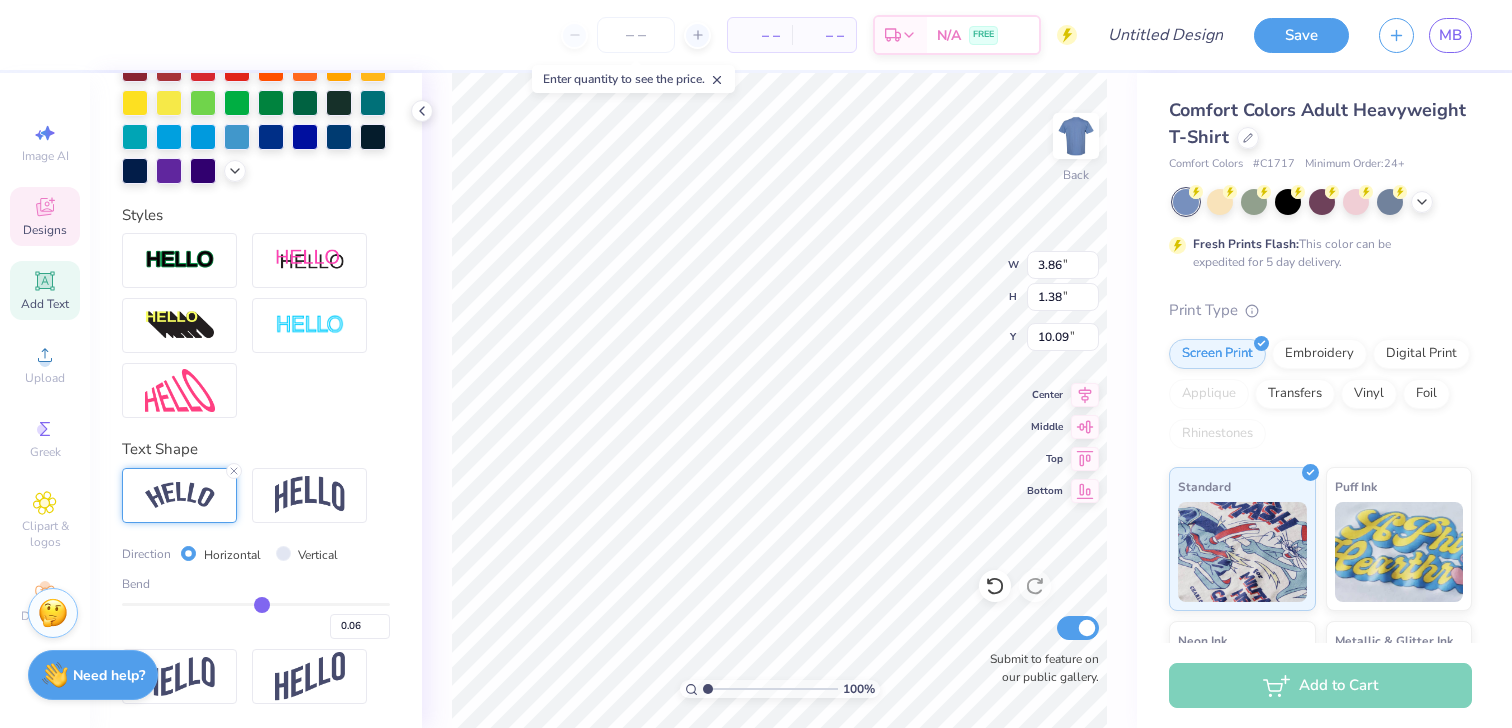 type on "0.05" 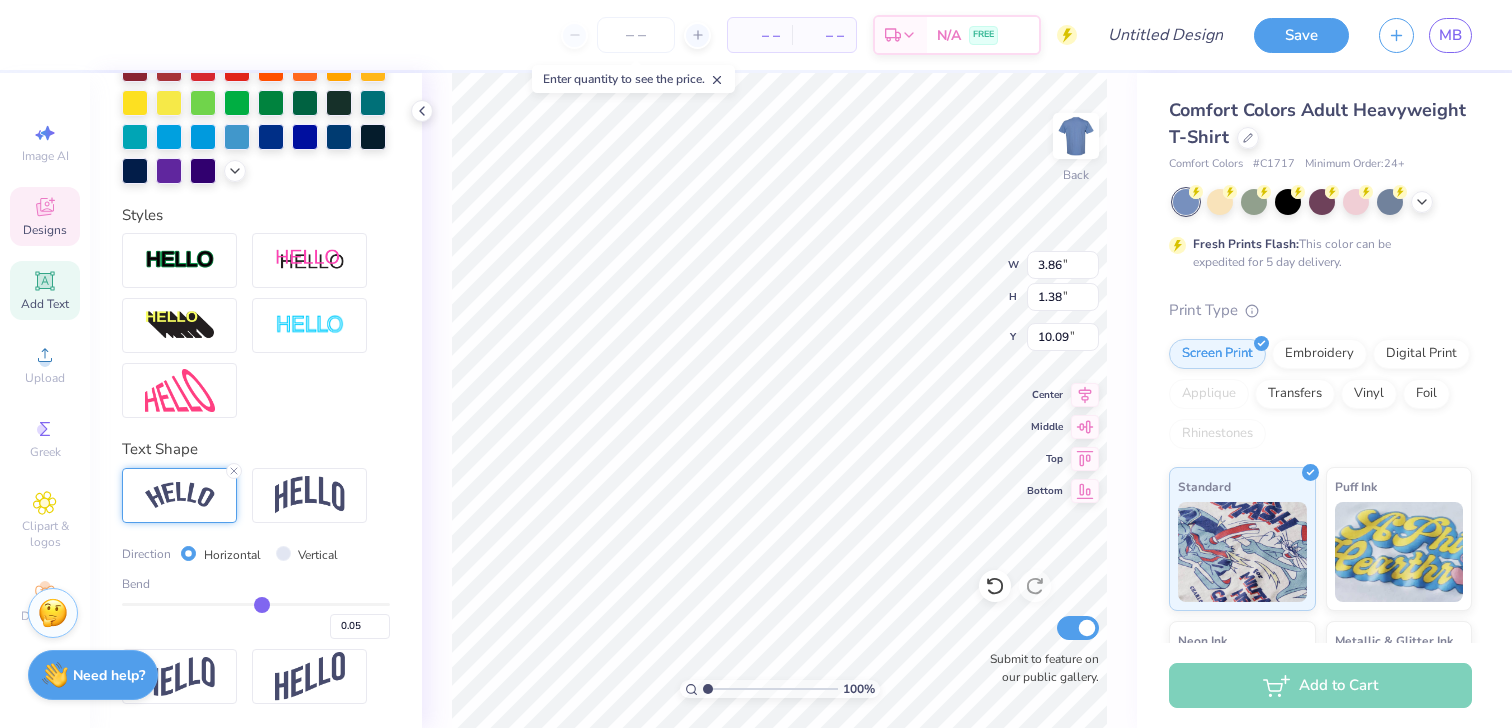type on "0.04" 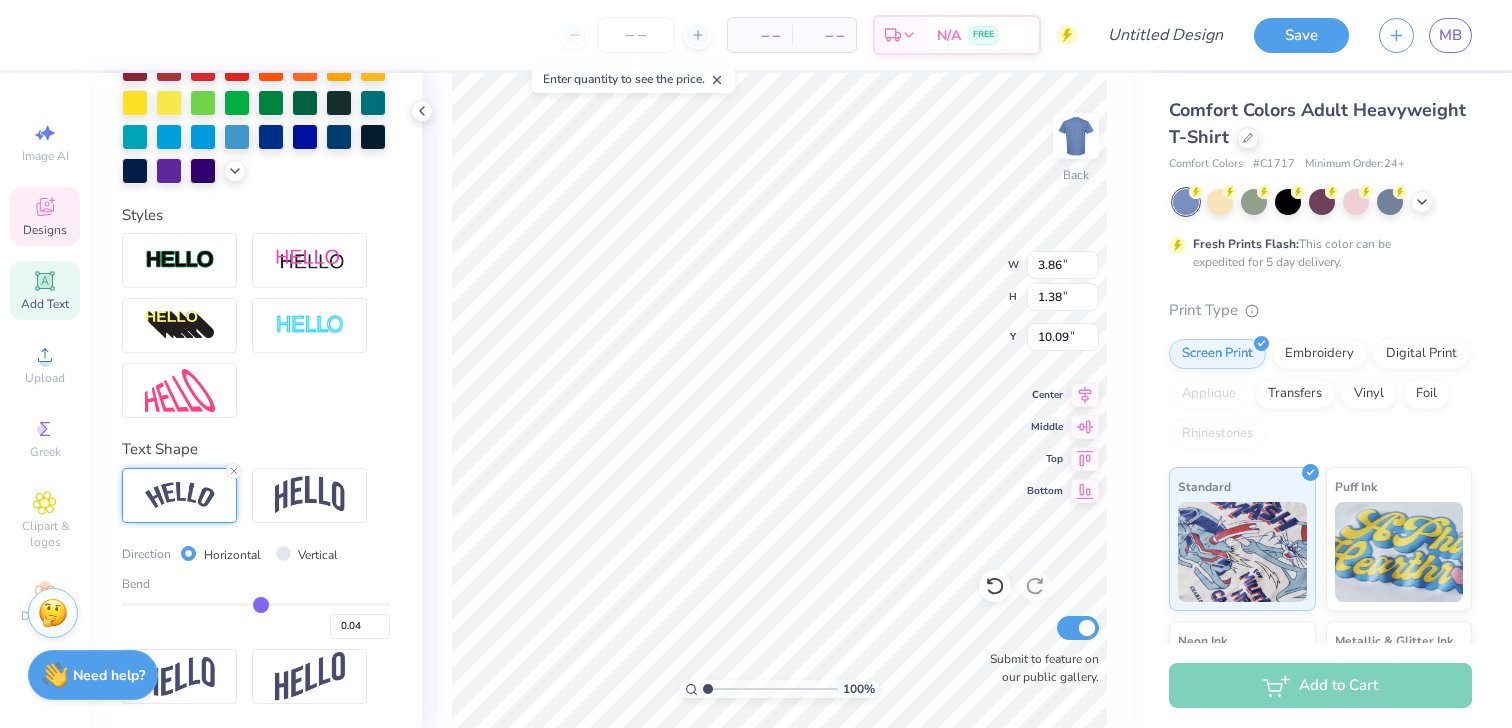 type on "0.03" 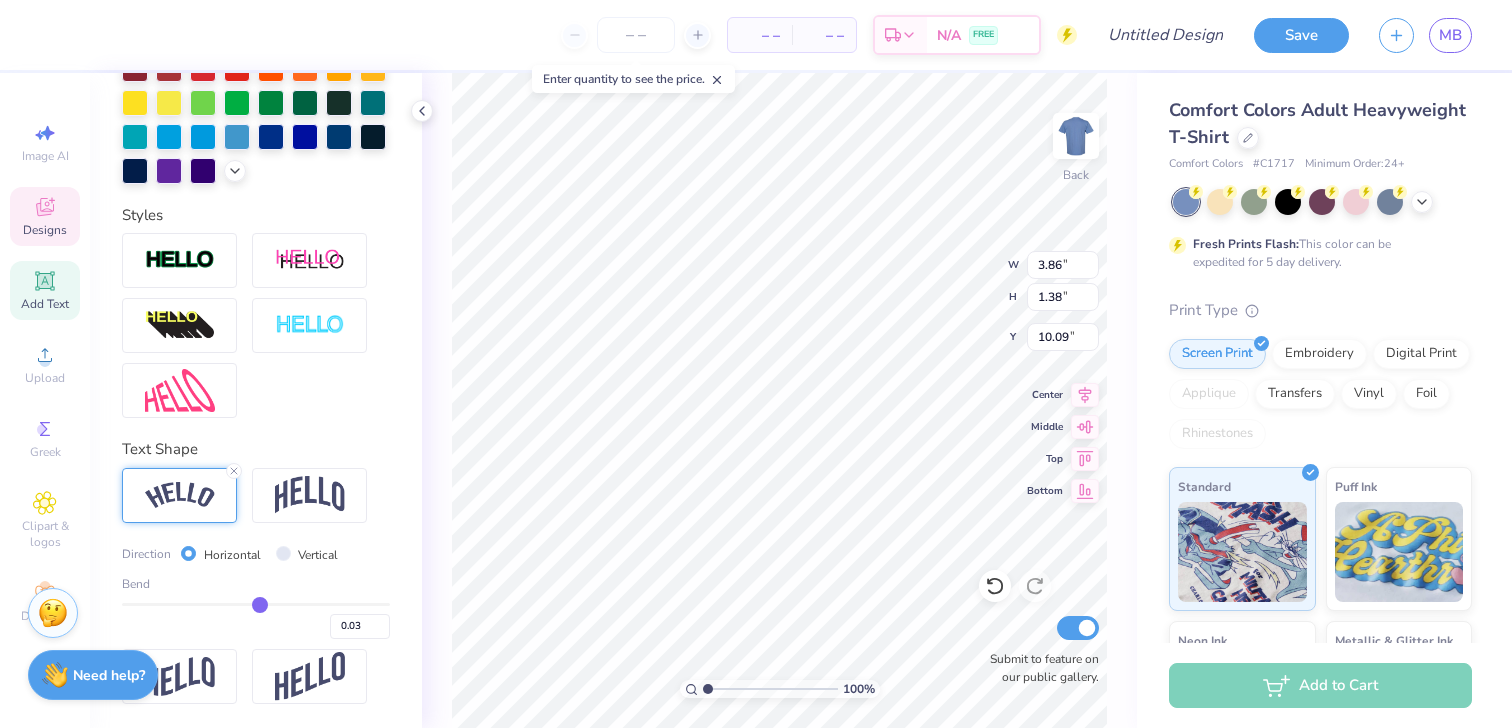 type on "0.02" 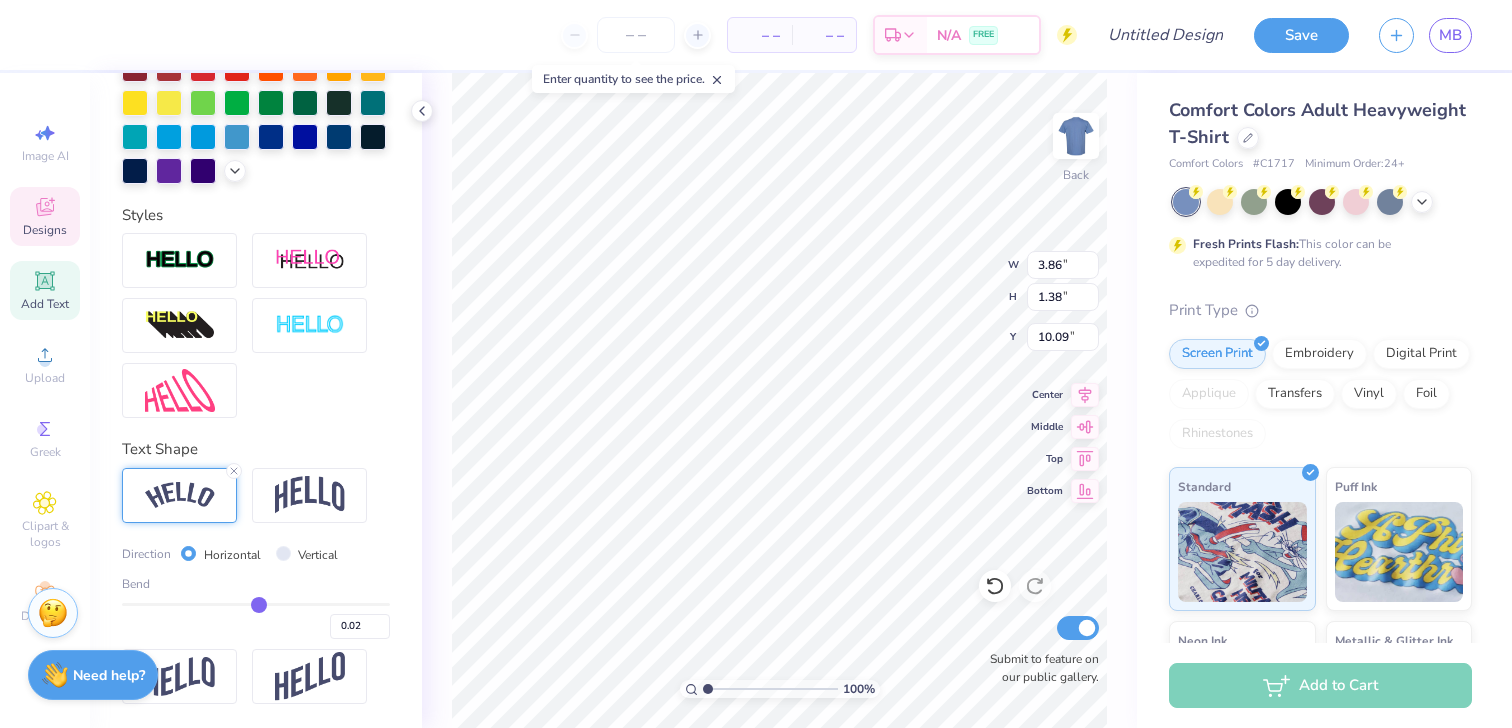 type on "0.01" 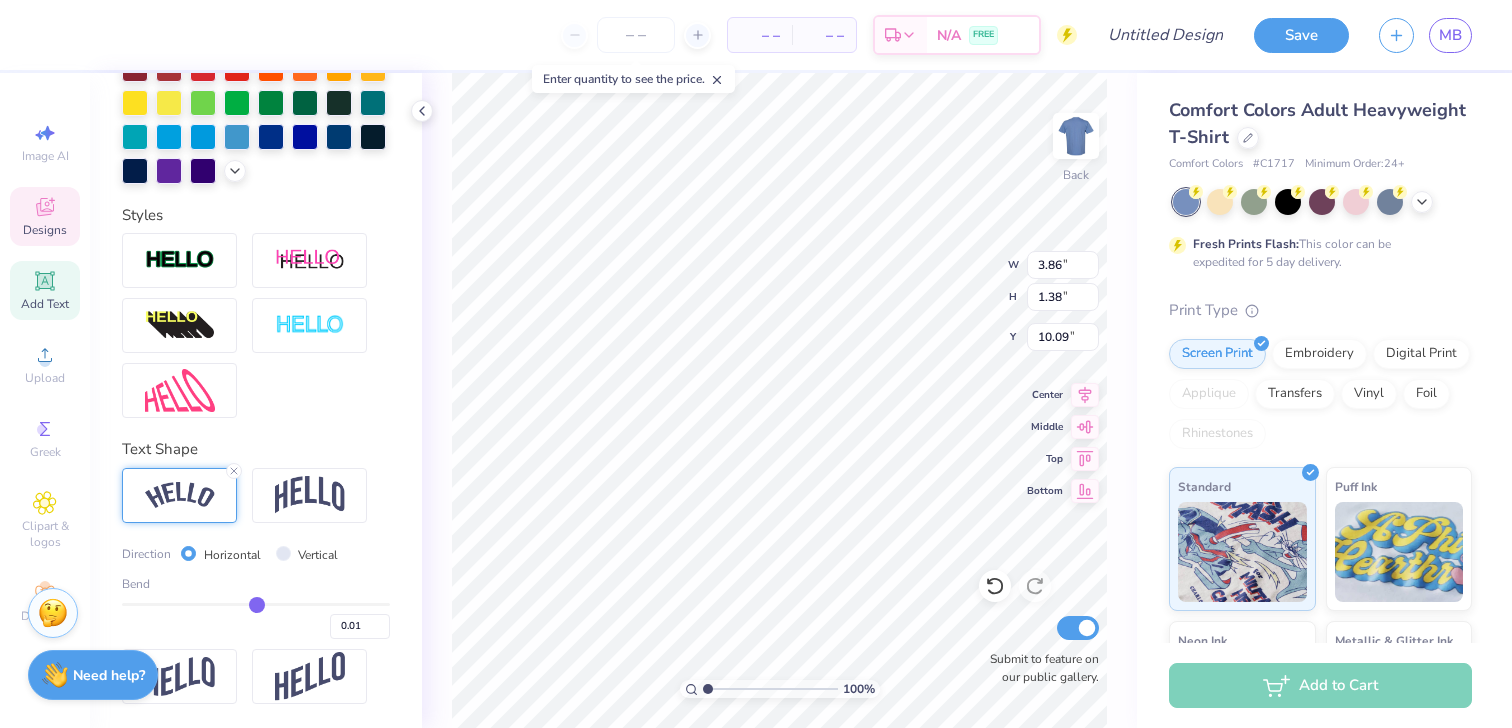 type on "0" 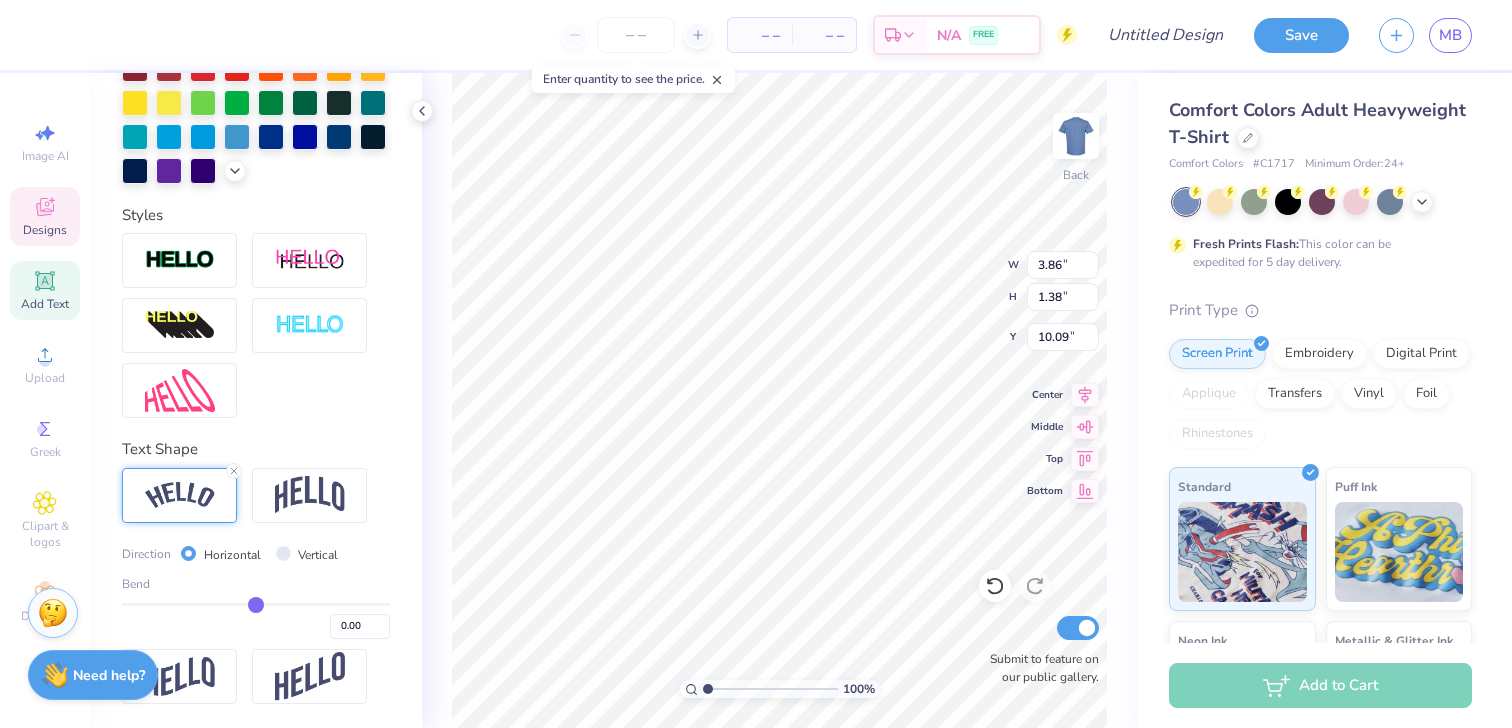 type on "-0.01" 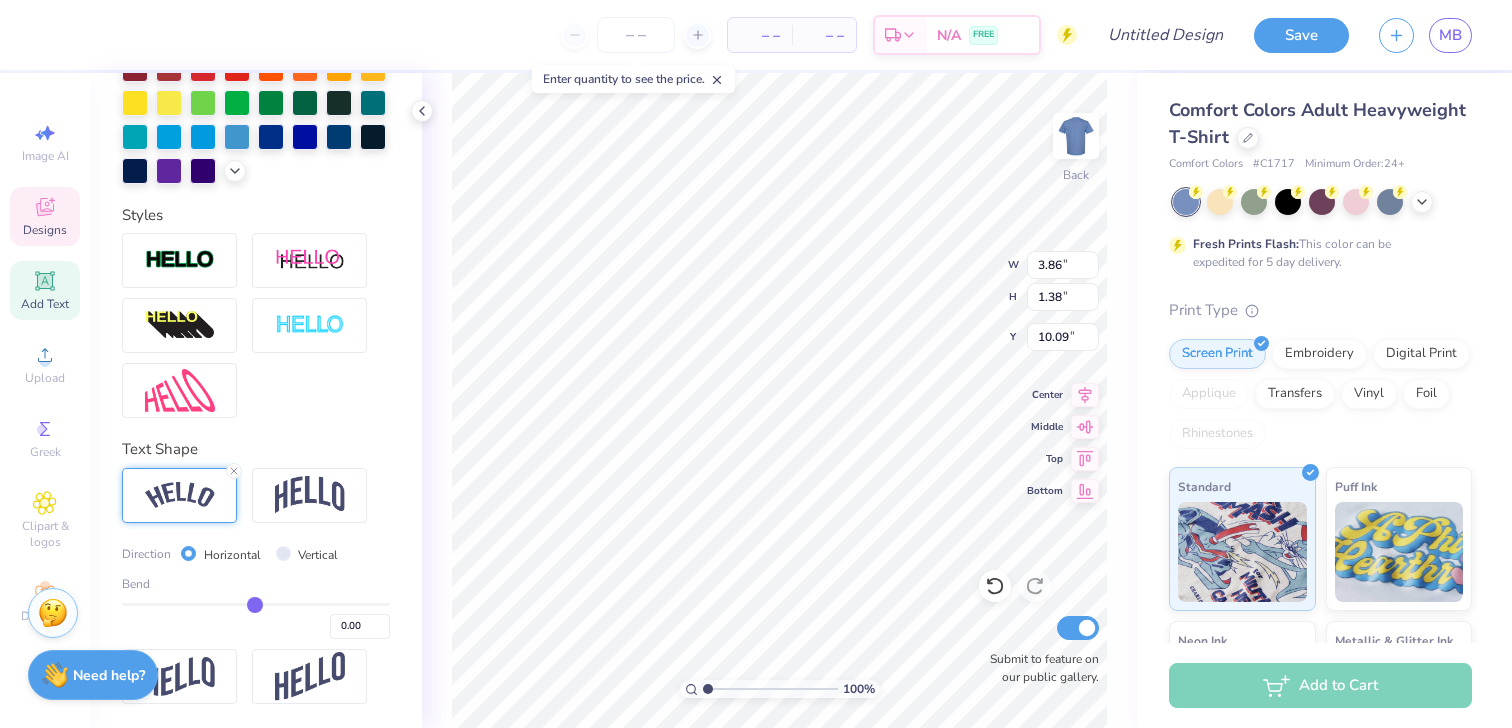 type on "-0.01" 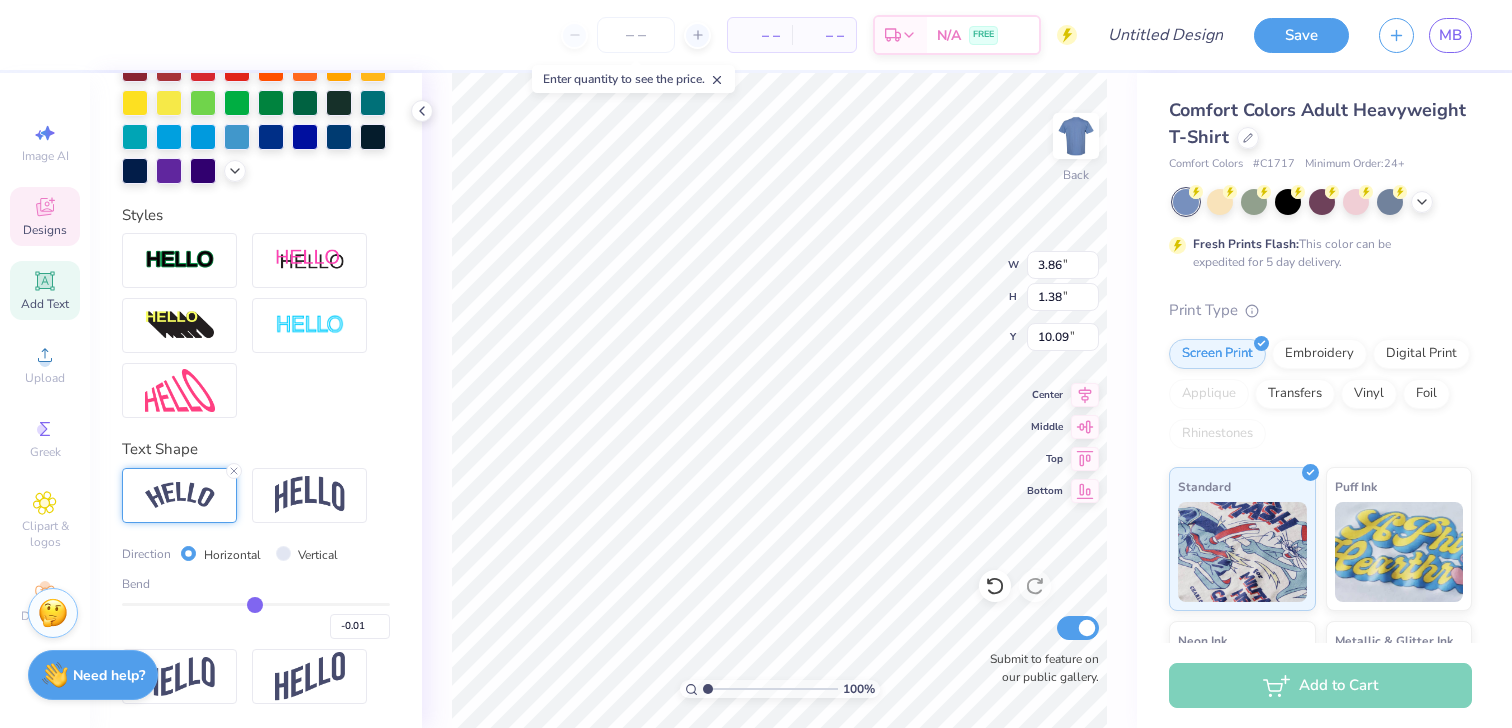 type on "-0.02" 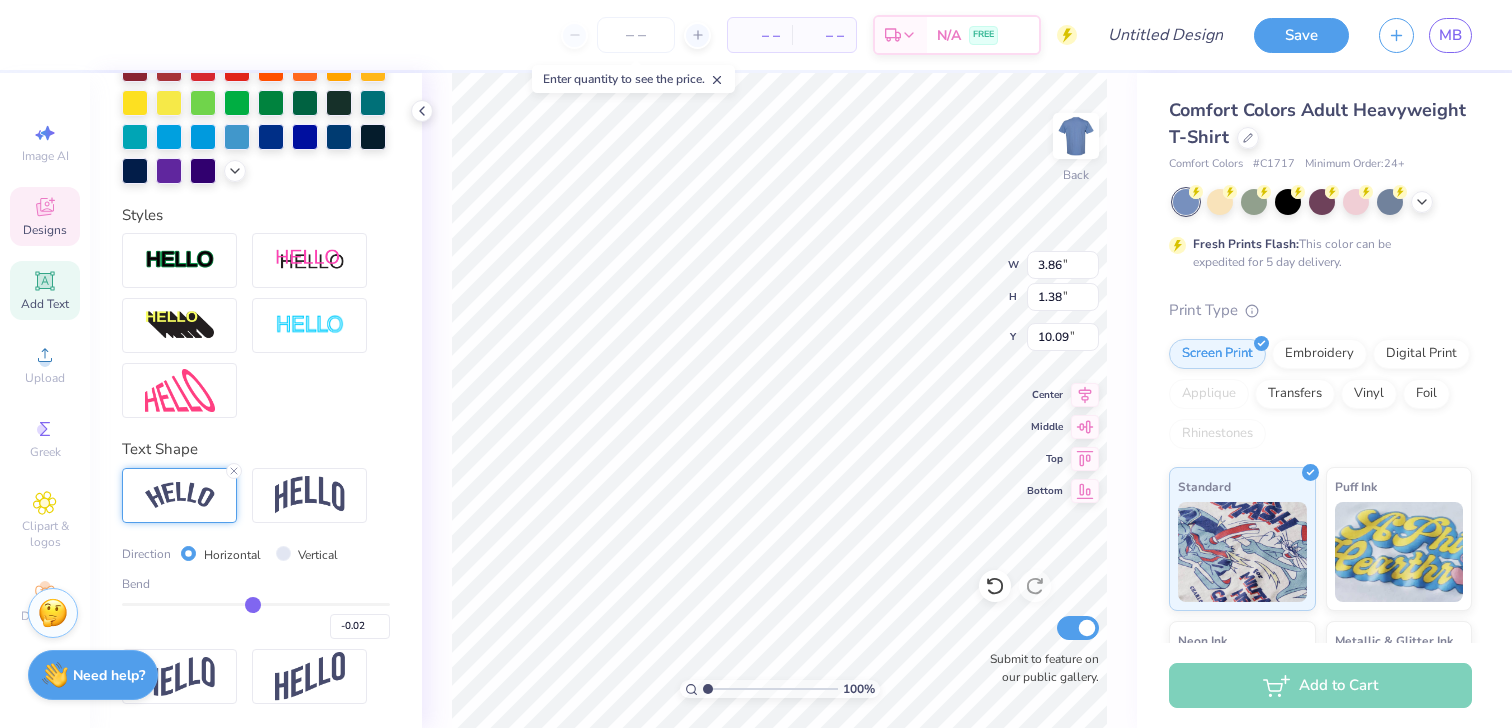 type on "-0.03" 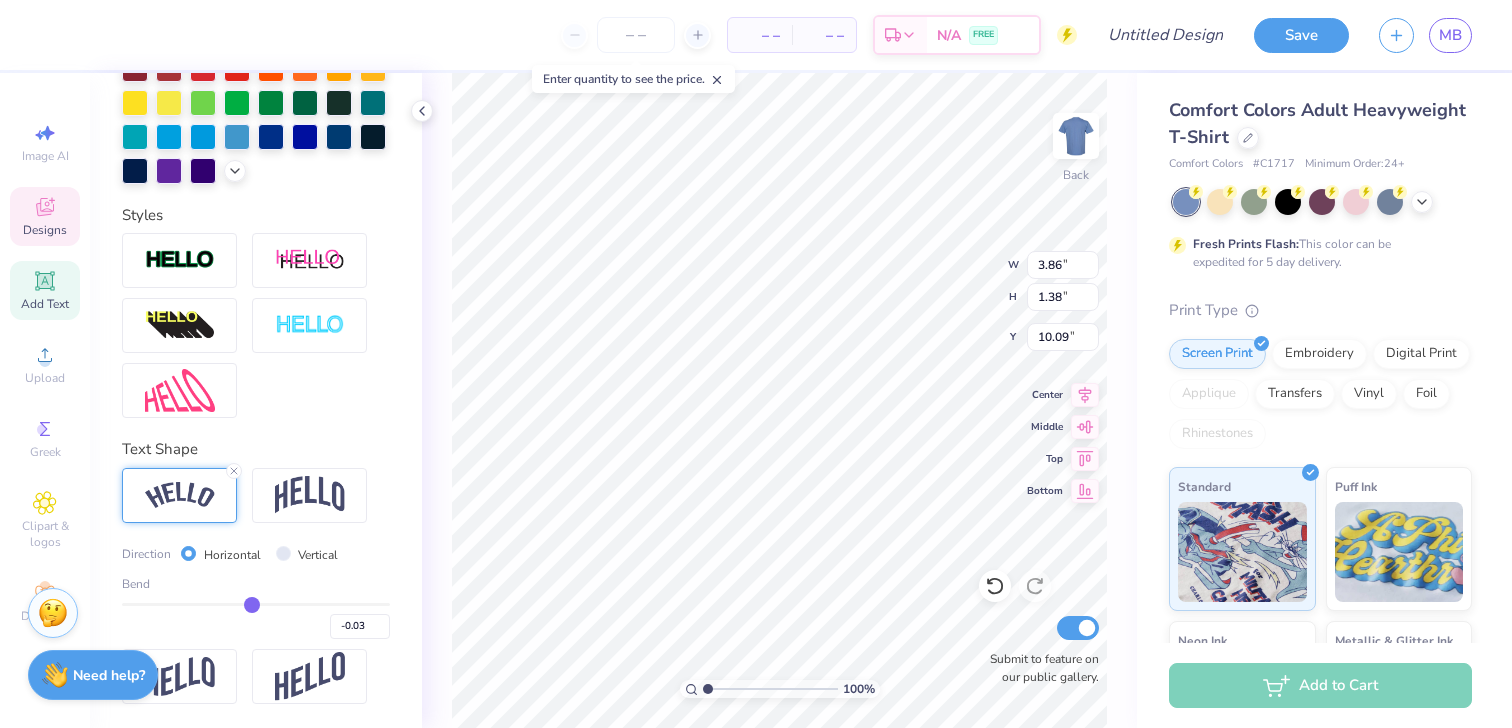 type on "-0.04" 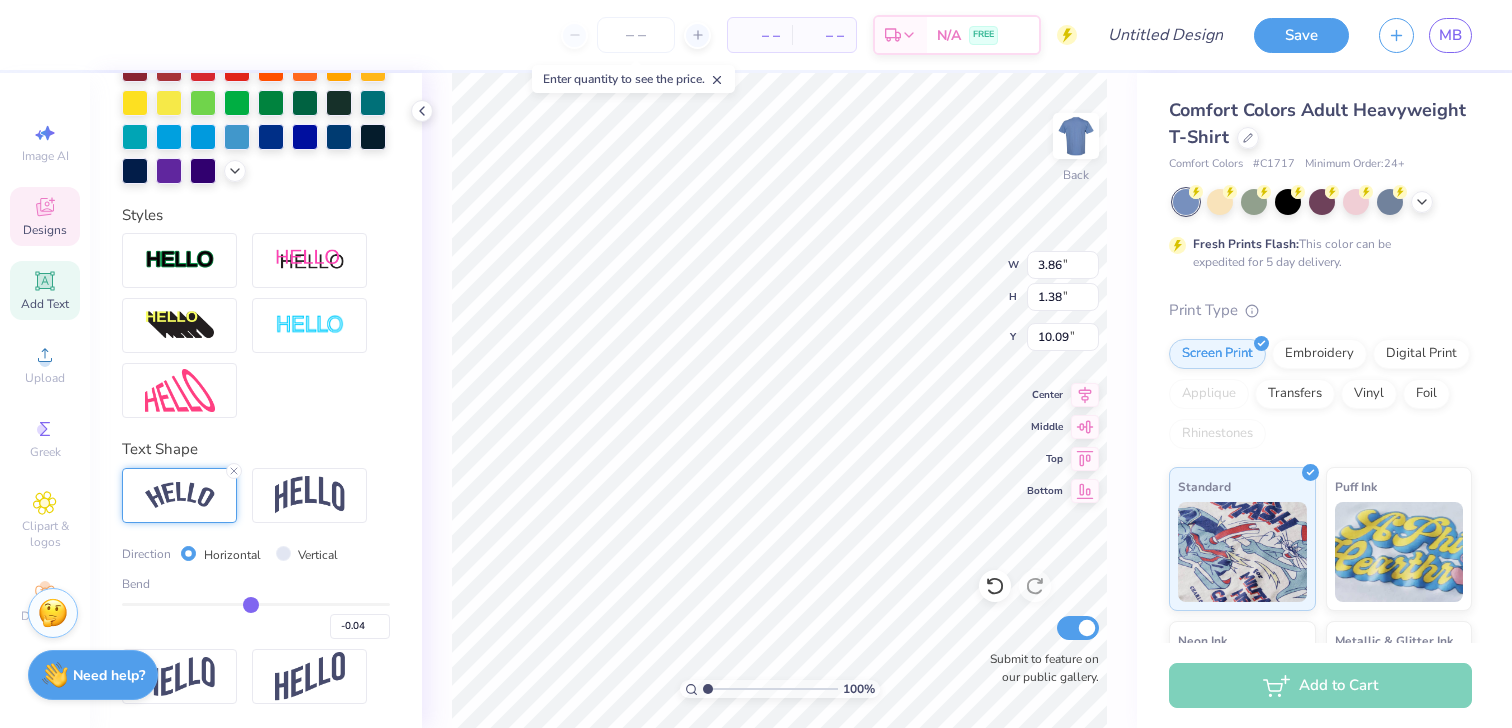 type on "-0.05" 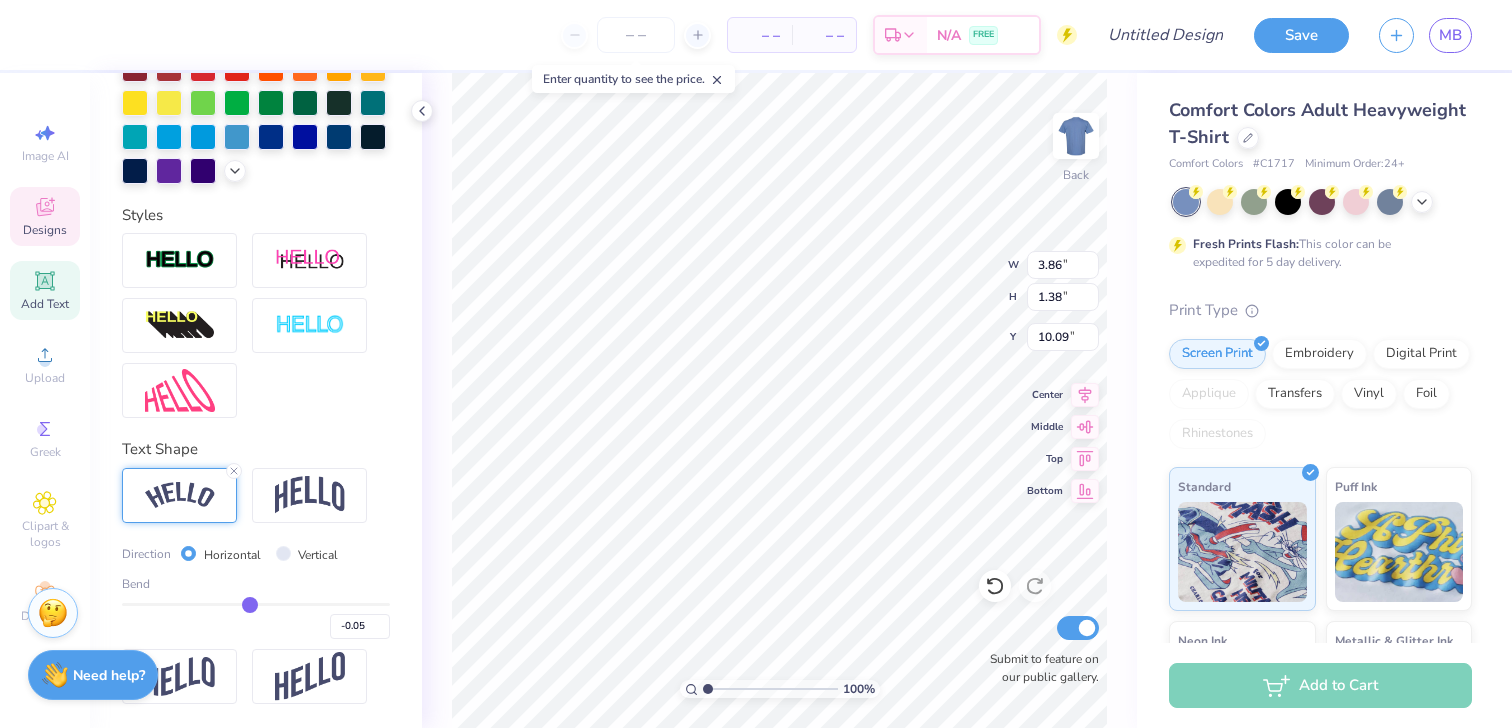 type on "-0.06" 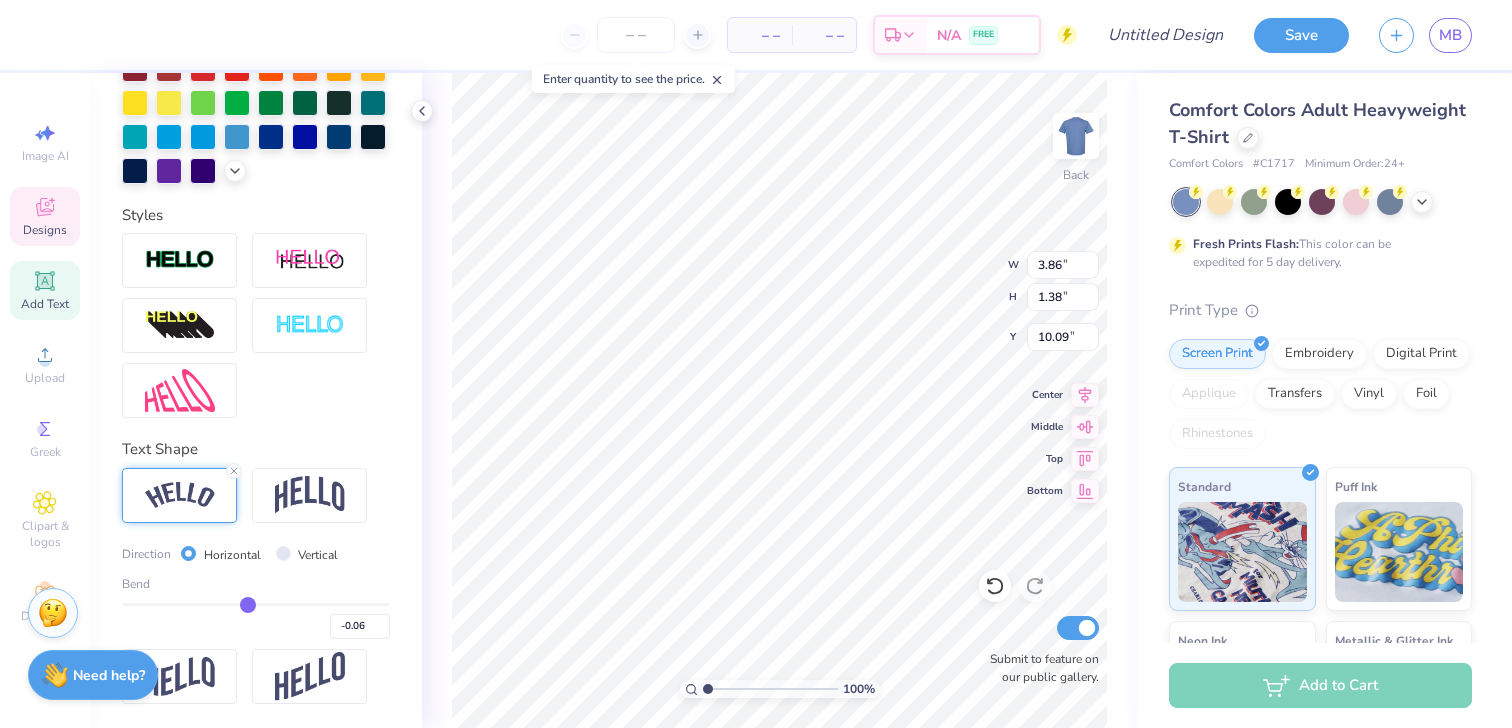 type on "-0.07" 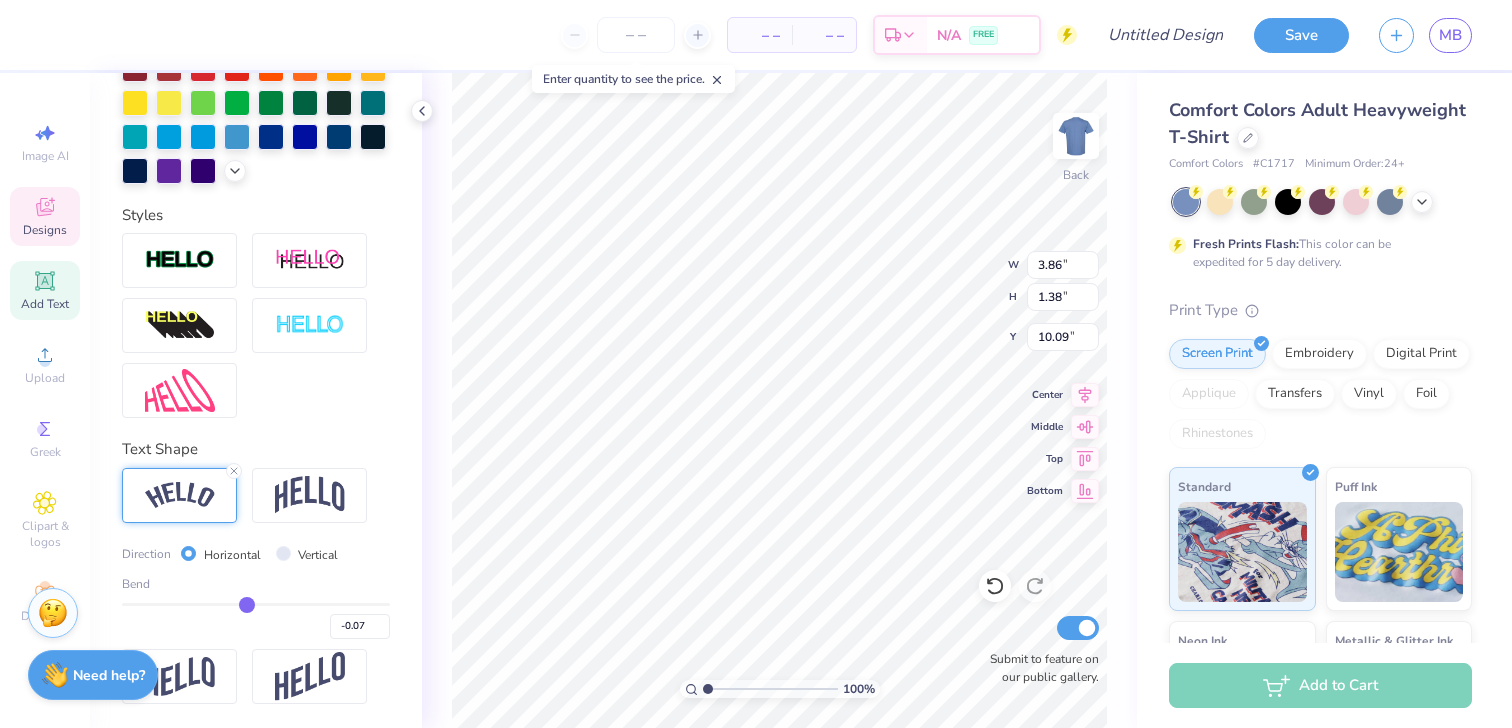 type on "-0.08" 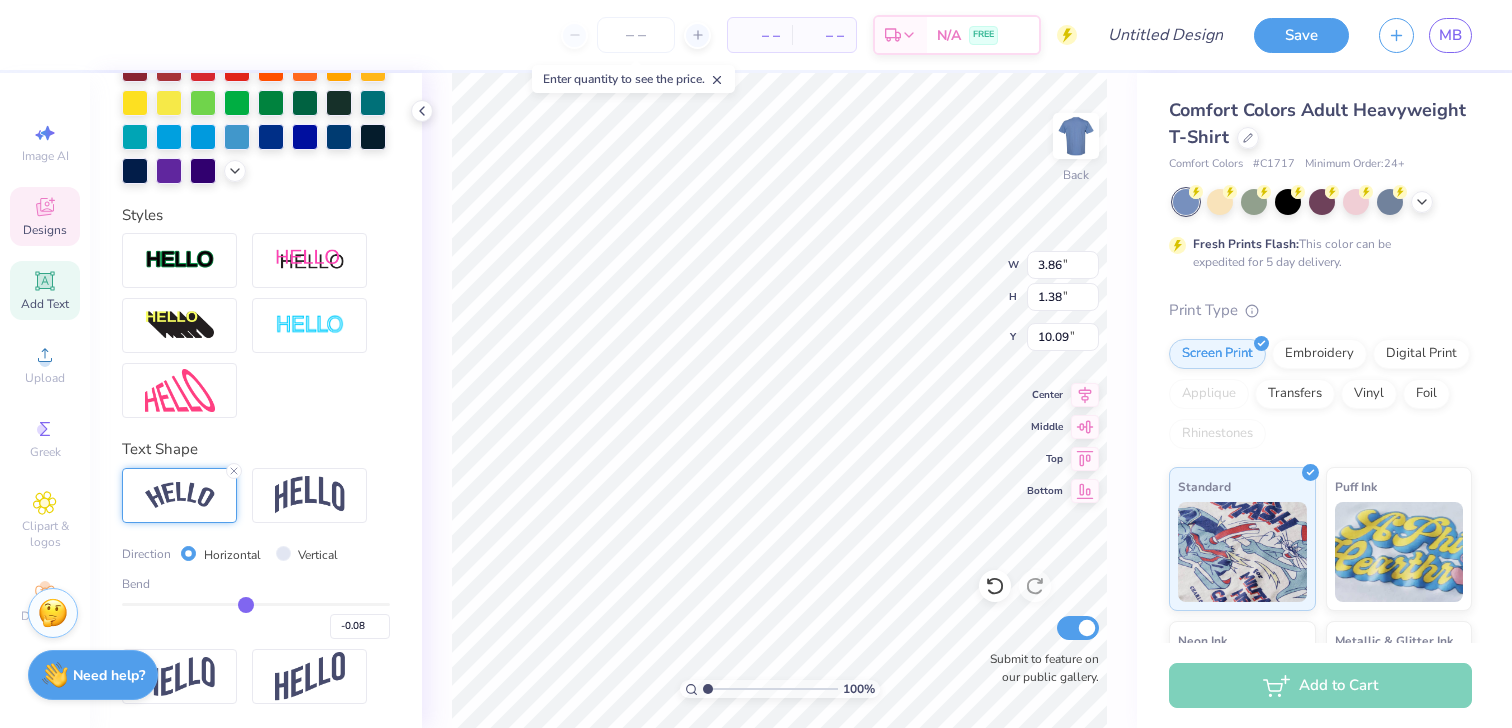 type on "-0.09" 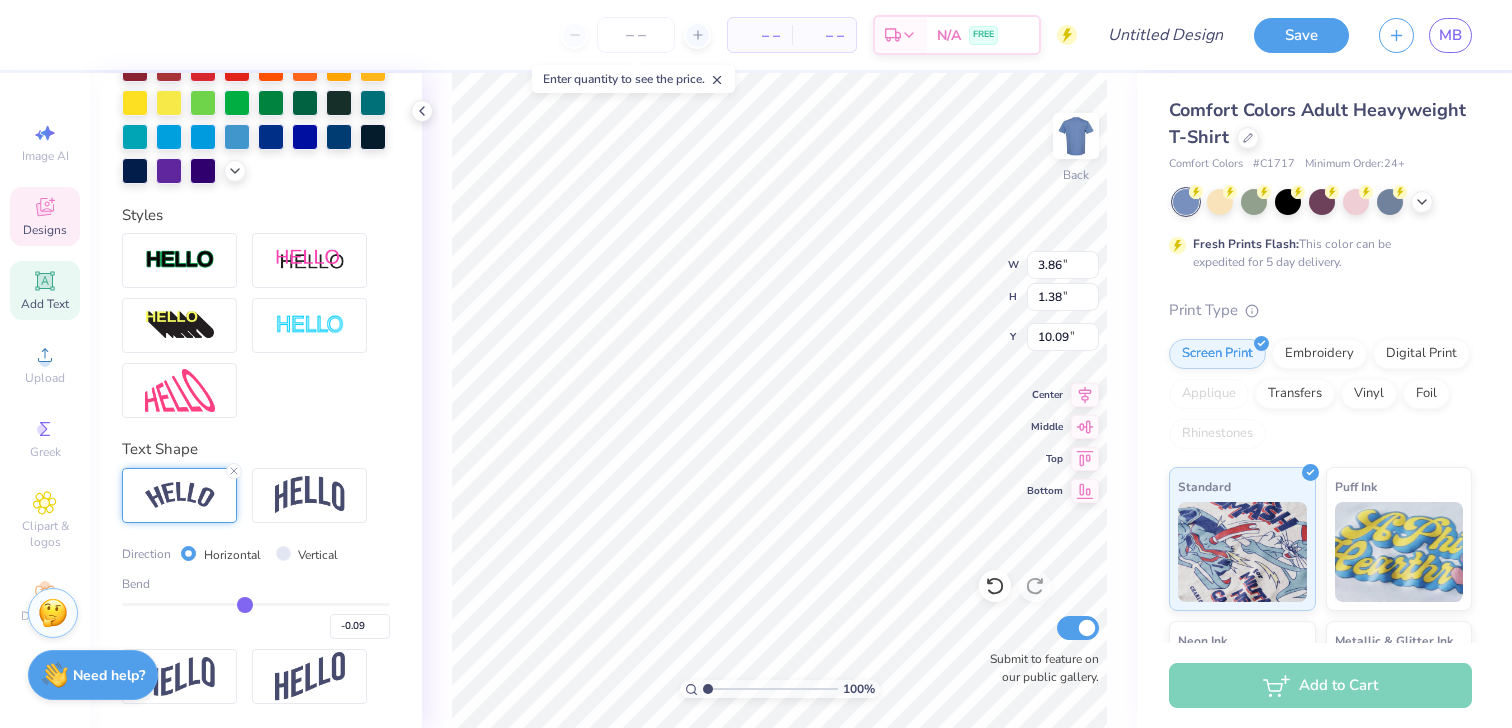 type on "-0.1" 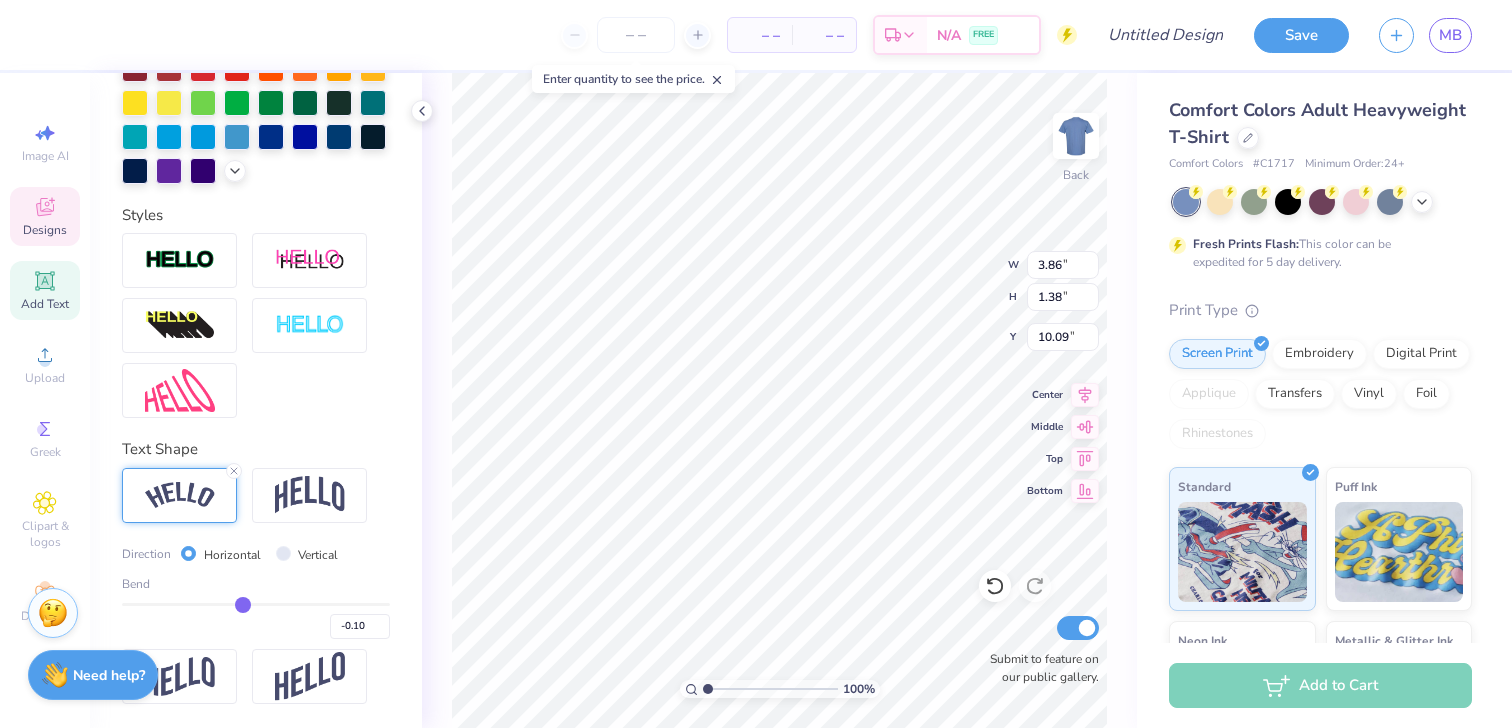 type on "-0.11" 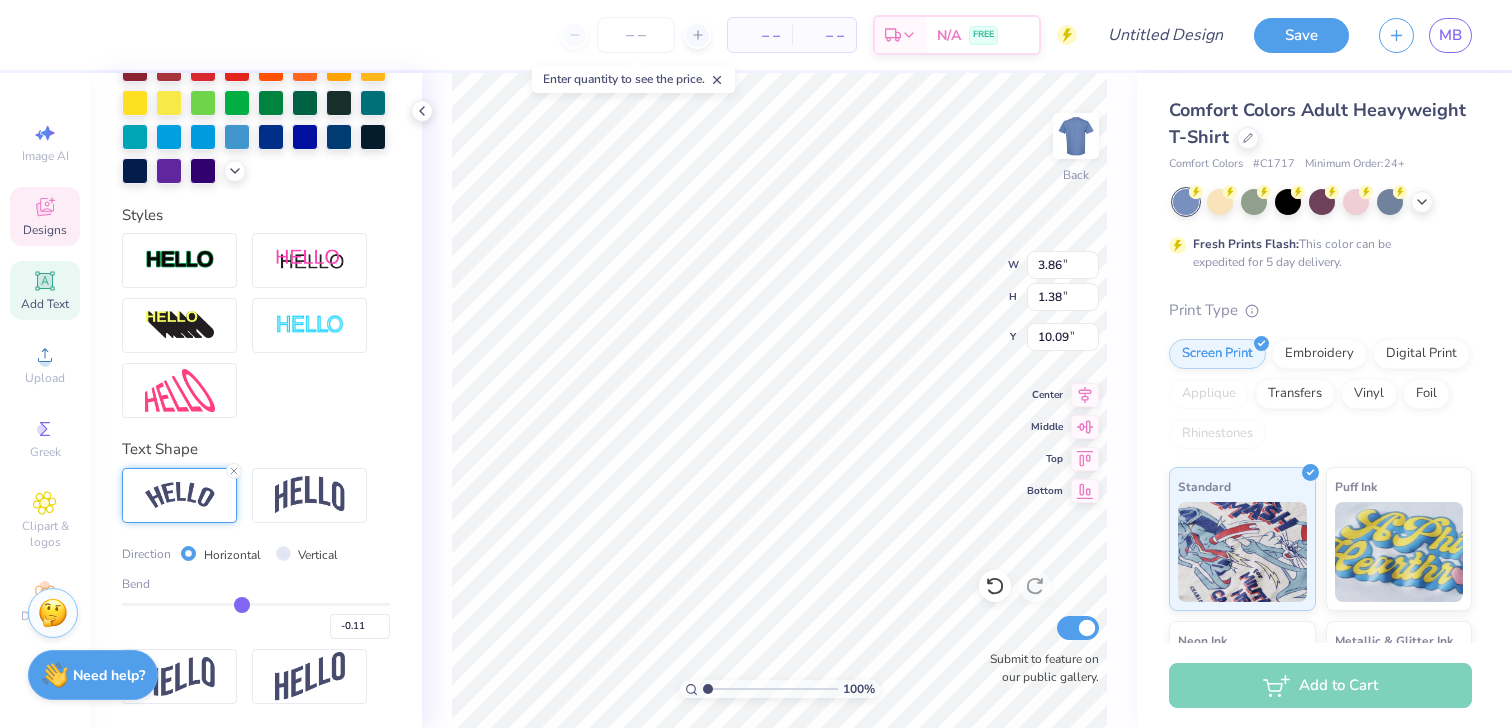 type on "-0.12" 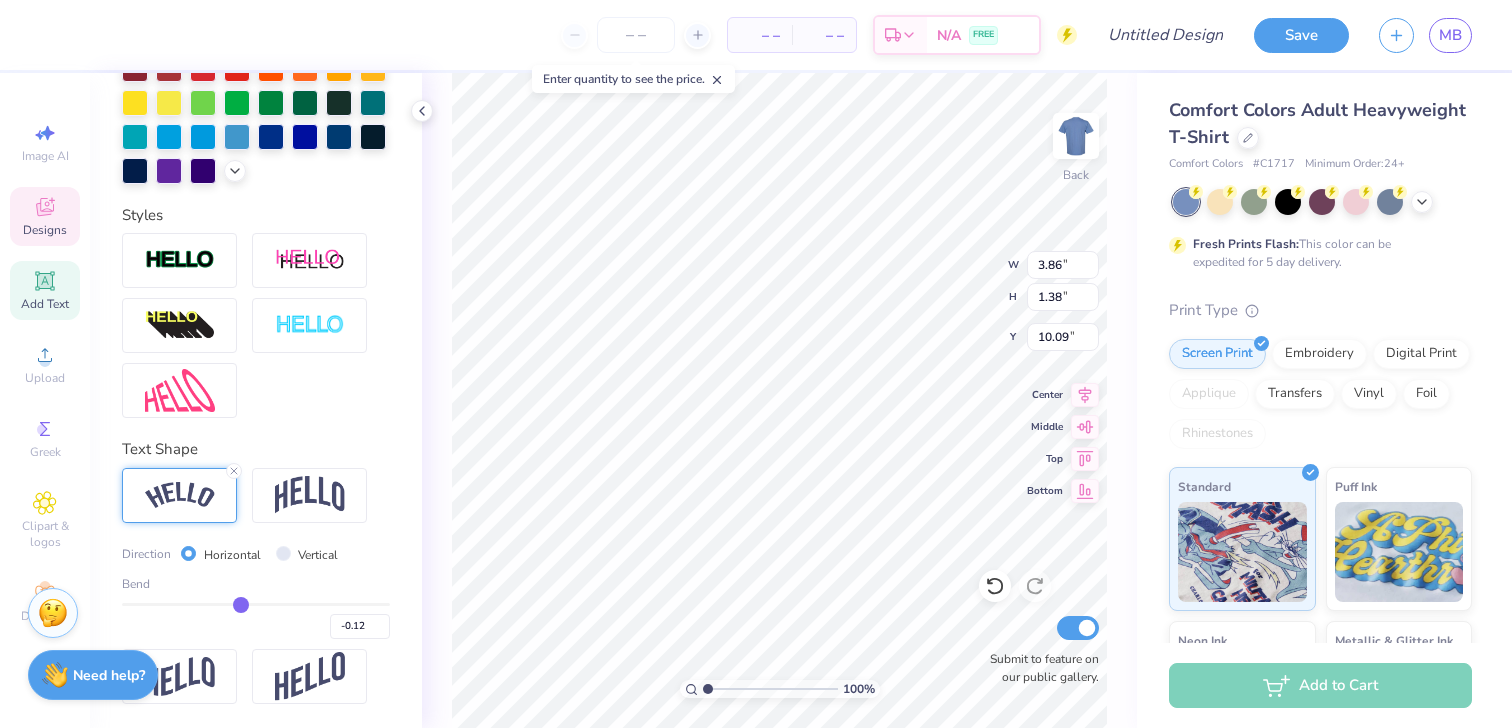 type on "-0.13" 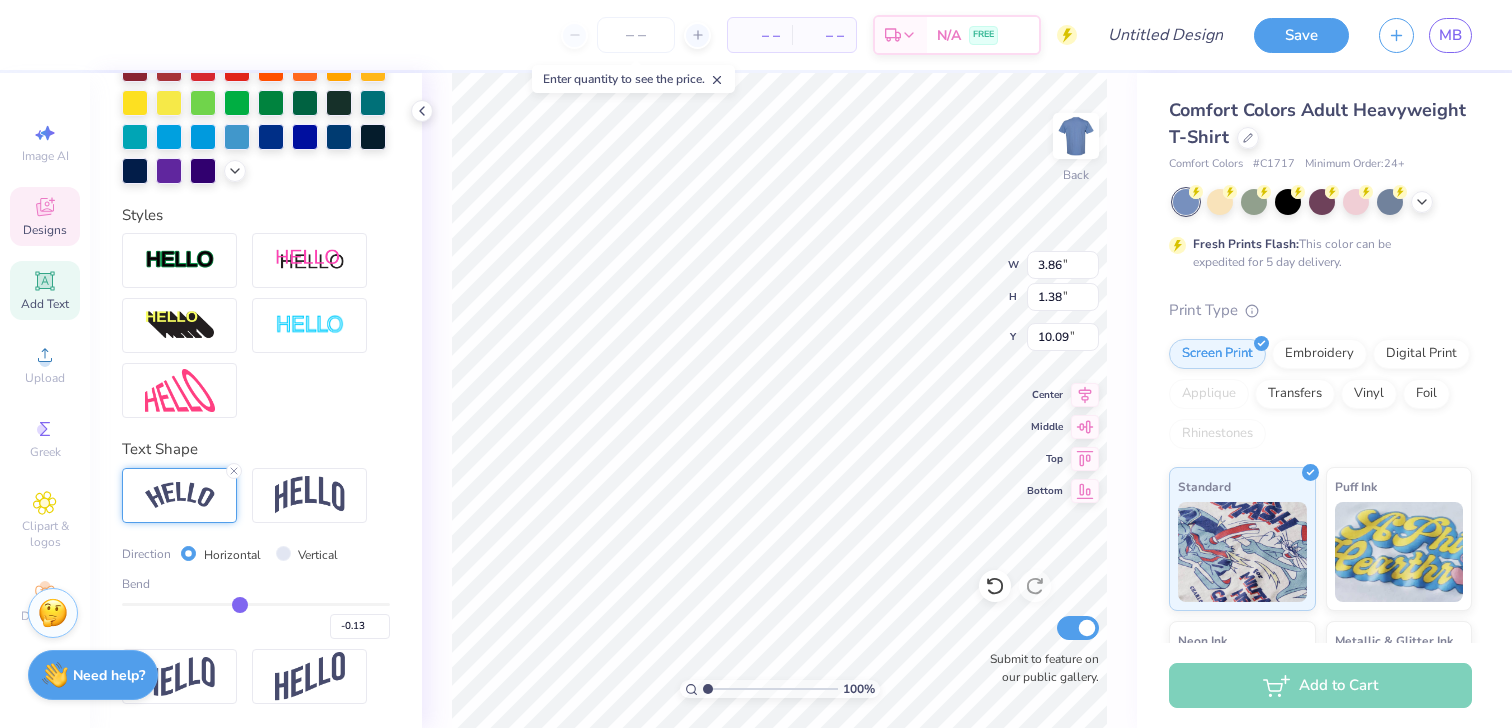 type on "-0.14" 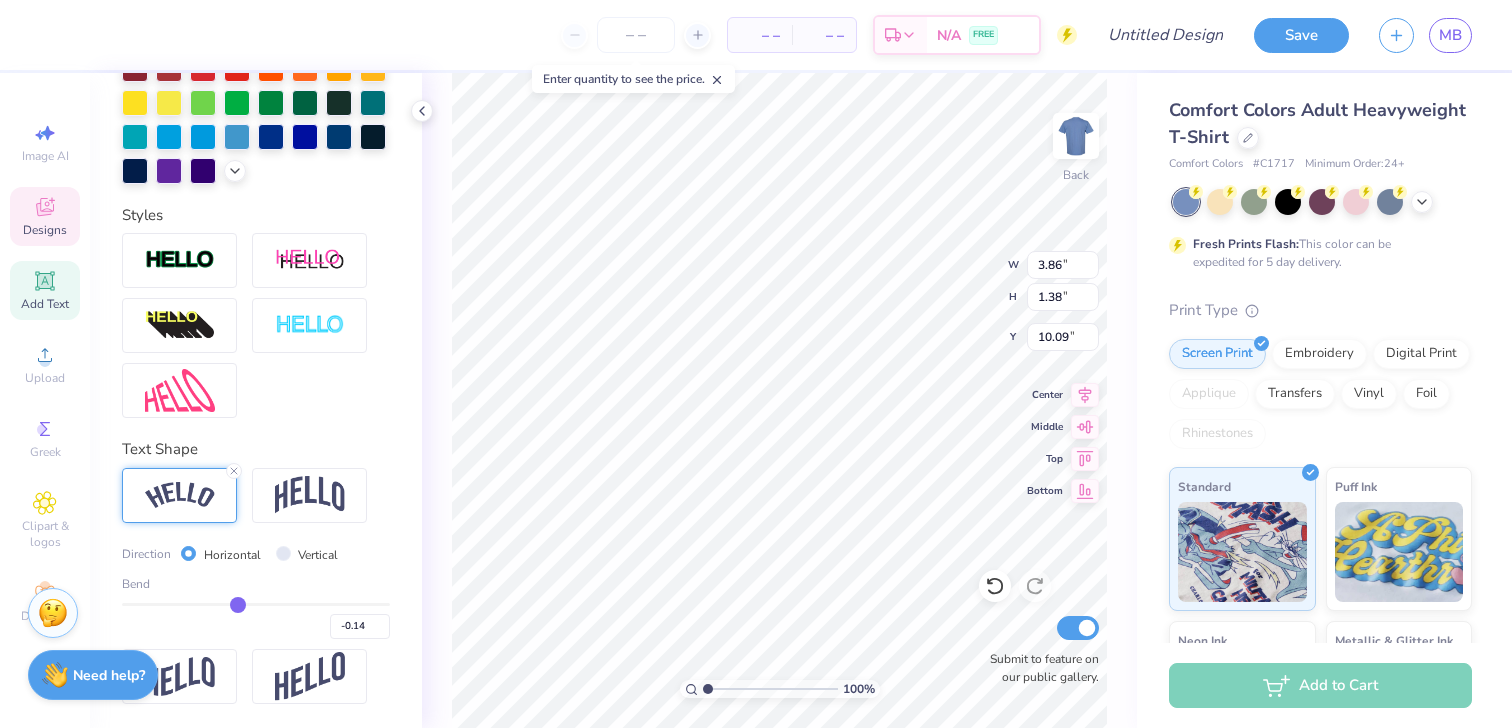 type on "-0.15" 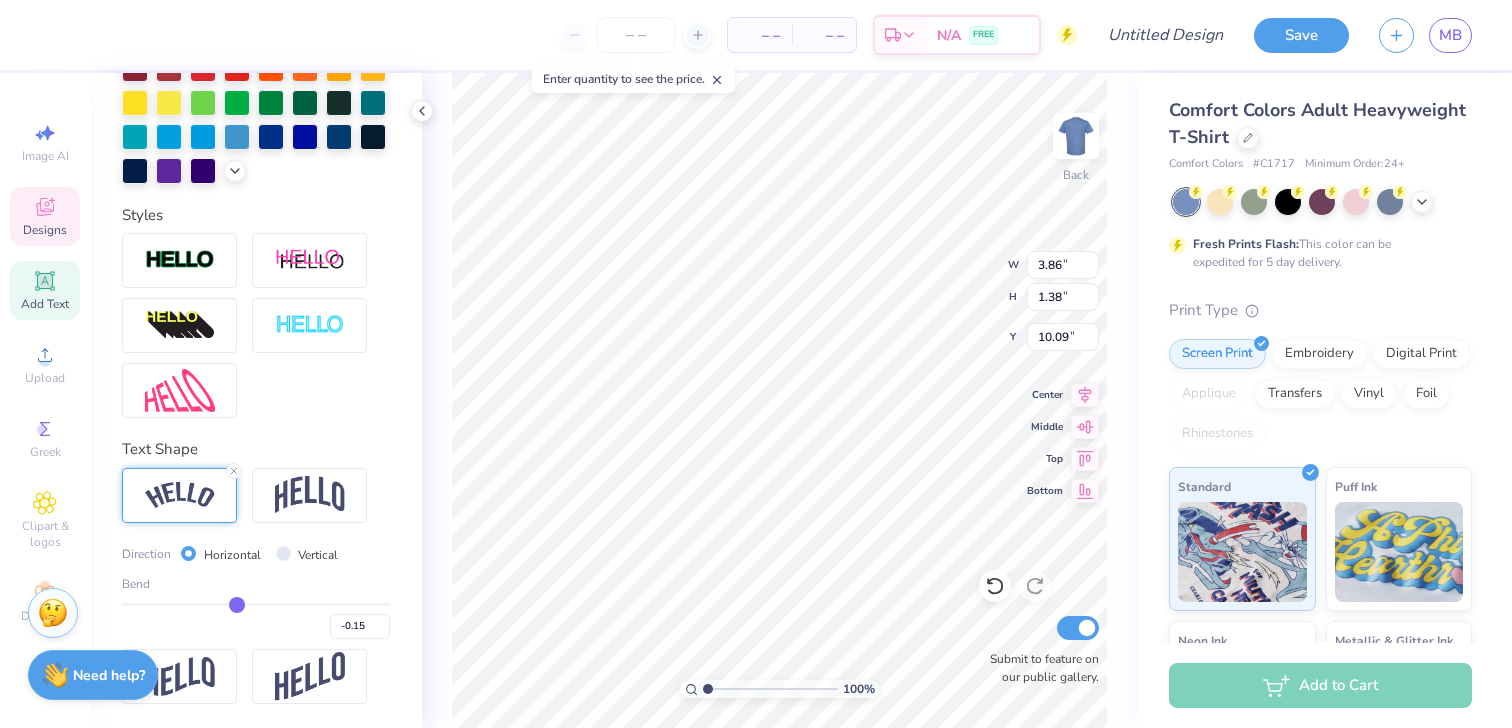 type on "-0.16" 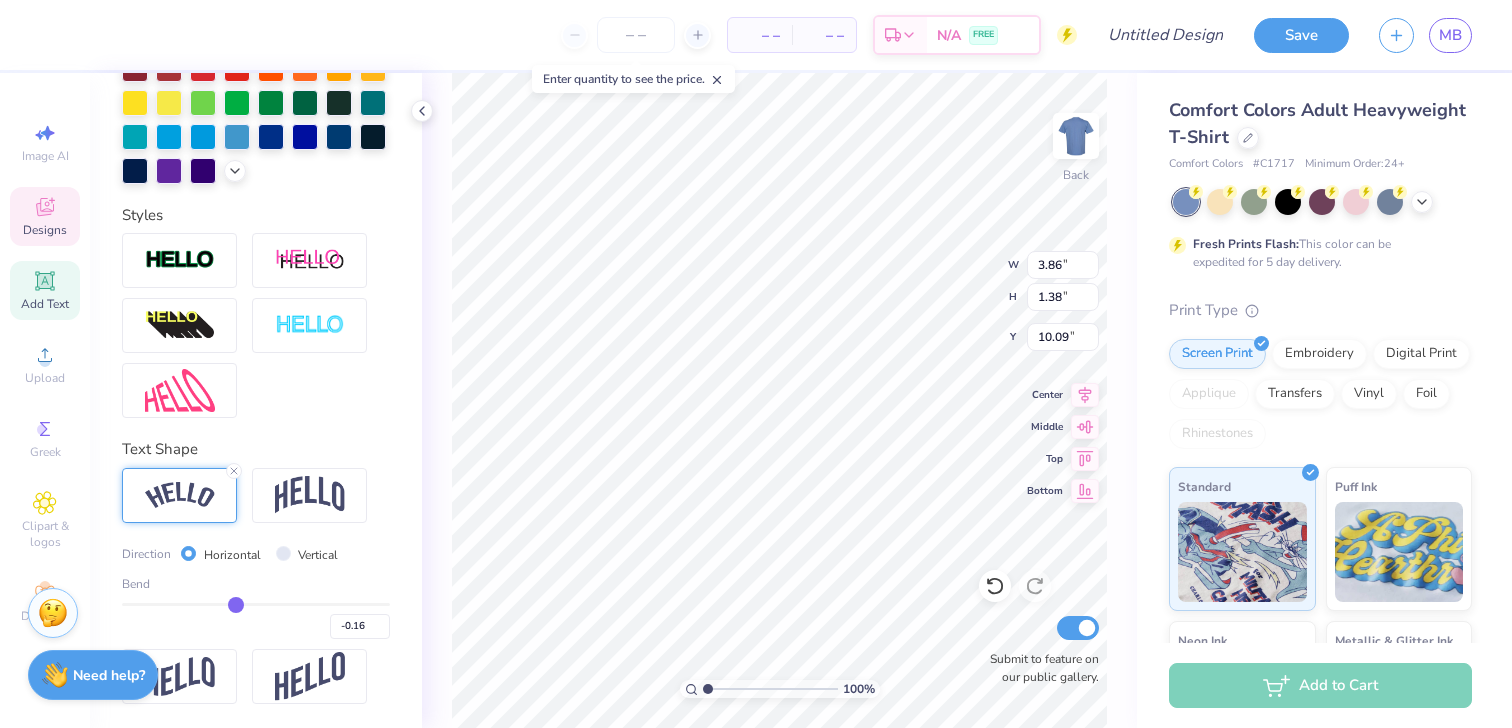 type on "-0.17" 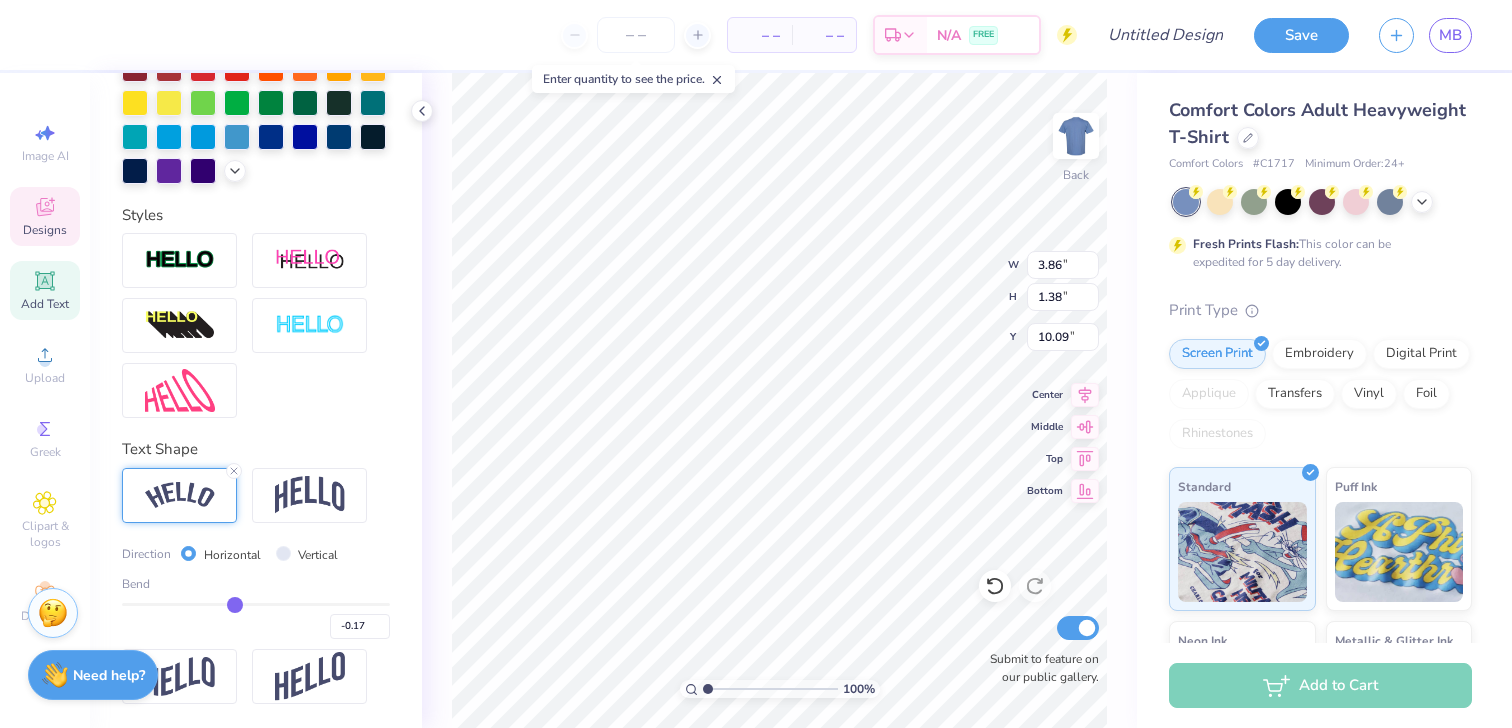 type on "-0.18" 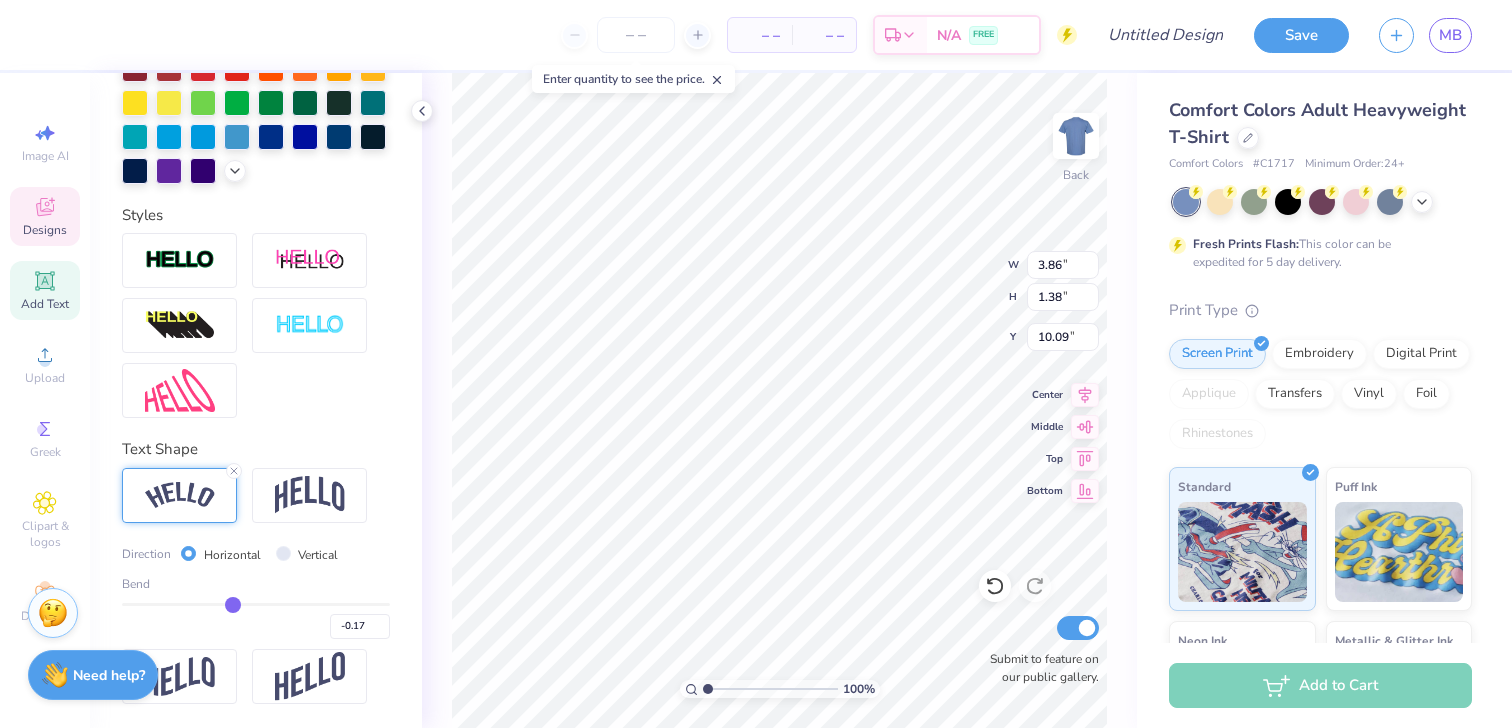 type on "-0.18" 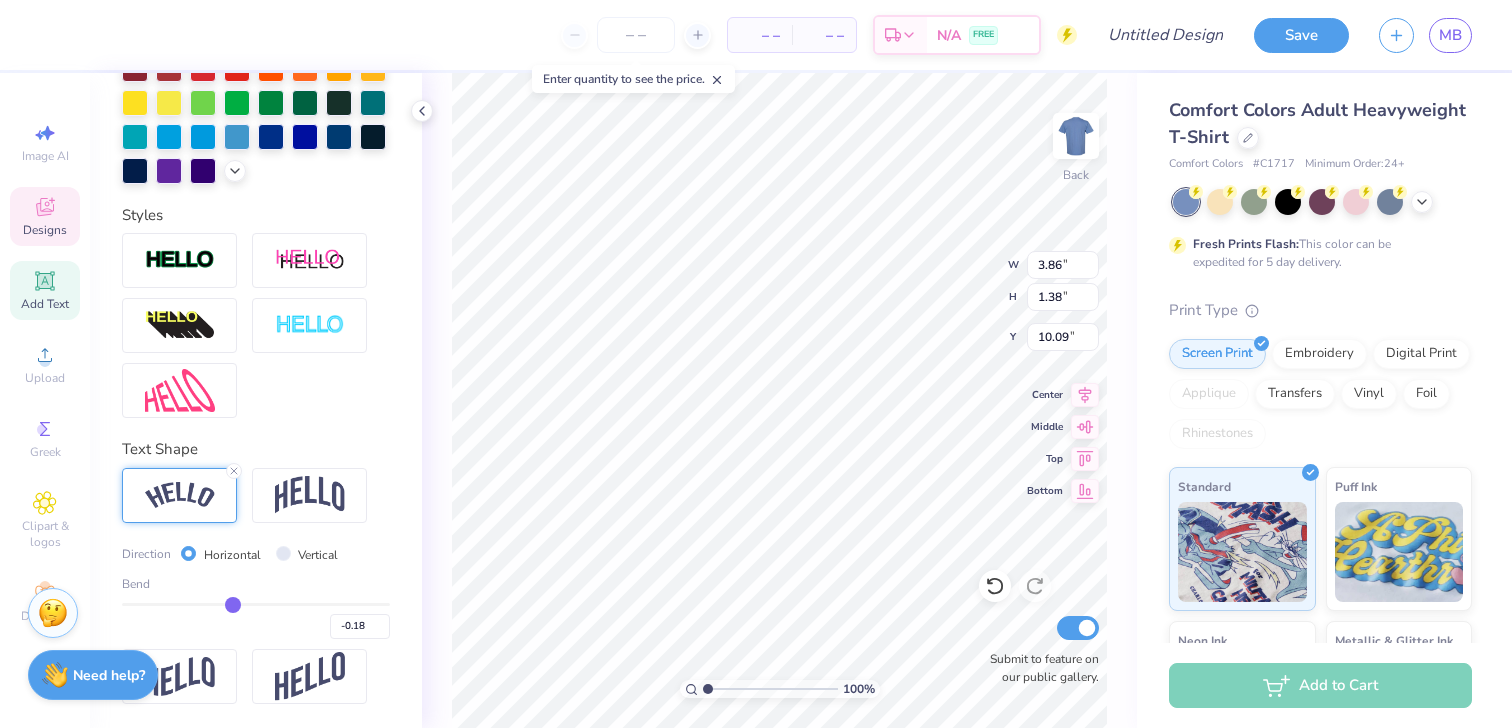 type on "-0.19" 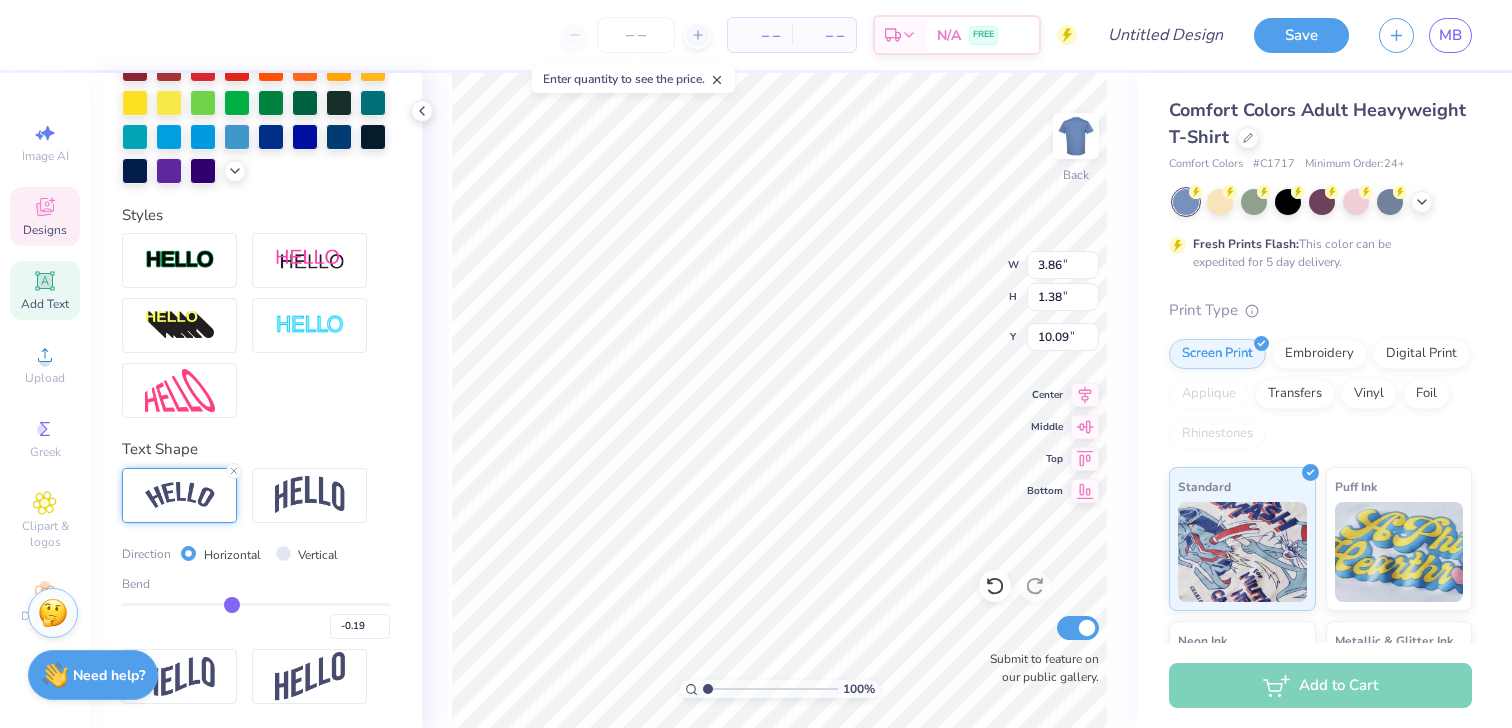 type on "-0.2" 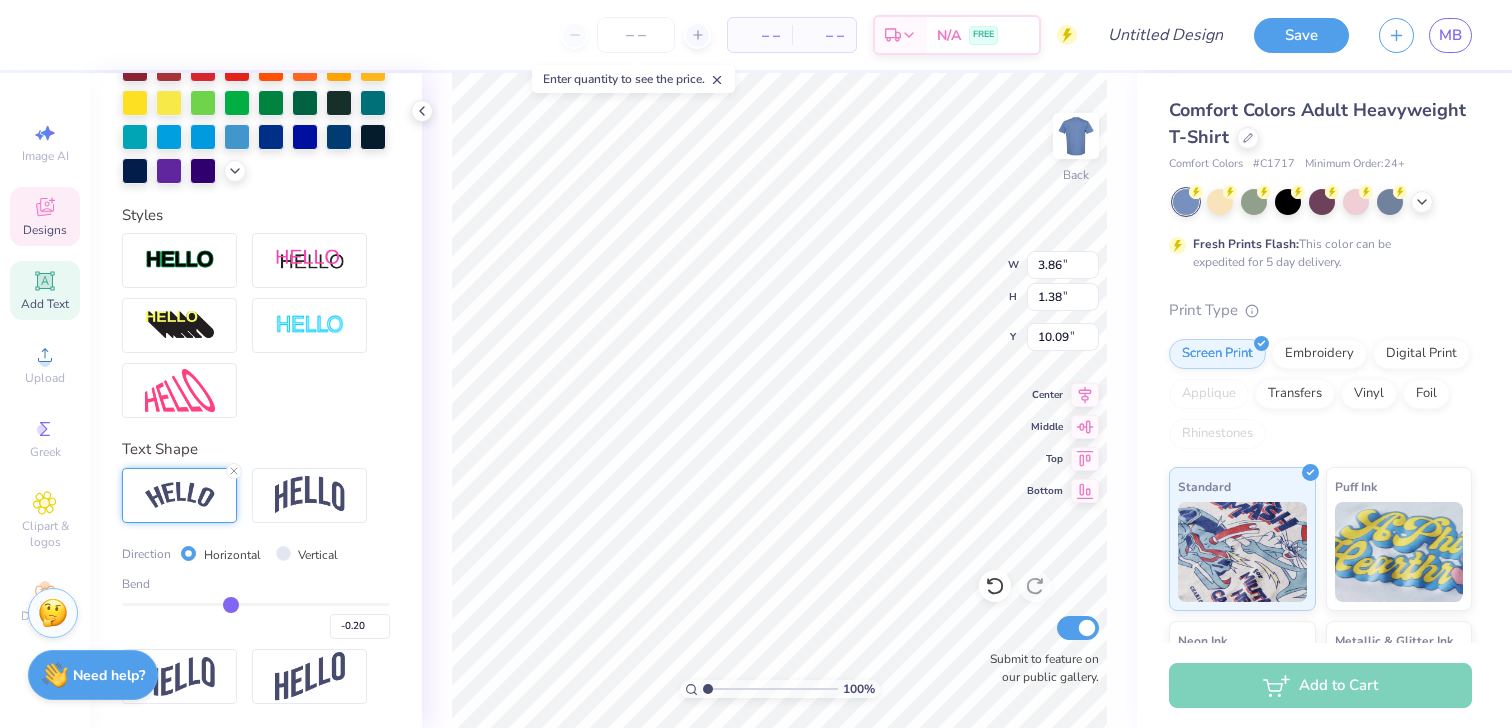 type on "-0.21" 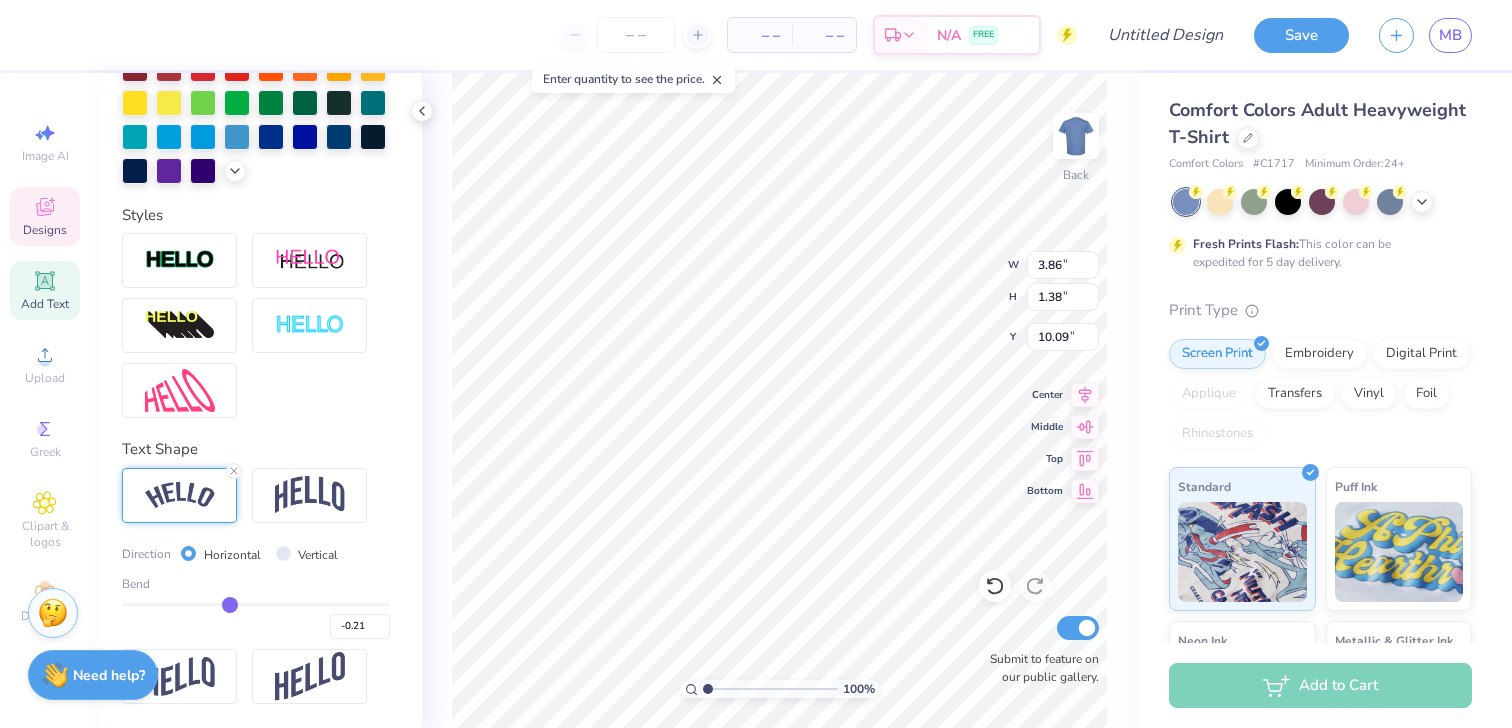 type on "-0.22" 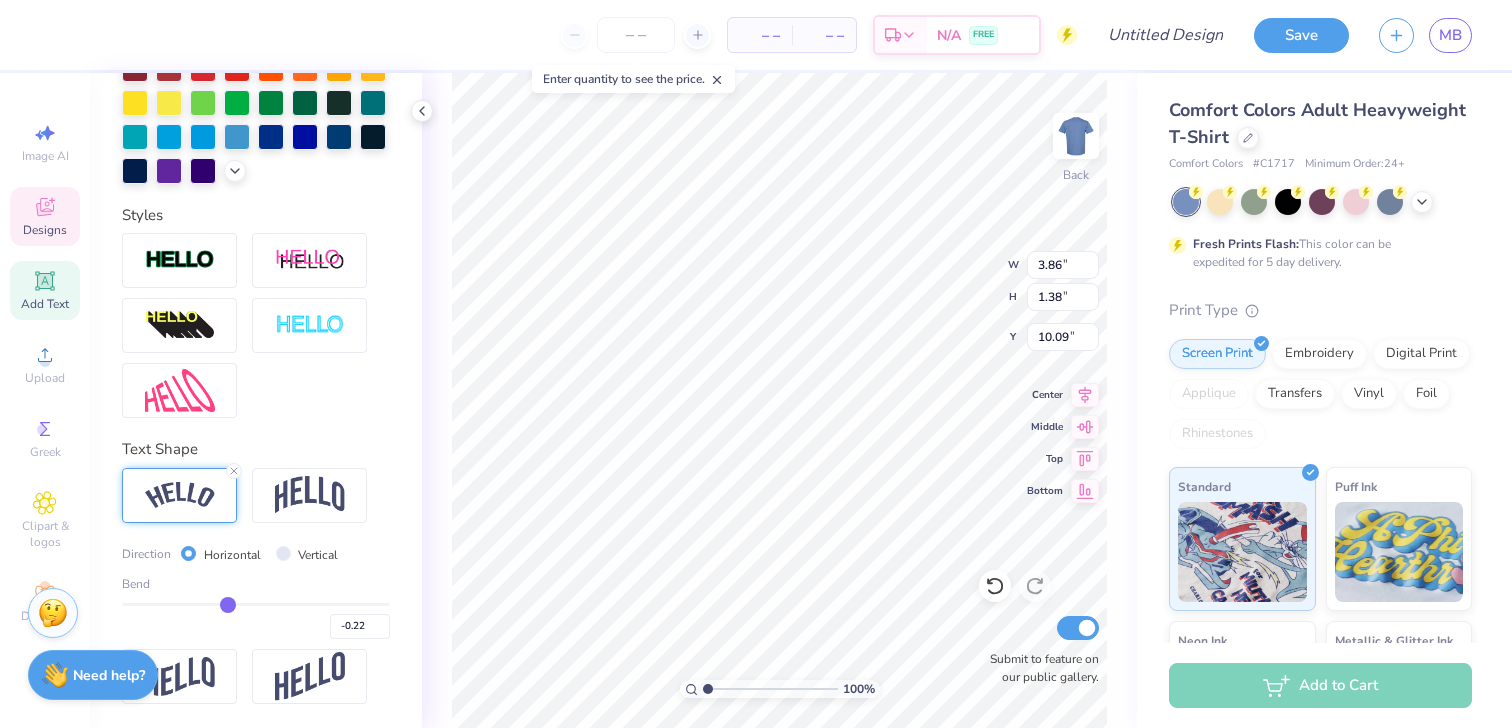 type on "-0.23" 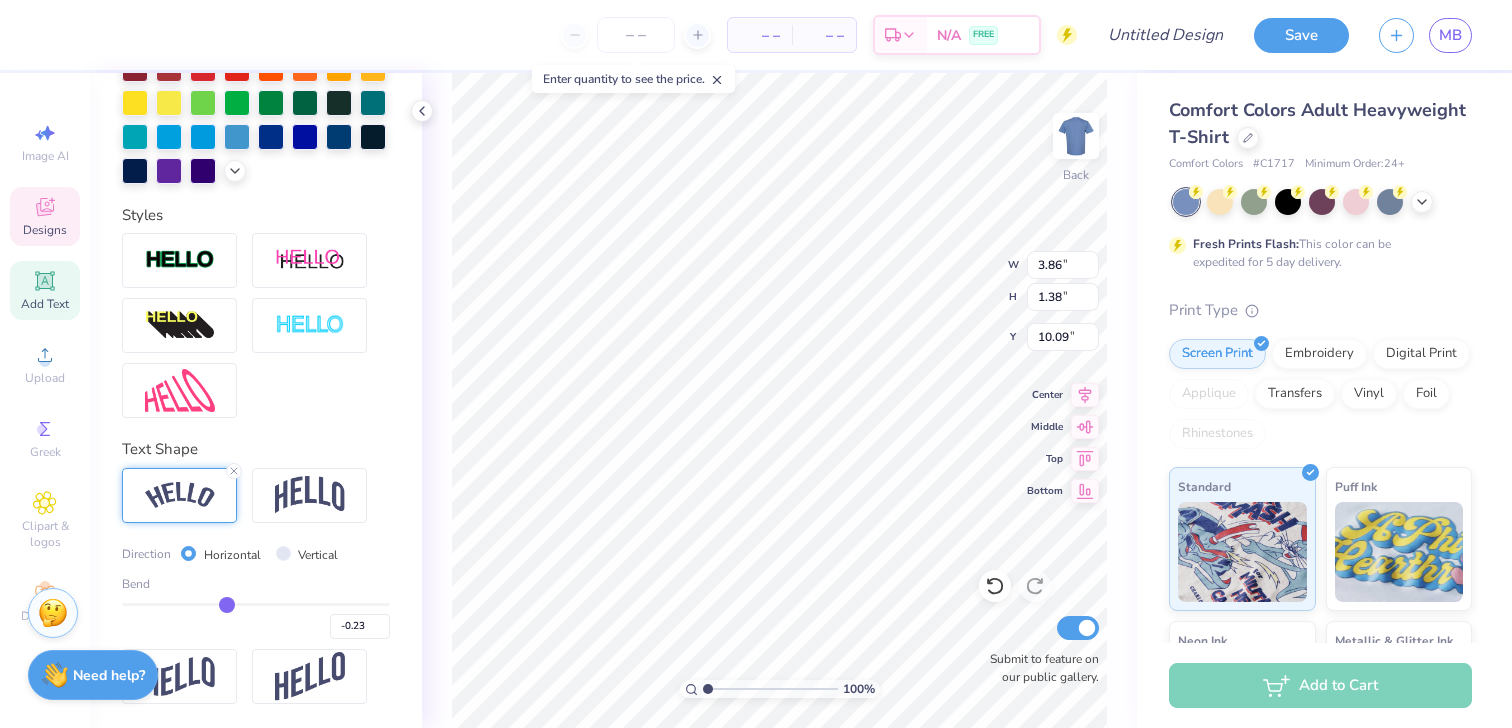 type on "-0.24" 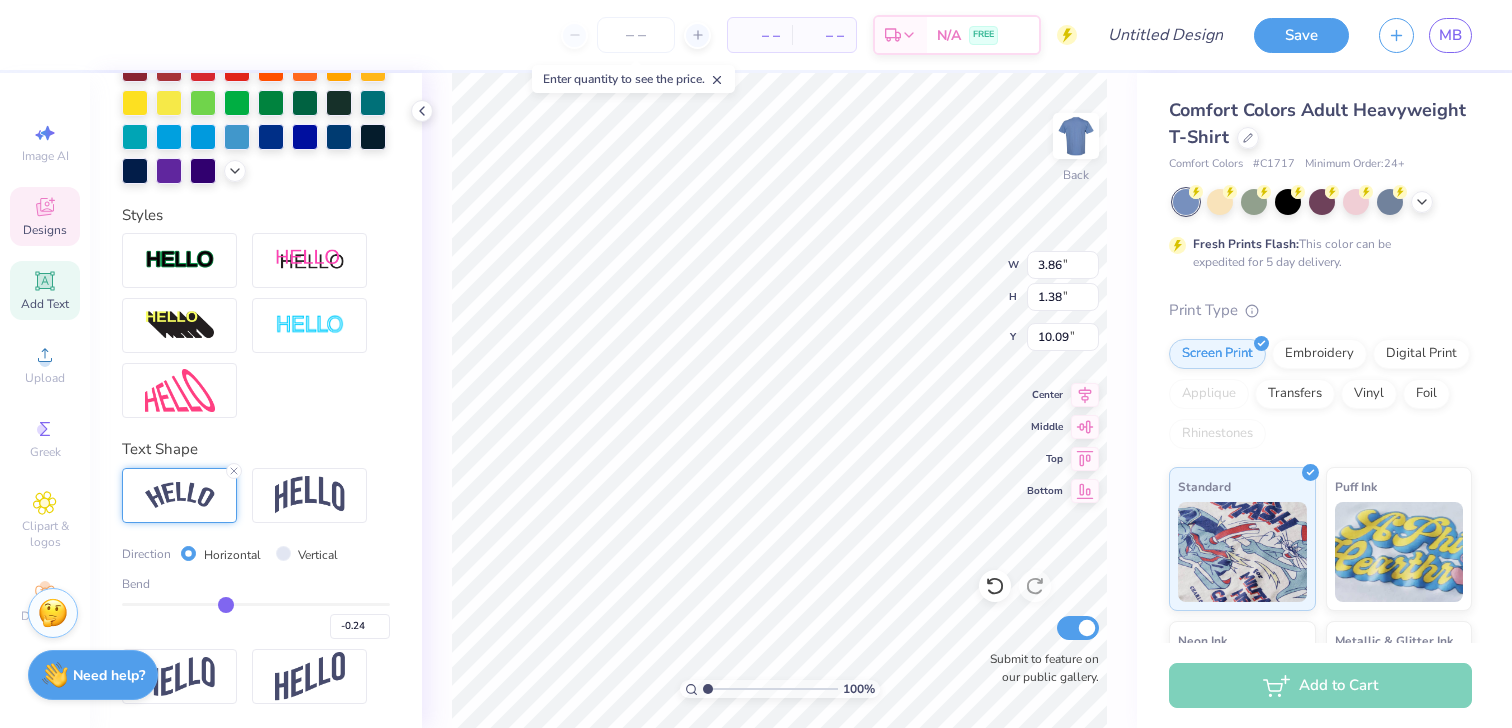 type on "-0.25" 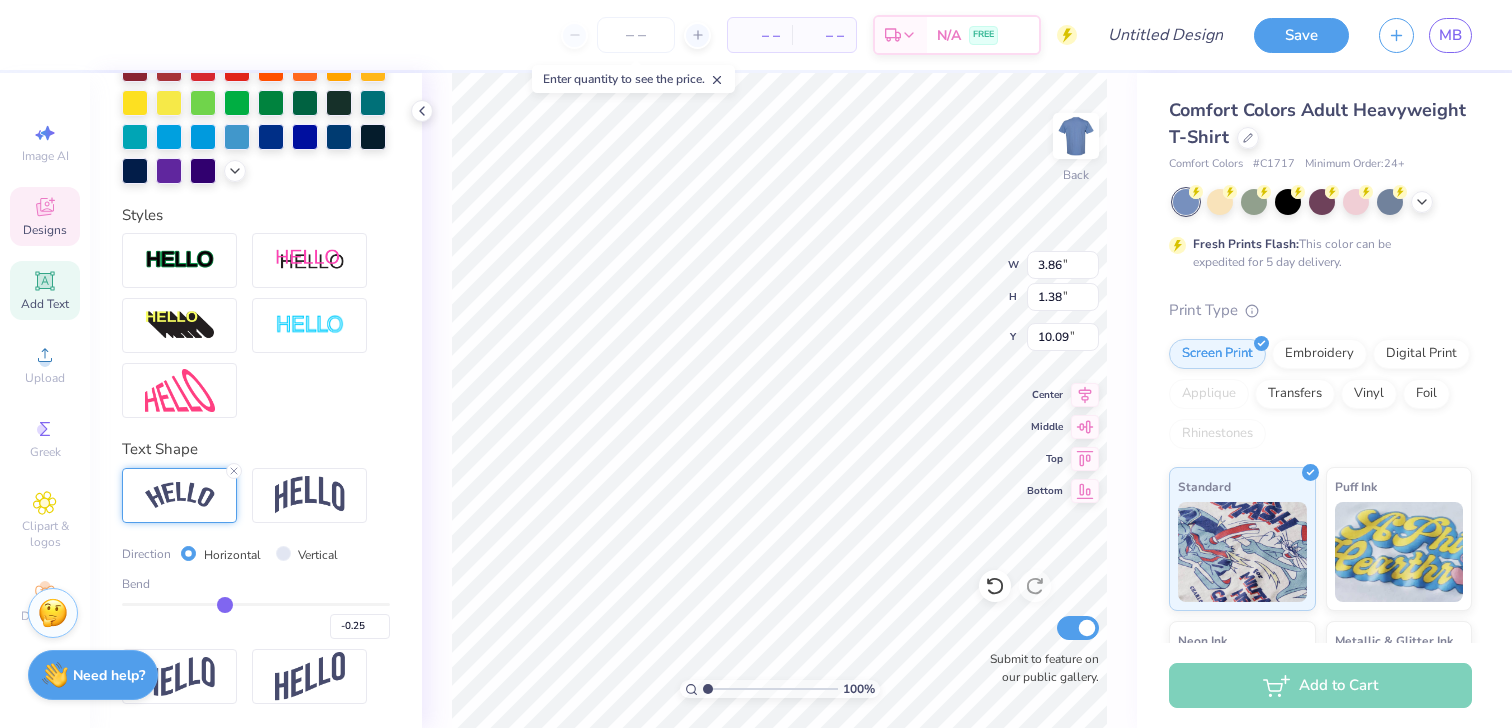 type on "-0.26" 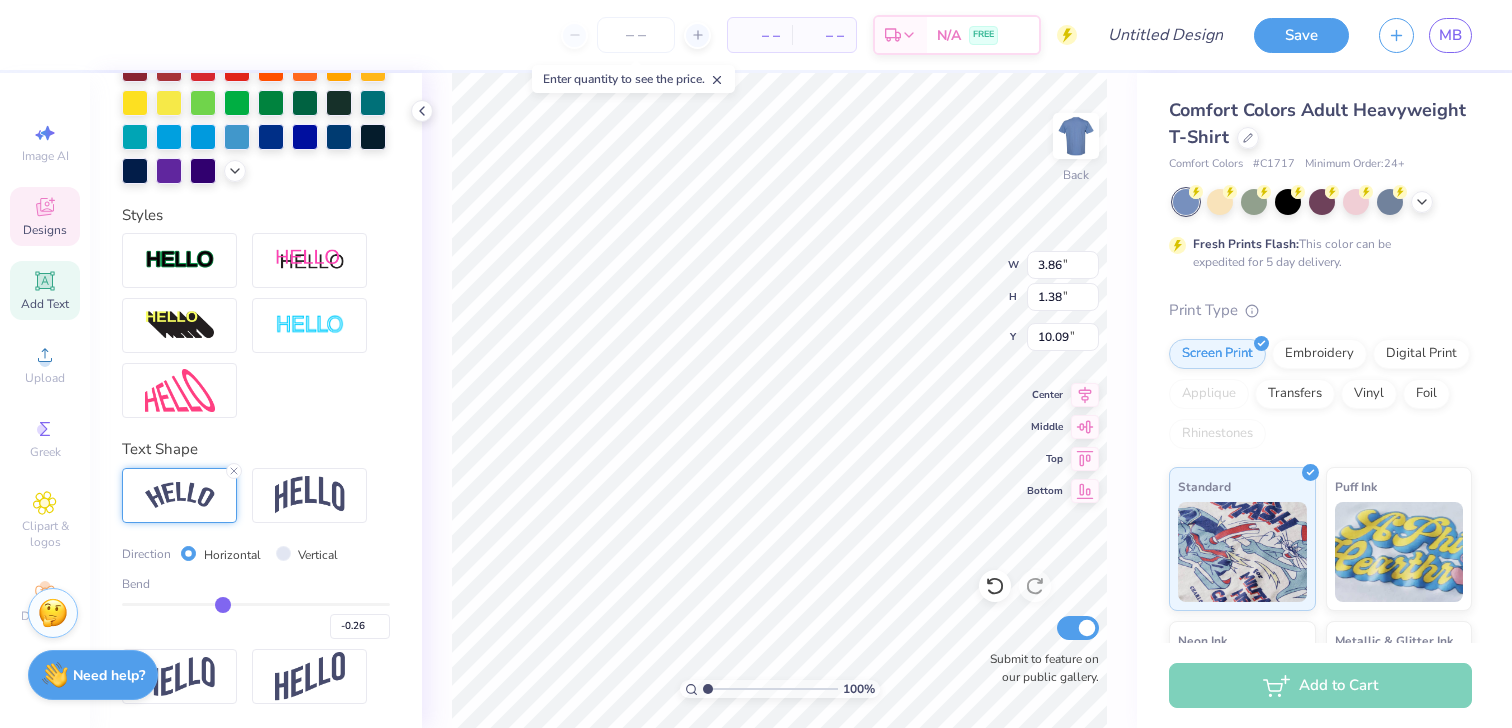 type on "-0.27" 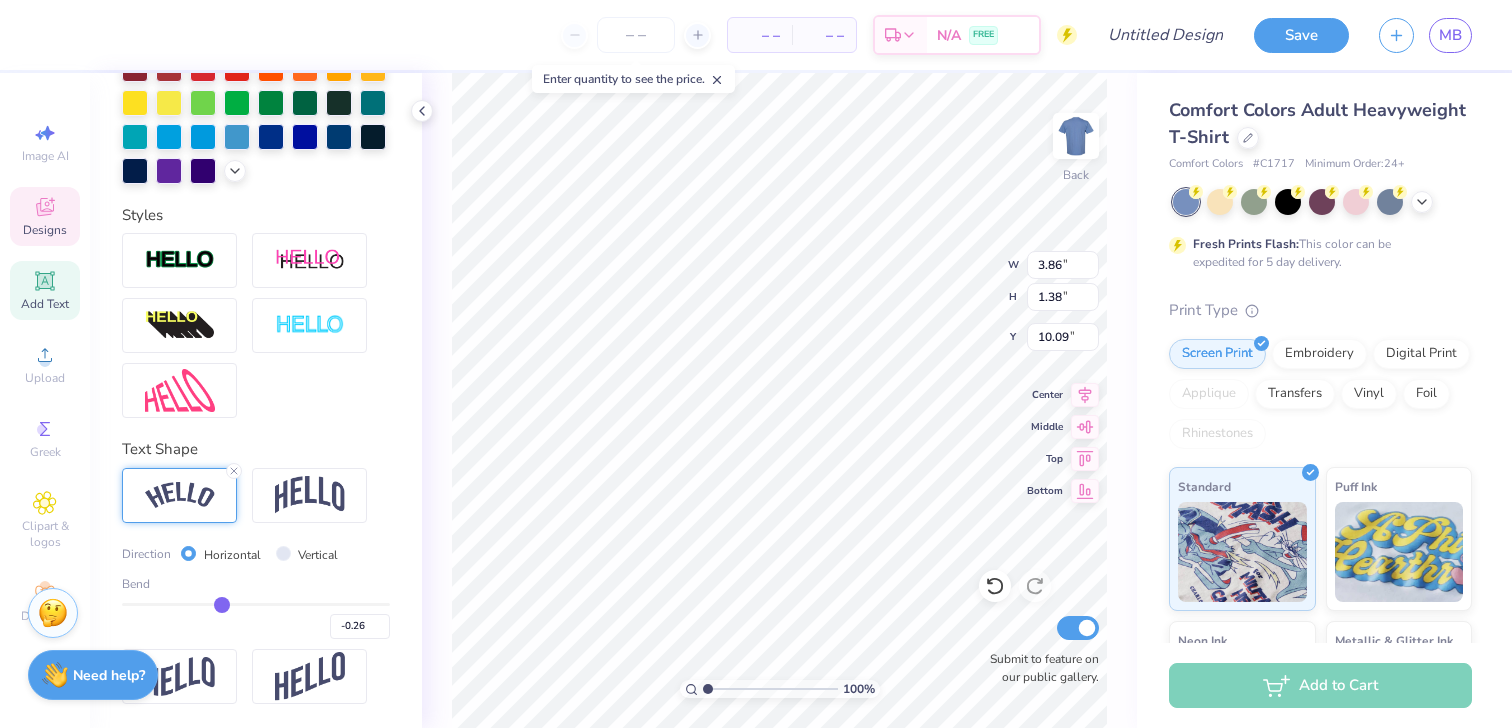 type on "-0.27" 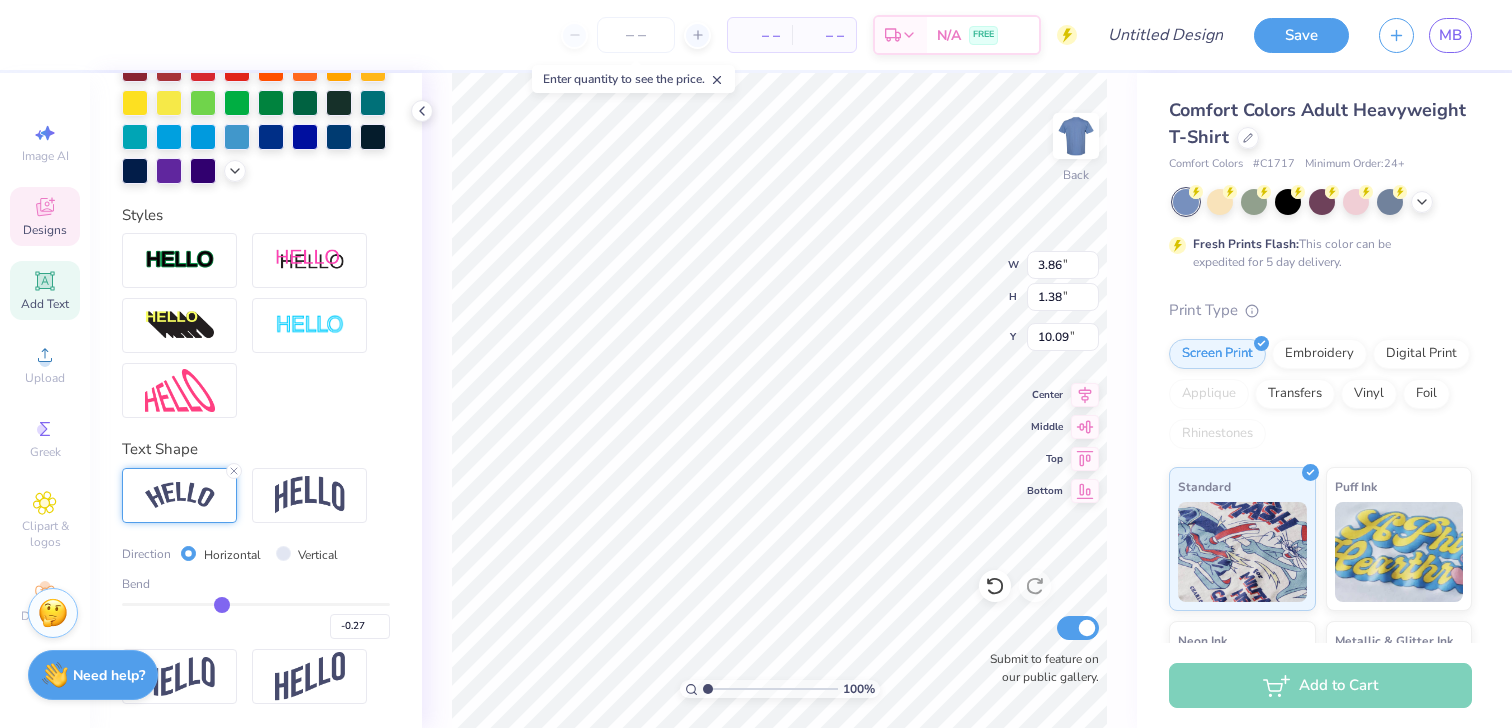 type on "-0.28" 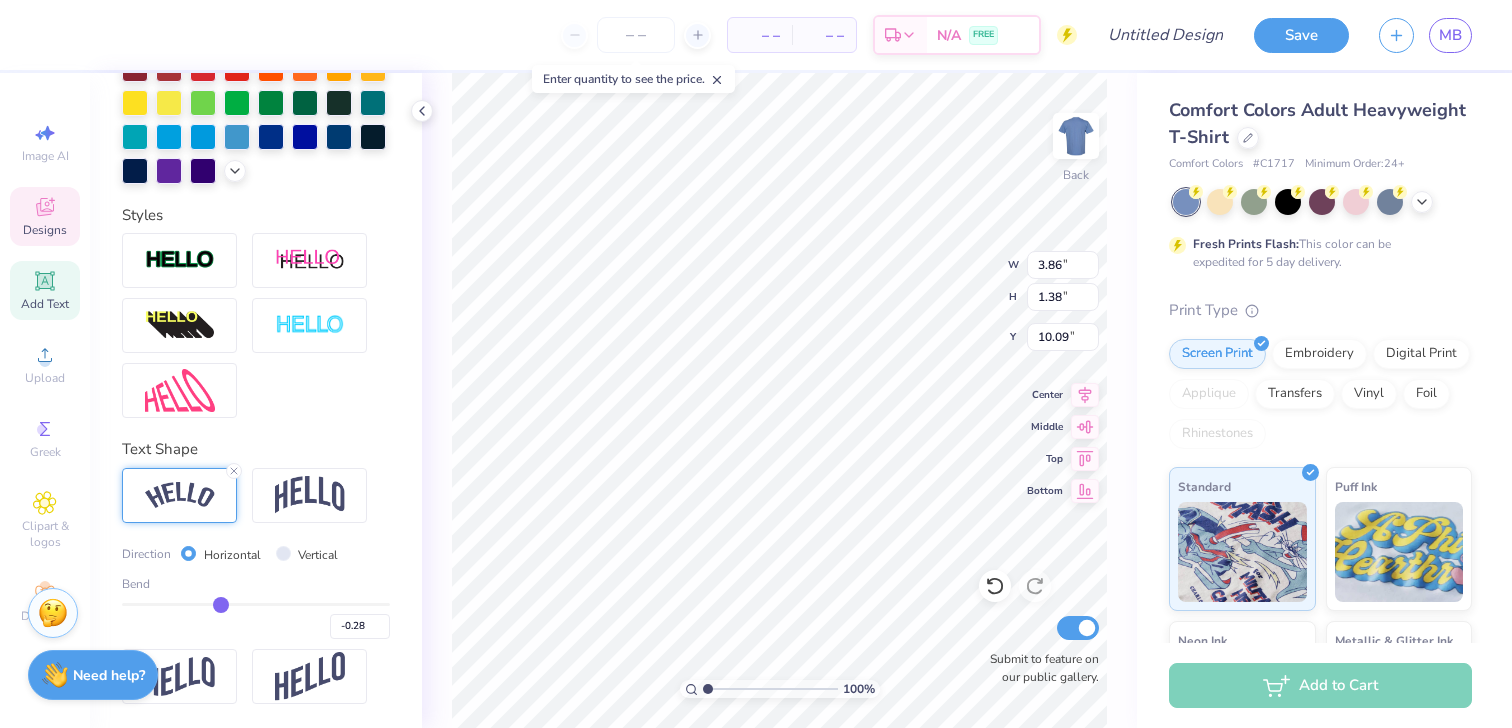 type on "-0.29" 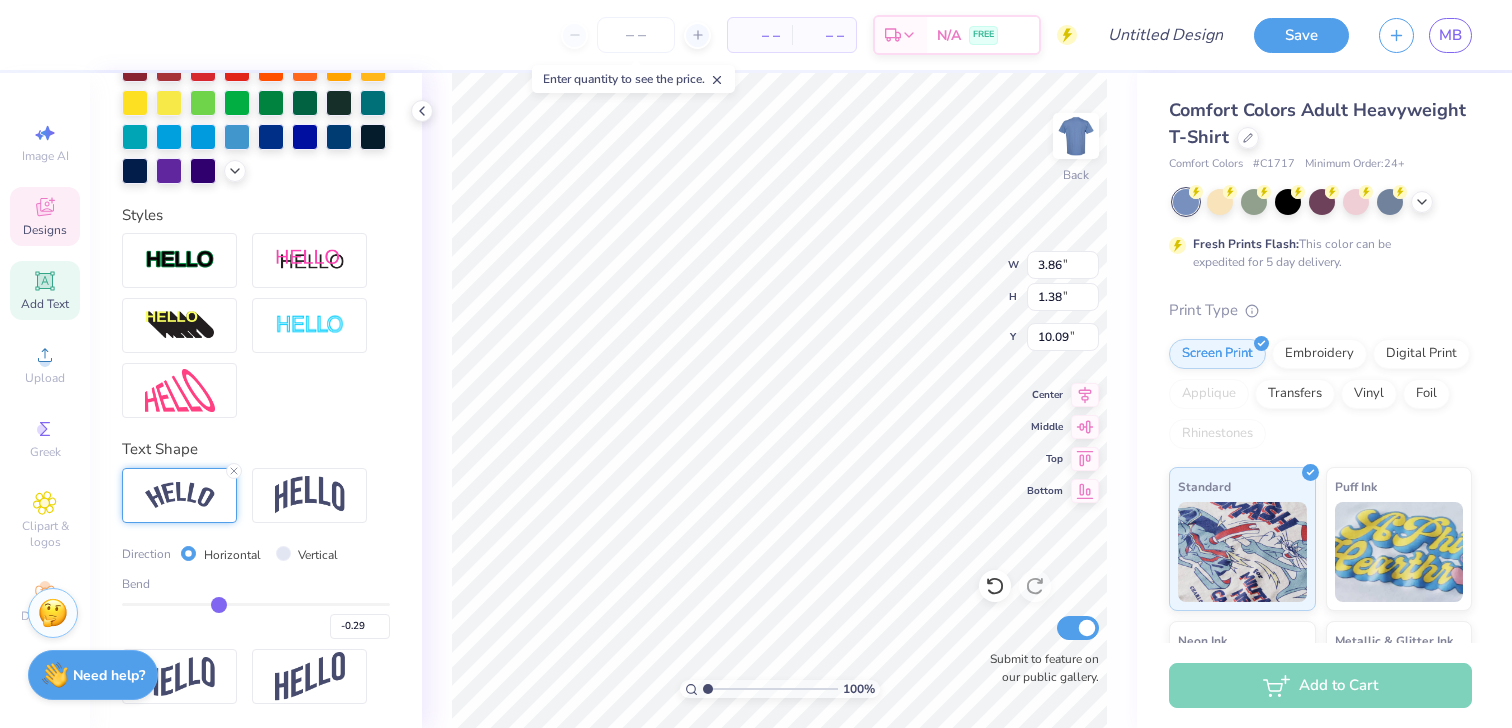 type on "-0.3" 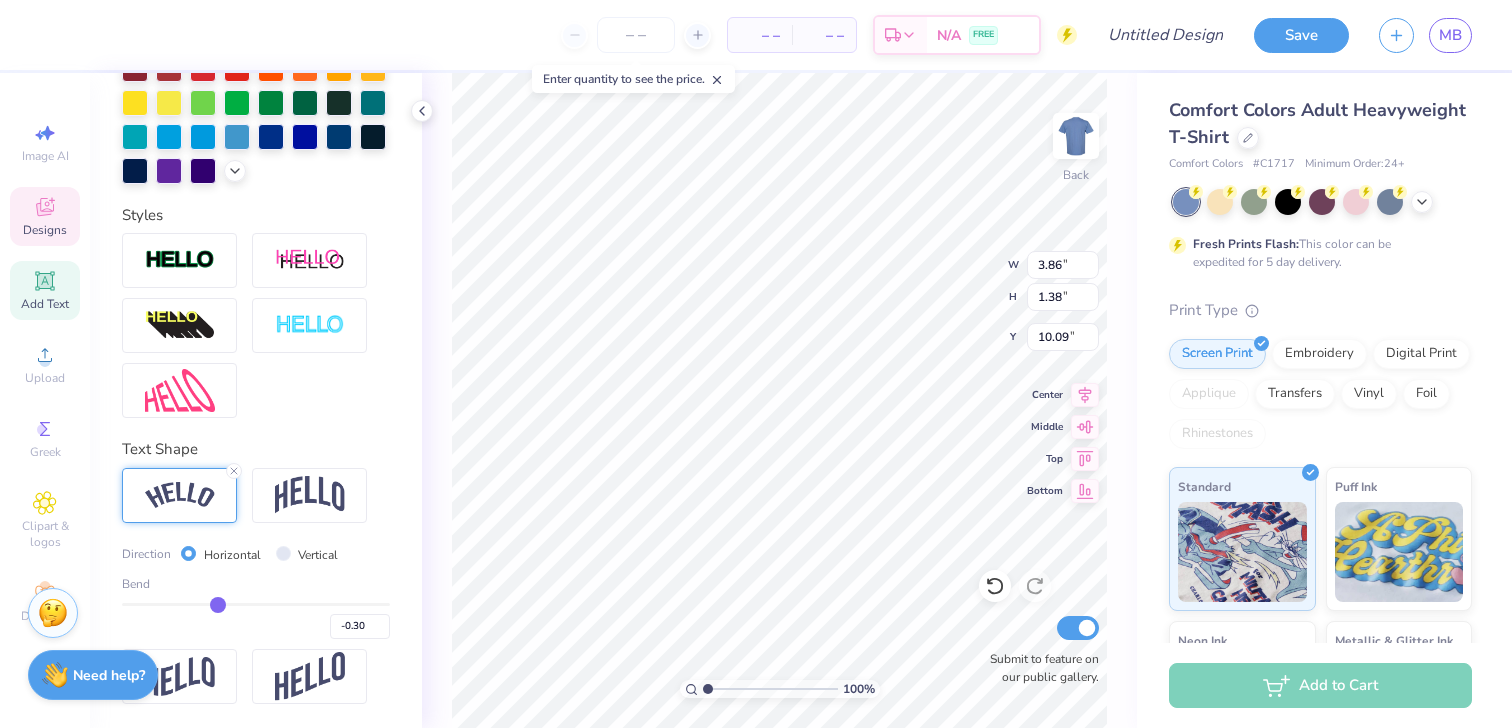 type on "-0.31" 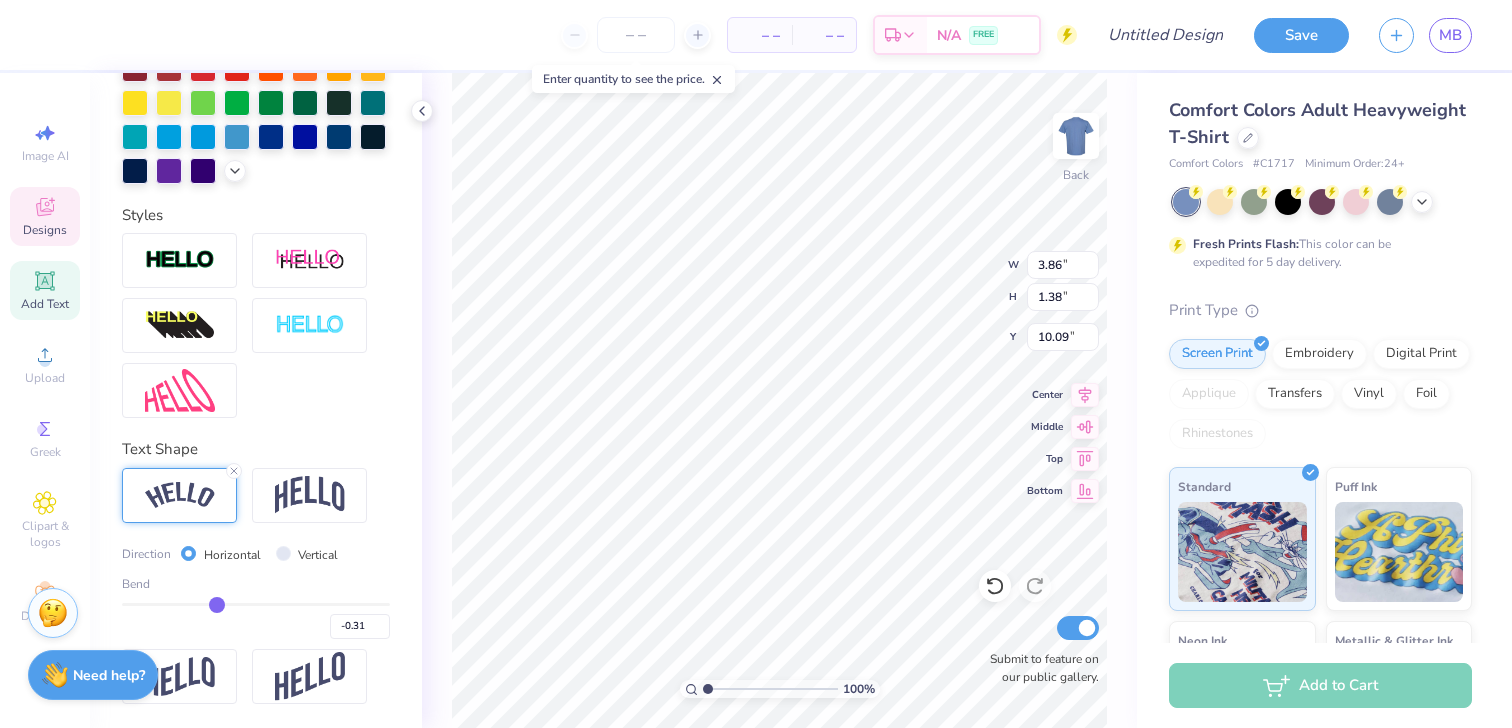 type on "-0.32" 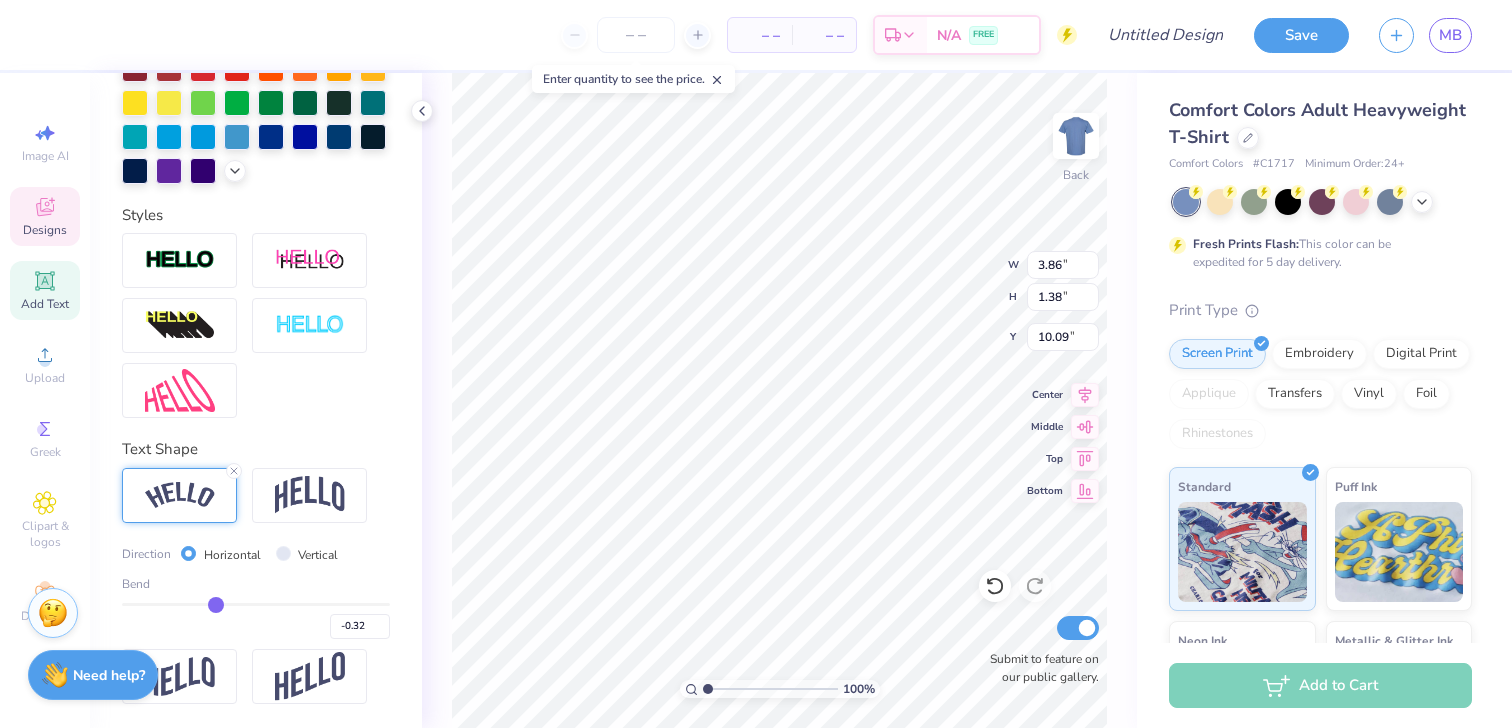 type on "-0.33" 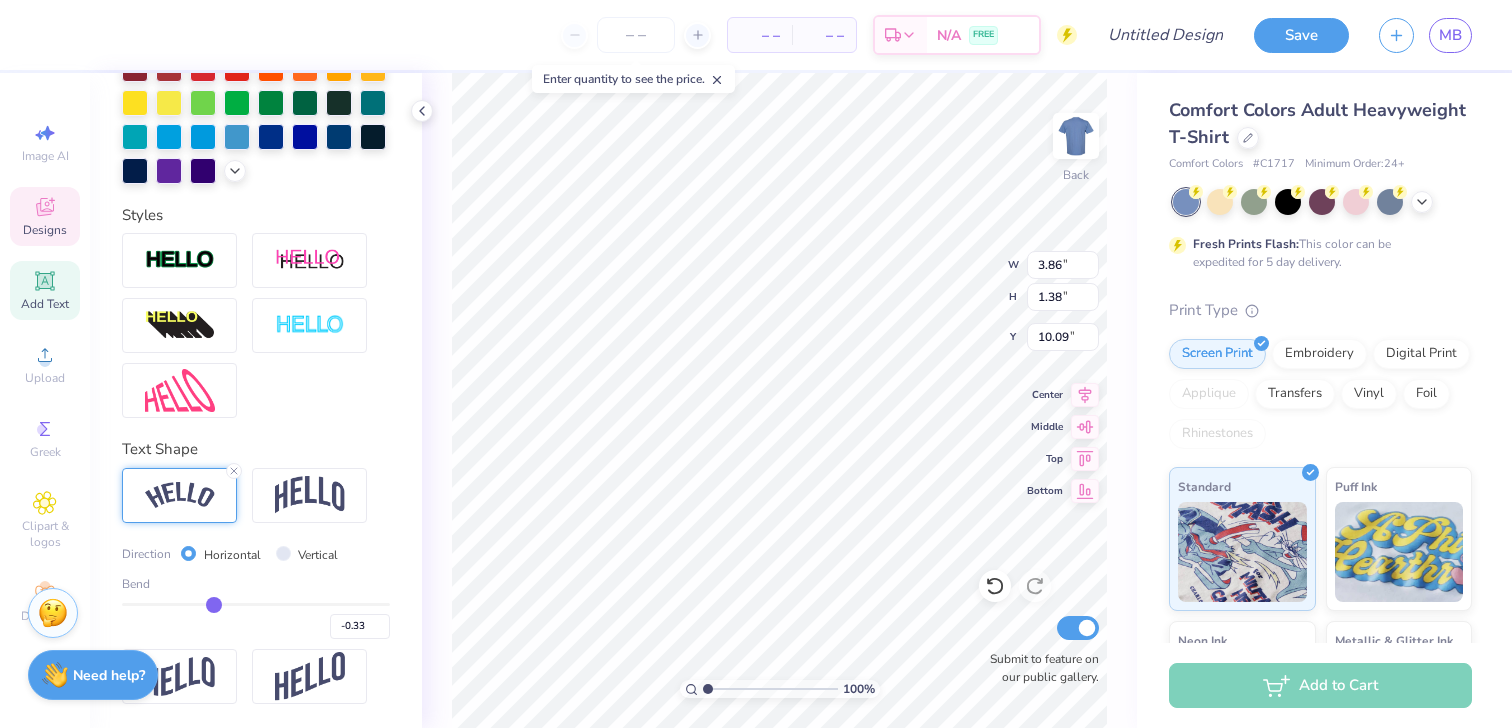 type on "-0.34" 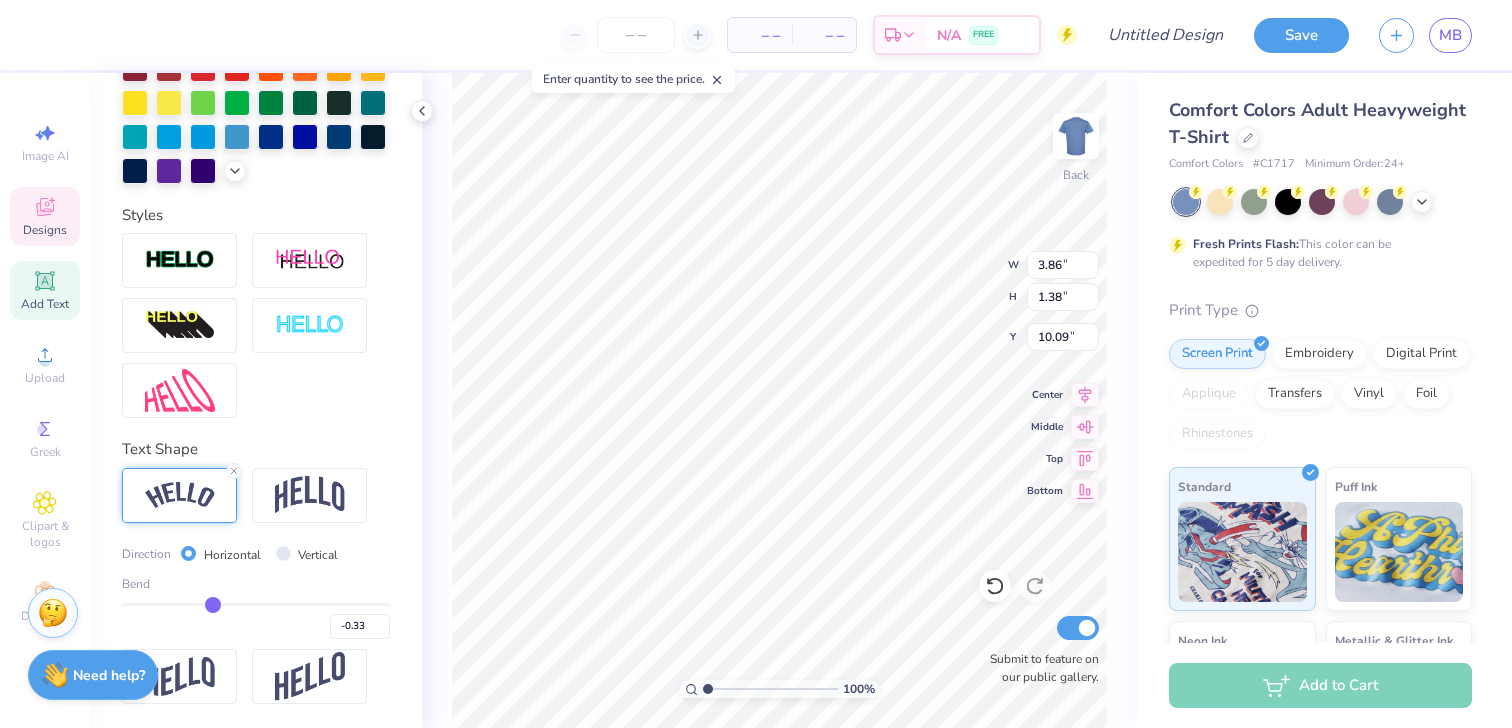 type on "-0.34" 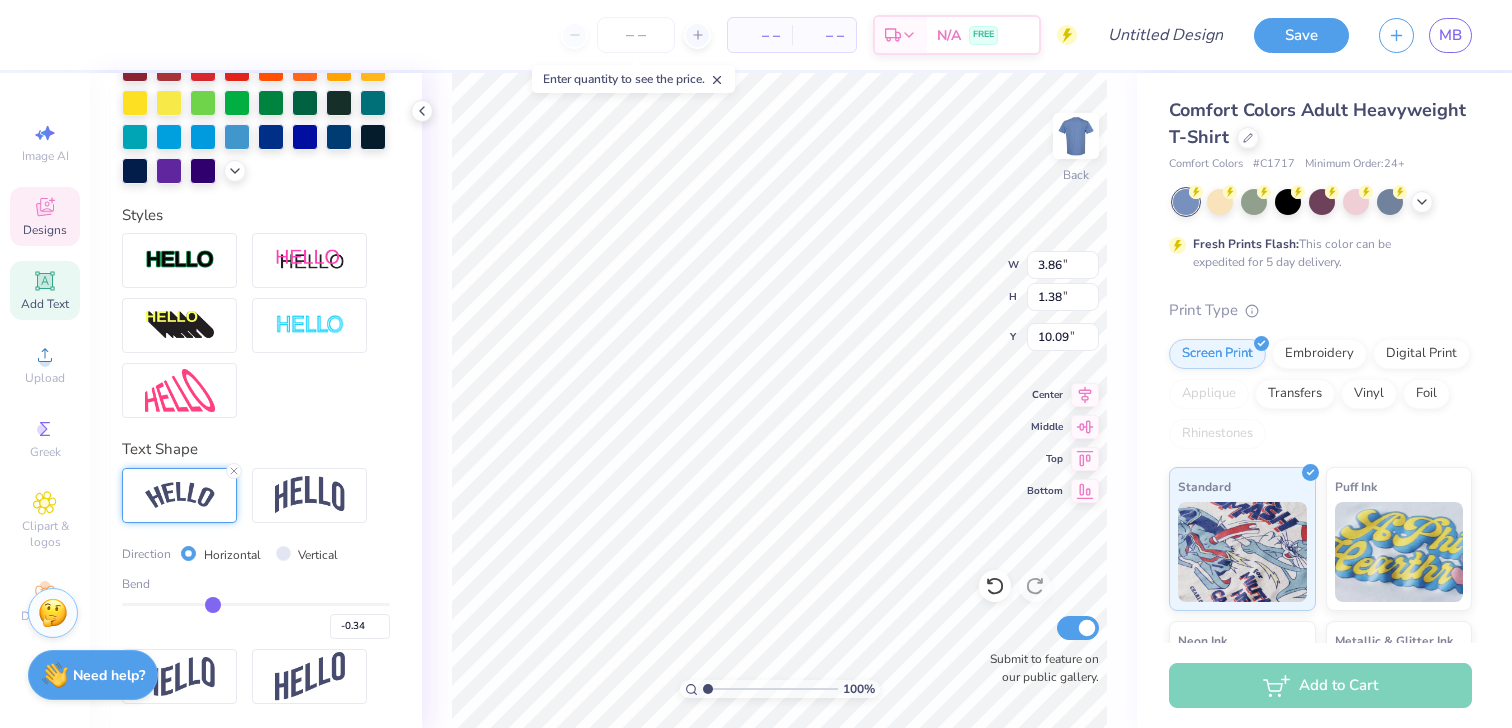 type on "-0.35" 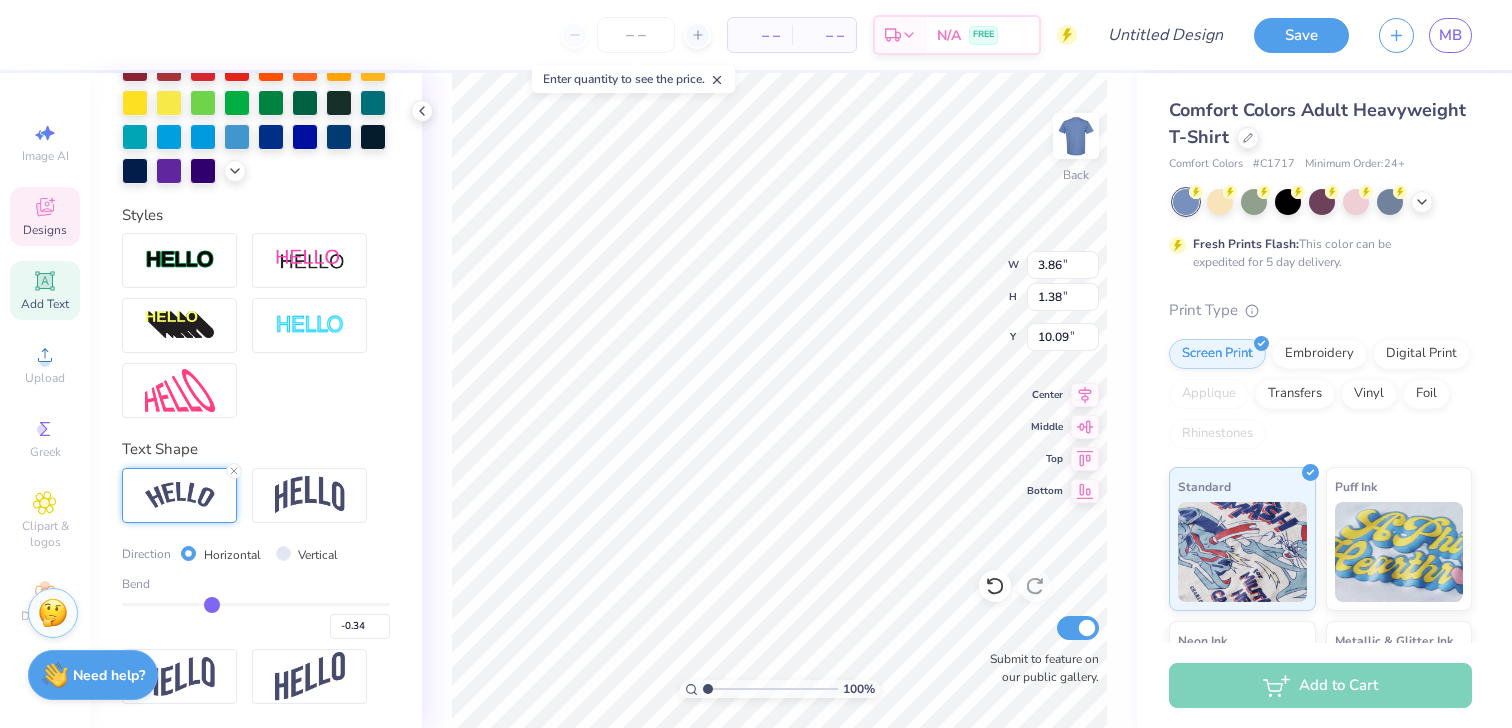 type on "-0.35" 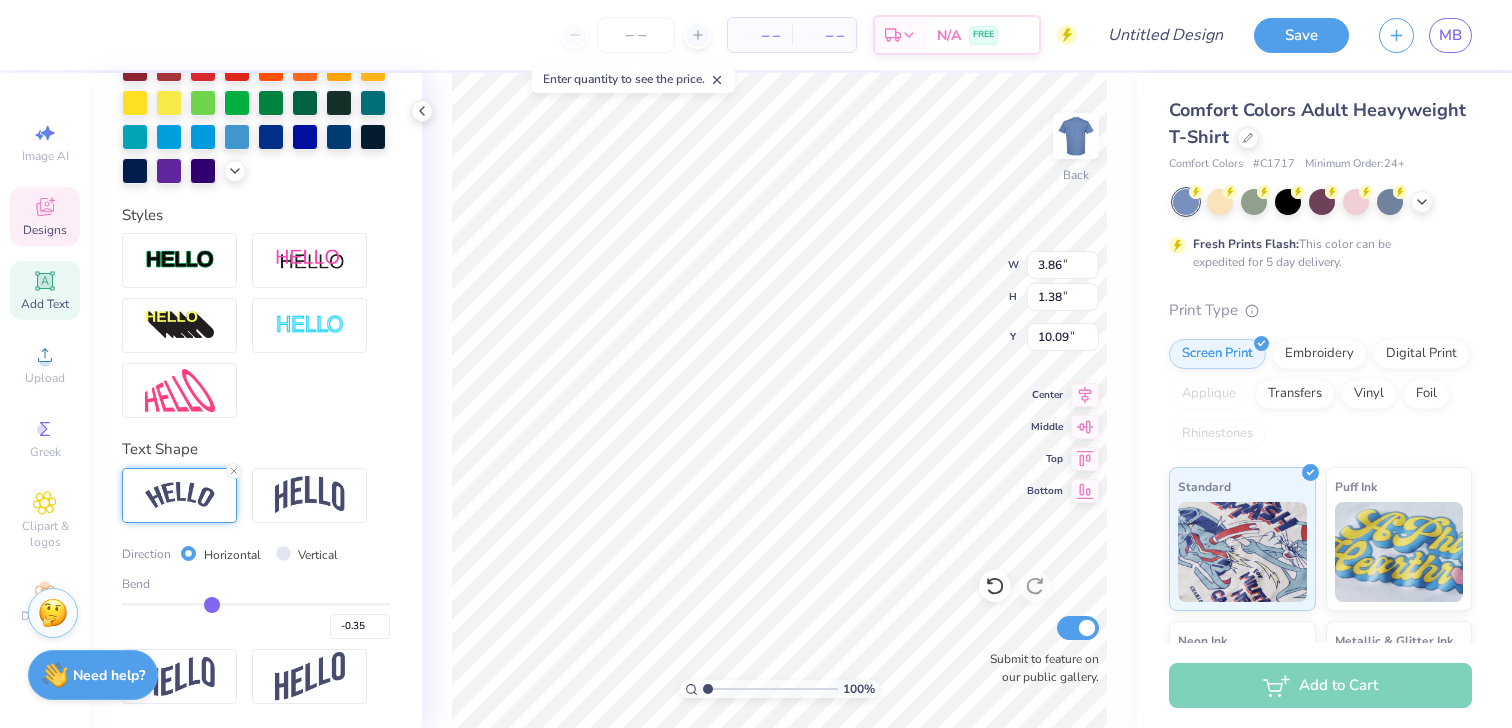 type on "-0.36" 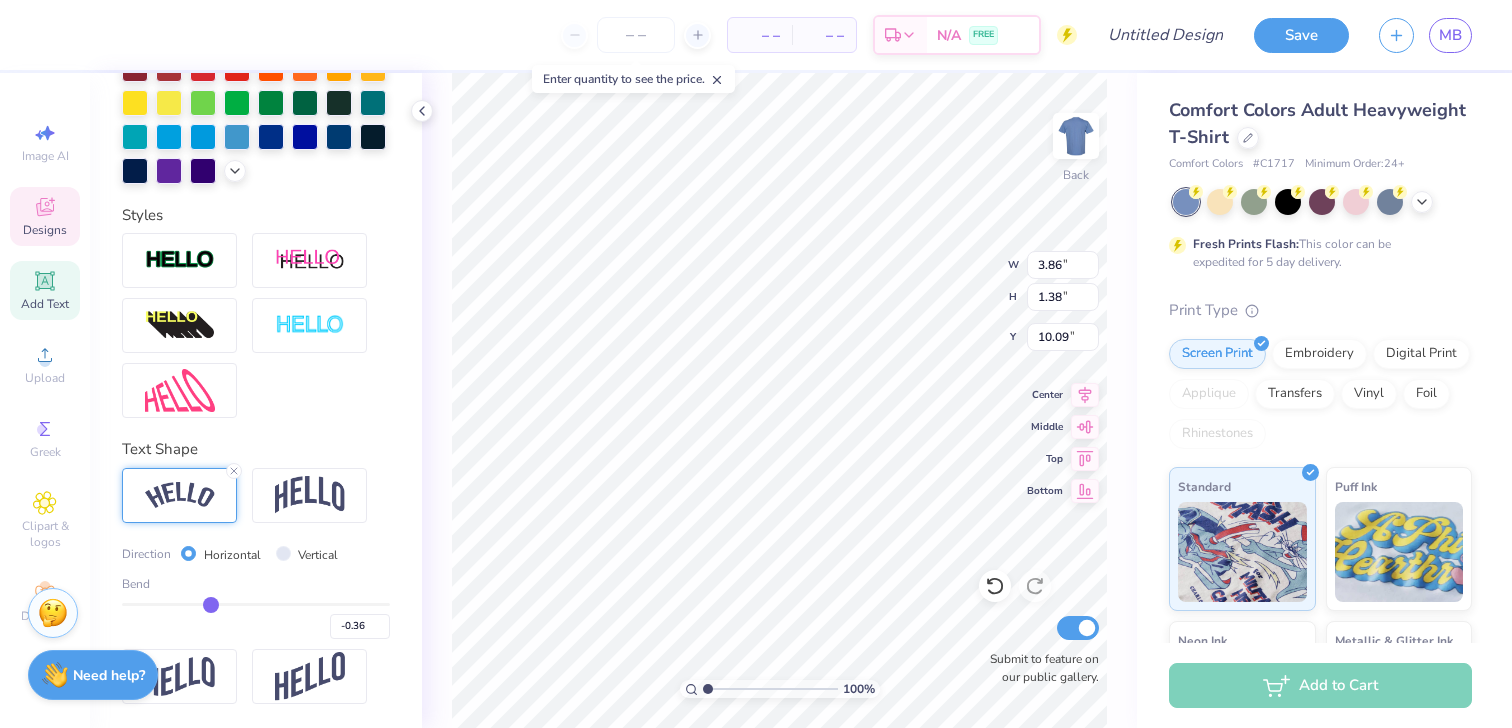 type on "-0.37" 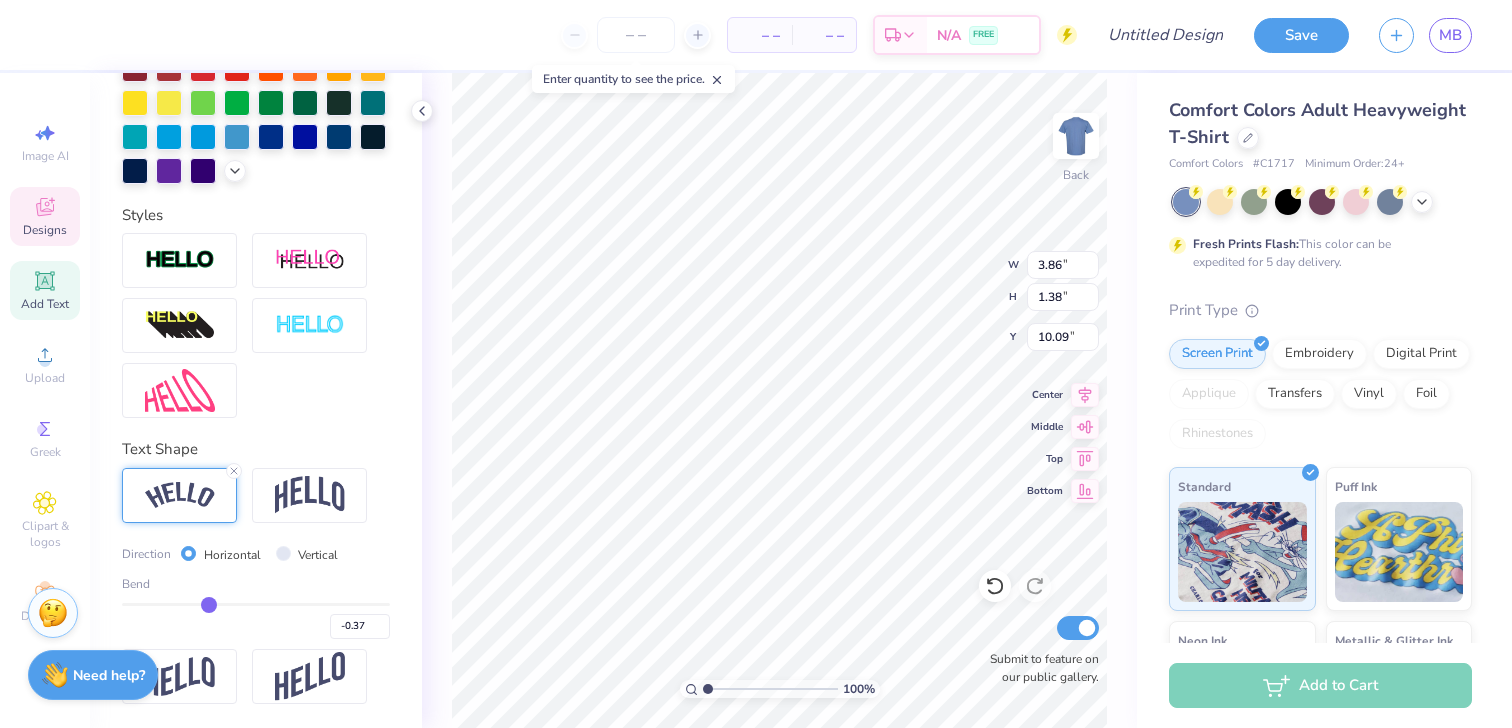 type on "-0.38" 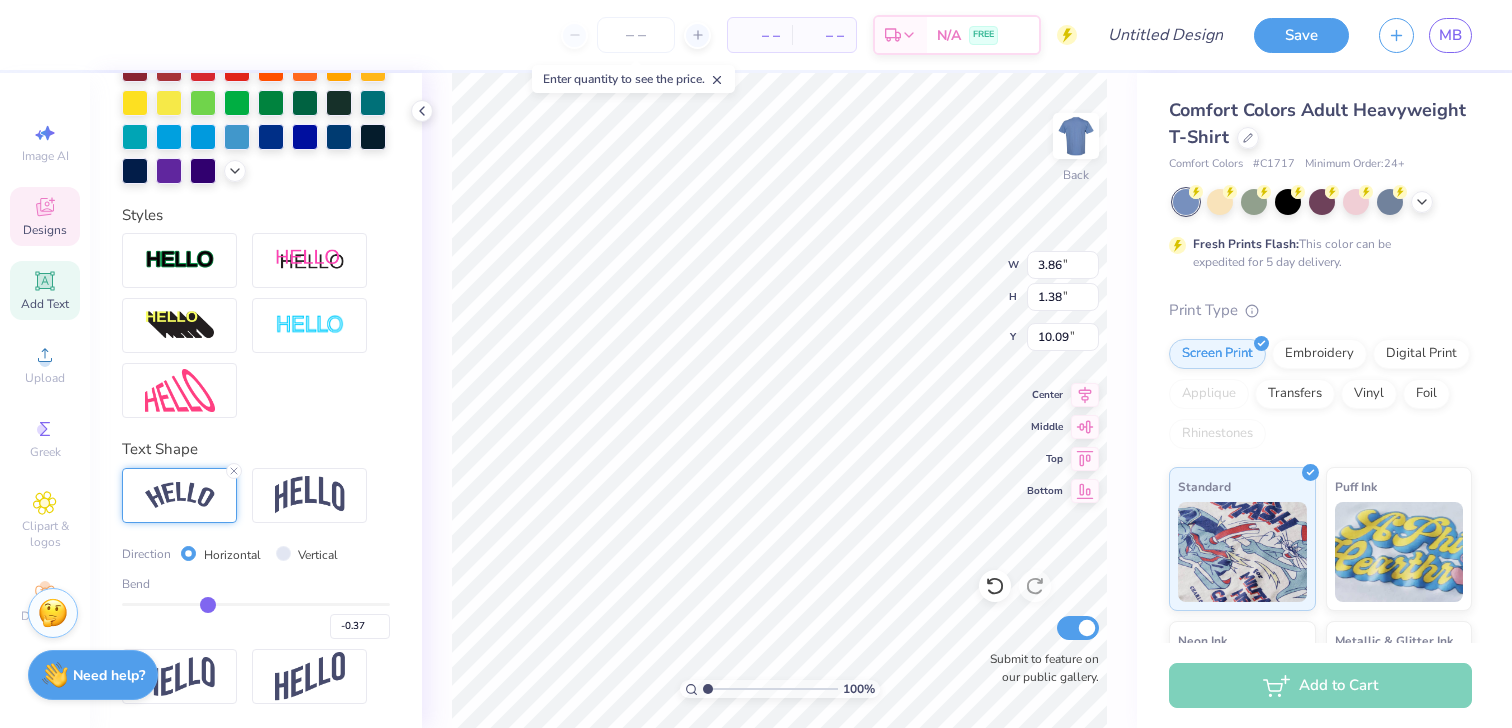type 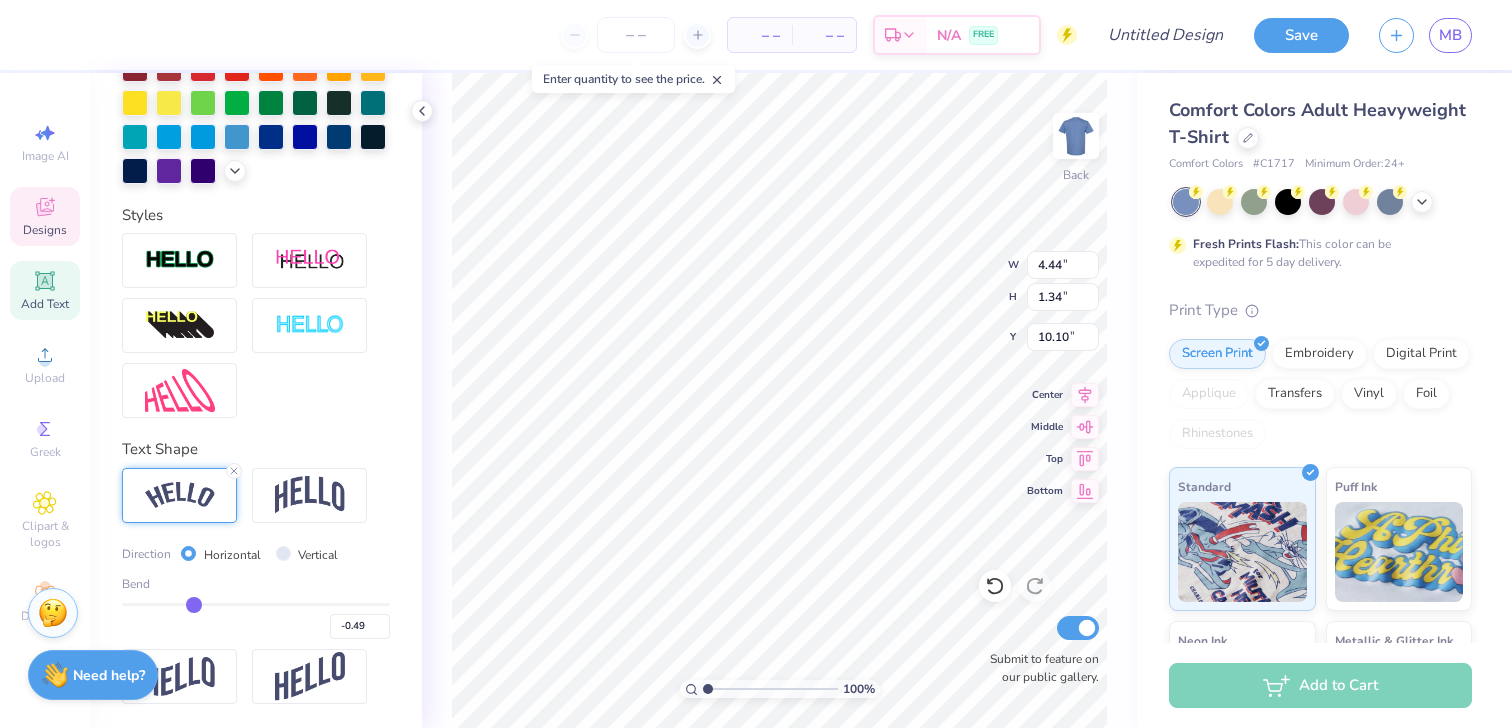 drag, startPoint x: 319, startPoint y: 608, endPoint x: 193, endPoint y: 604, distance: 126.06348 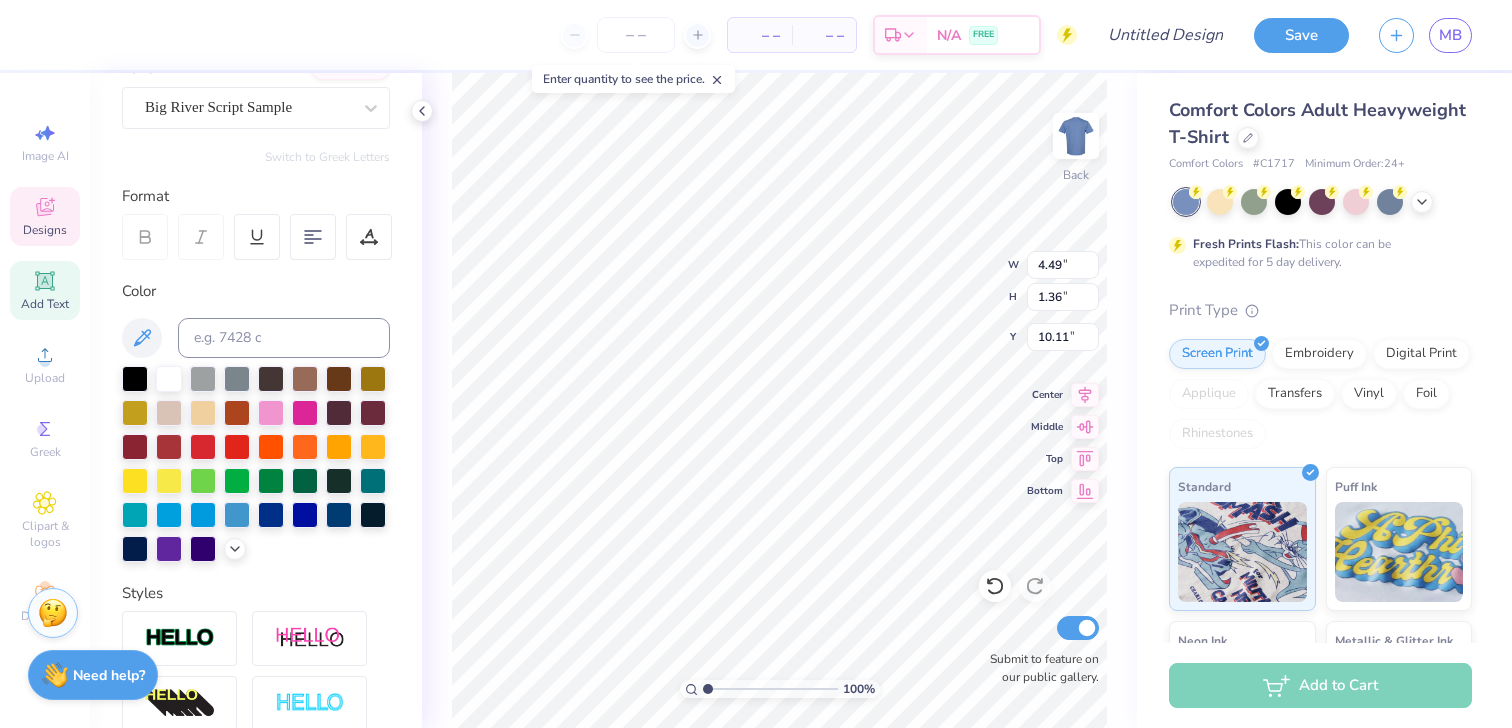 scroll, scrollTop: 0, scrollLeft: 0, axis: both 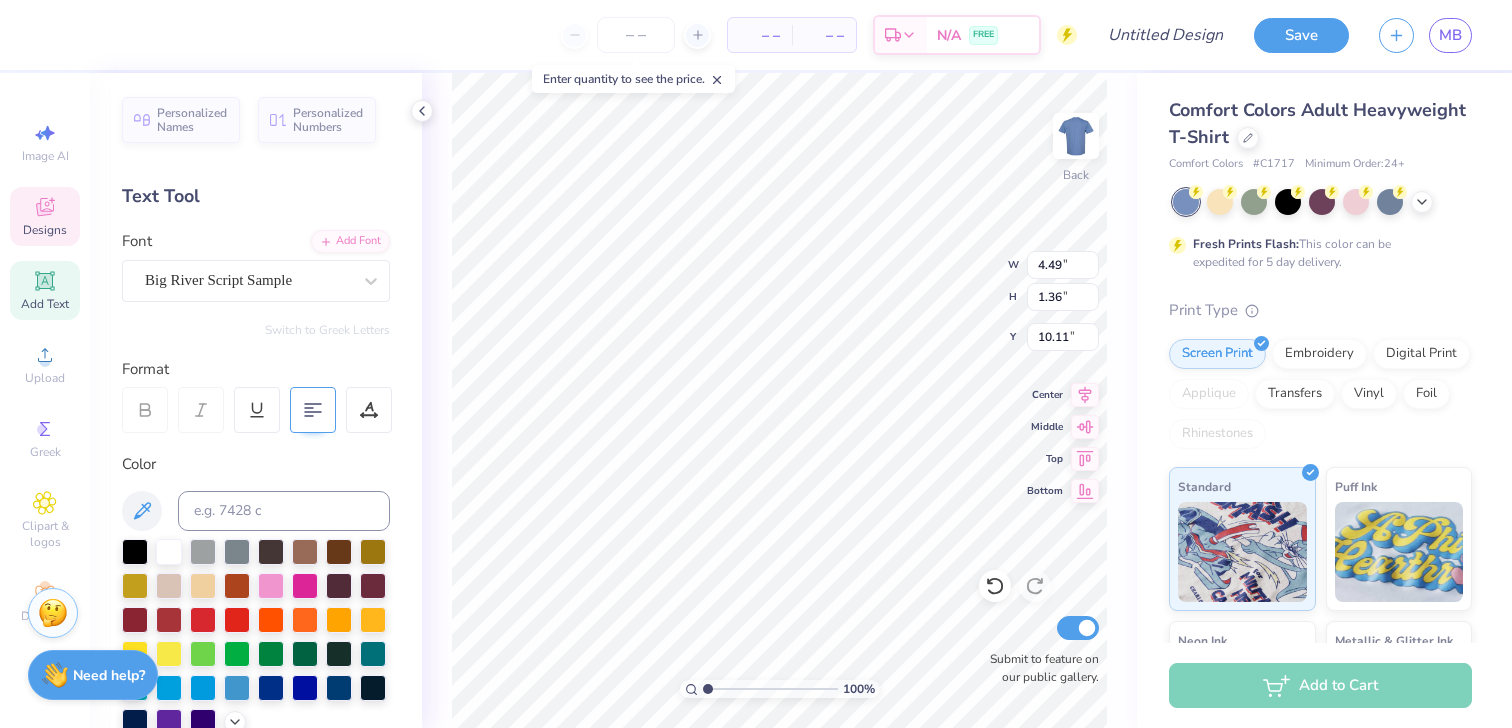 click at bounding box center [313, 410] 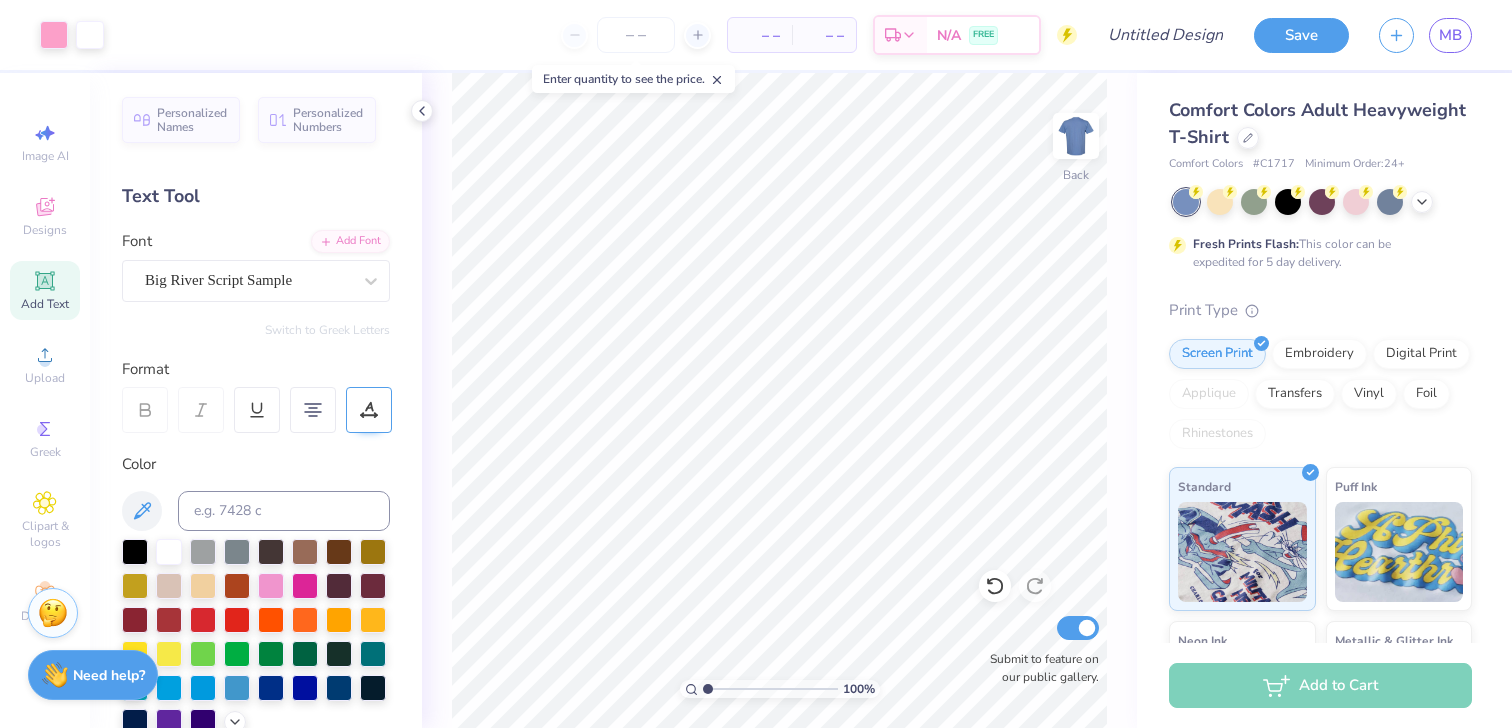 click at bounding box center (369, 410) 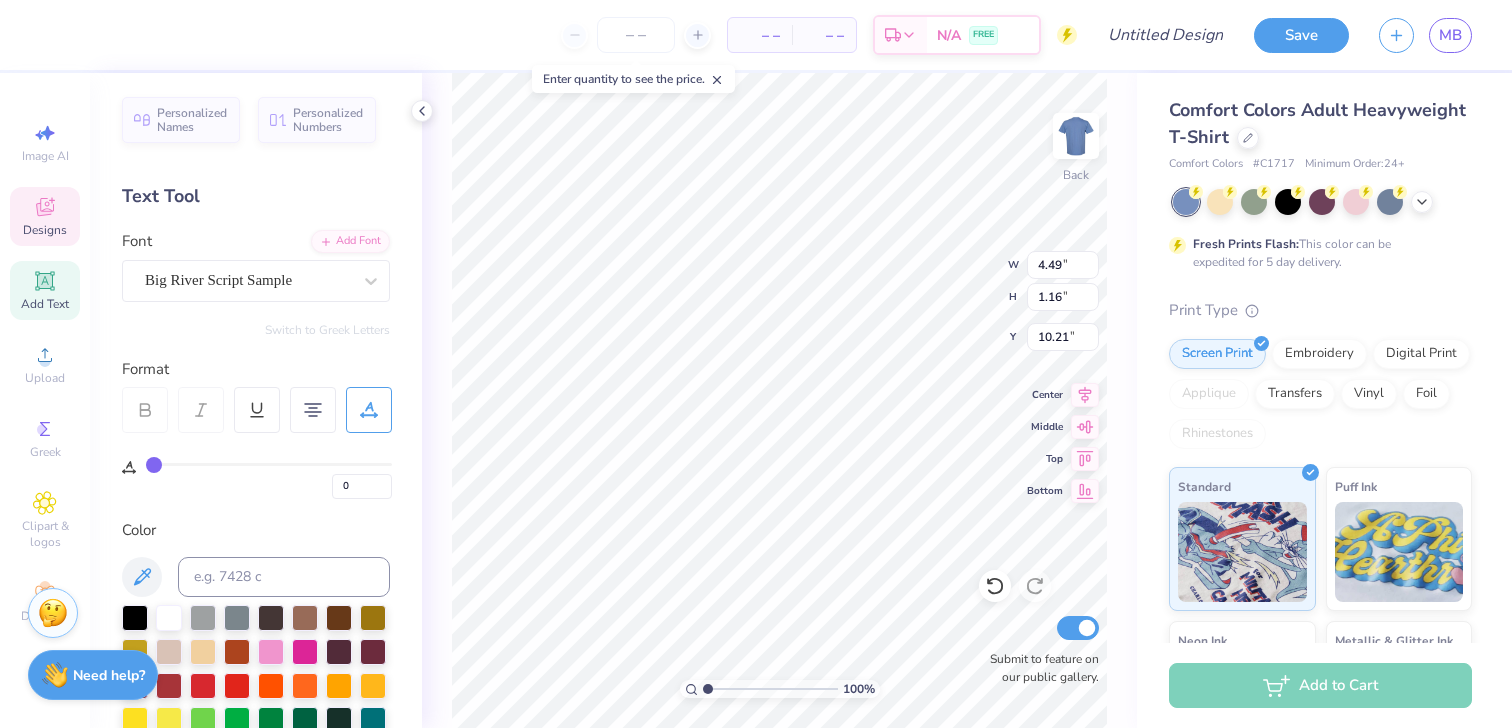 scroll, scrollTop: 1, scrollLeft: 0, axis: vertical 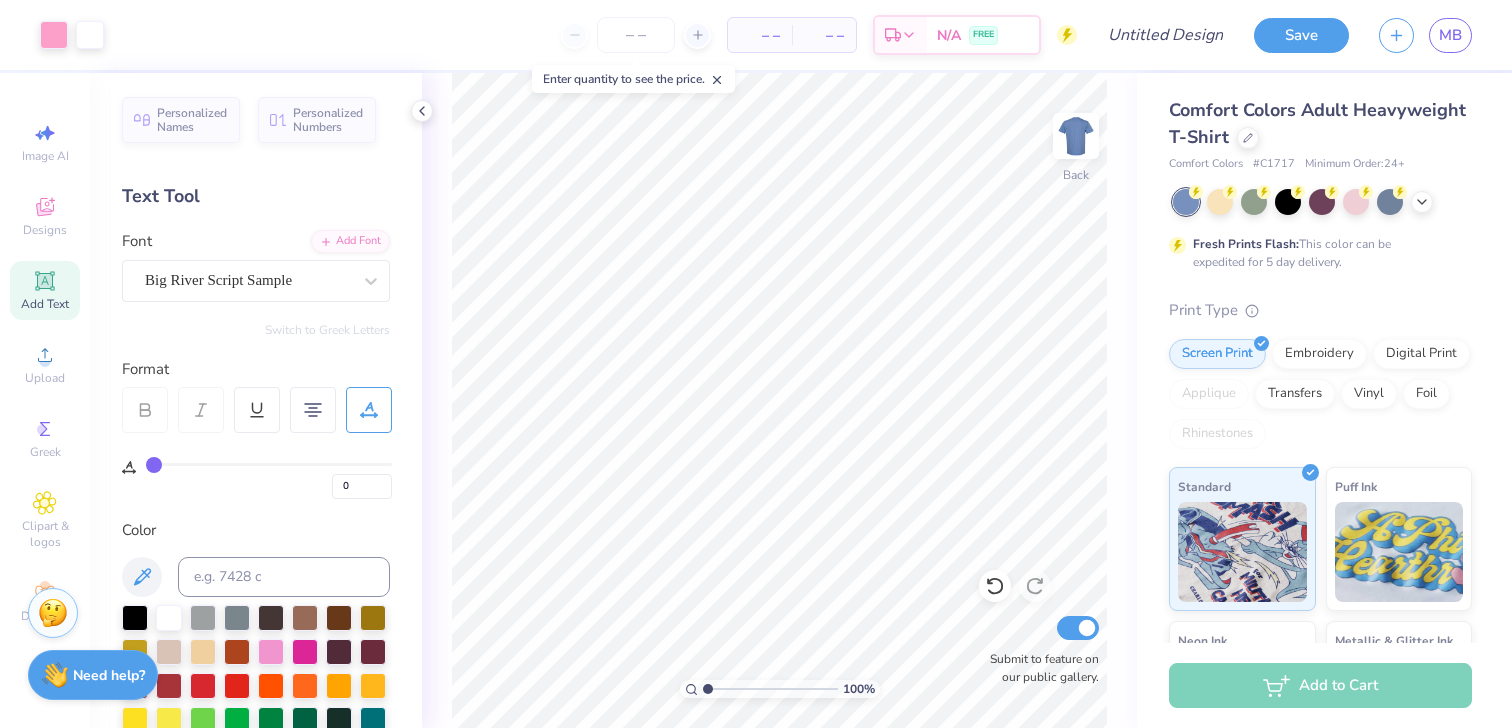 click on "Add Text" at bounding box center (45, 290) 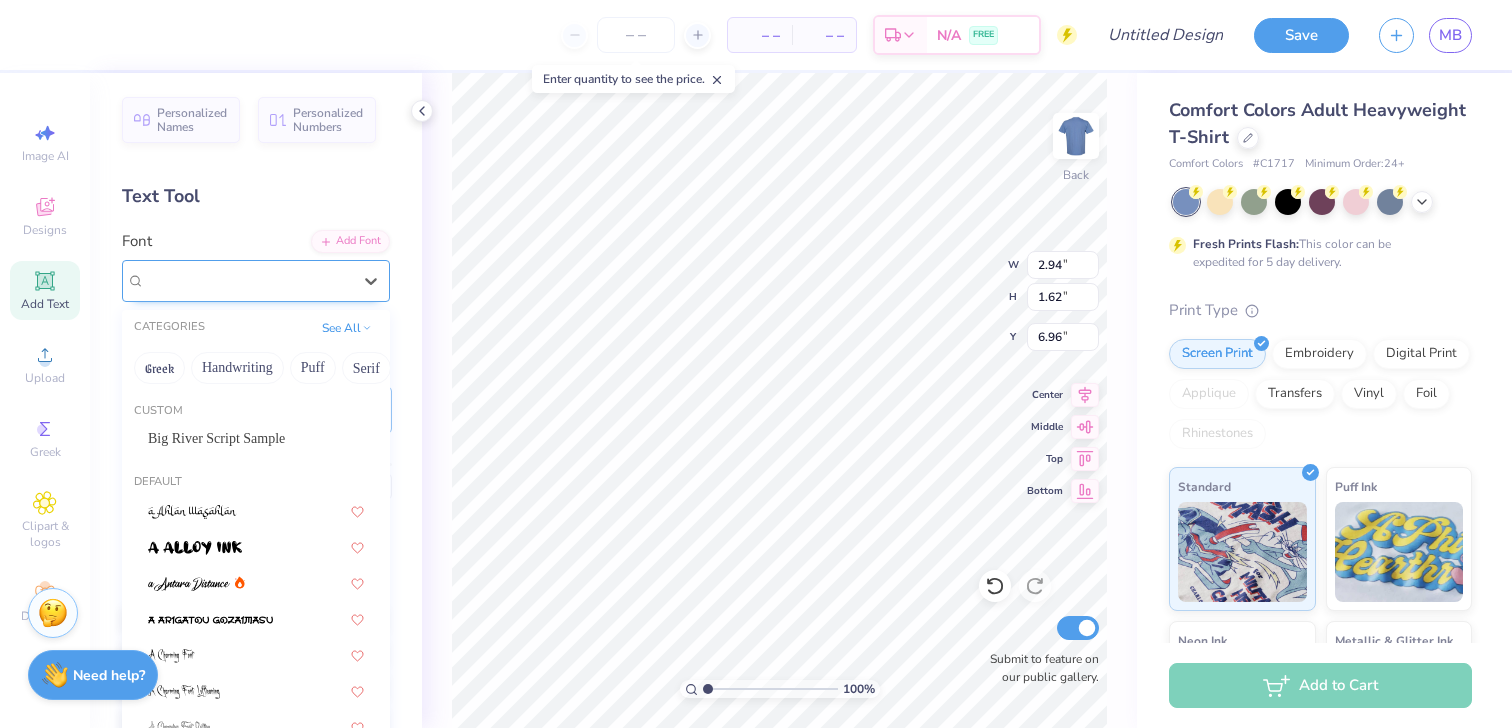 click on "Super Dream" at bounding box center (248, 280) 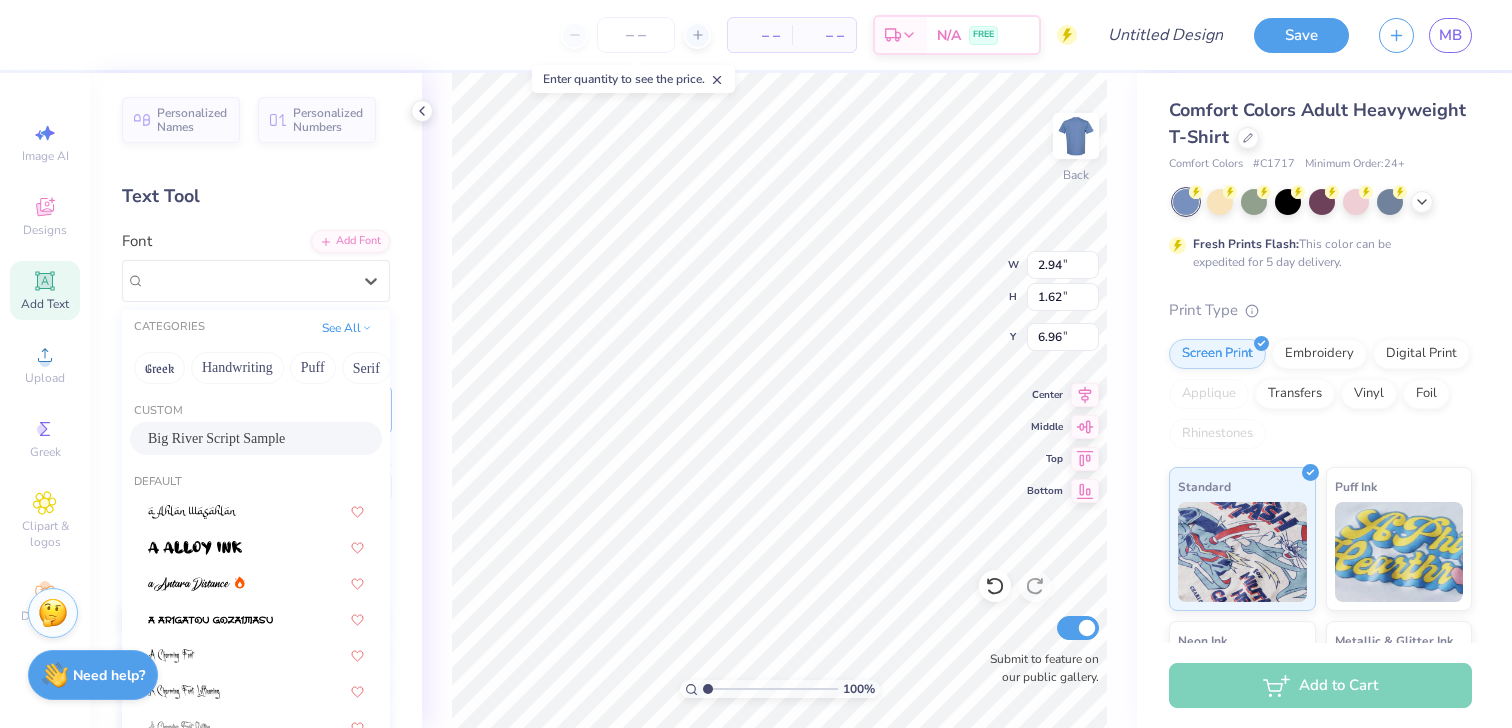 click on "Big River Script Sample" at bounding box center [256, 438] 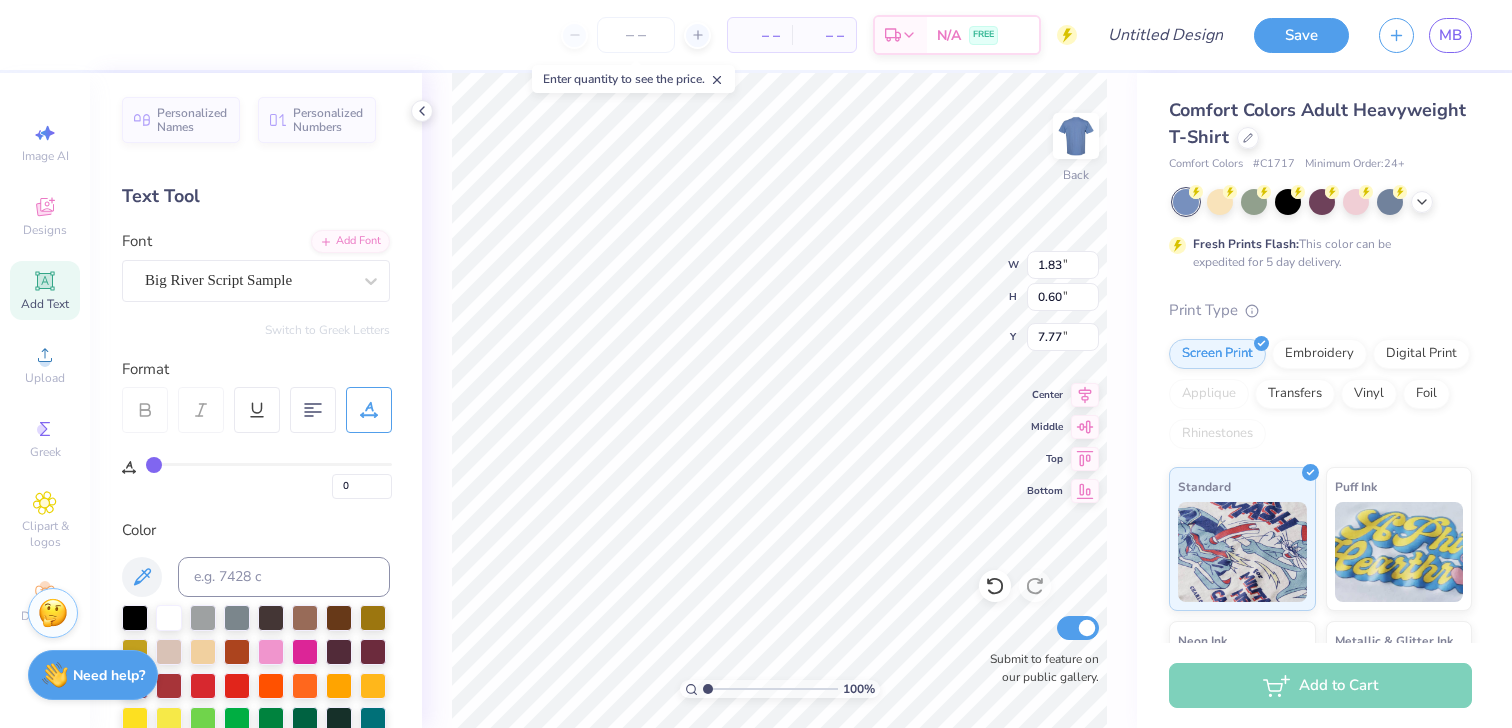 scroll, scrollTop: 0, scrollLeft: 0, axis: both 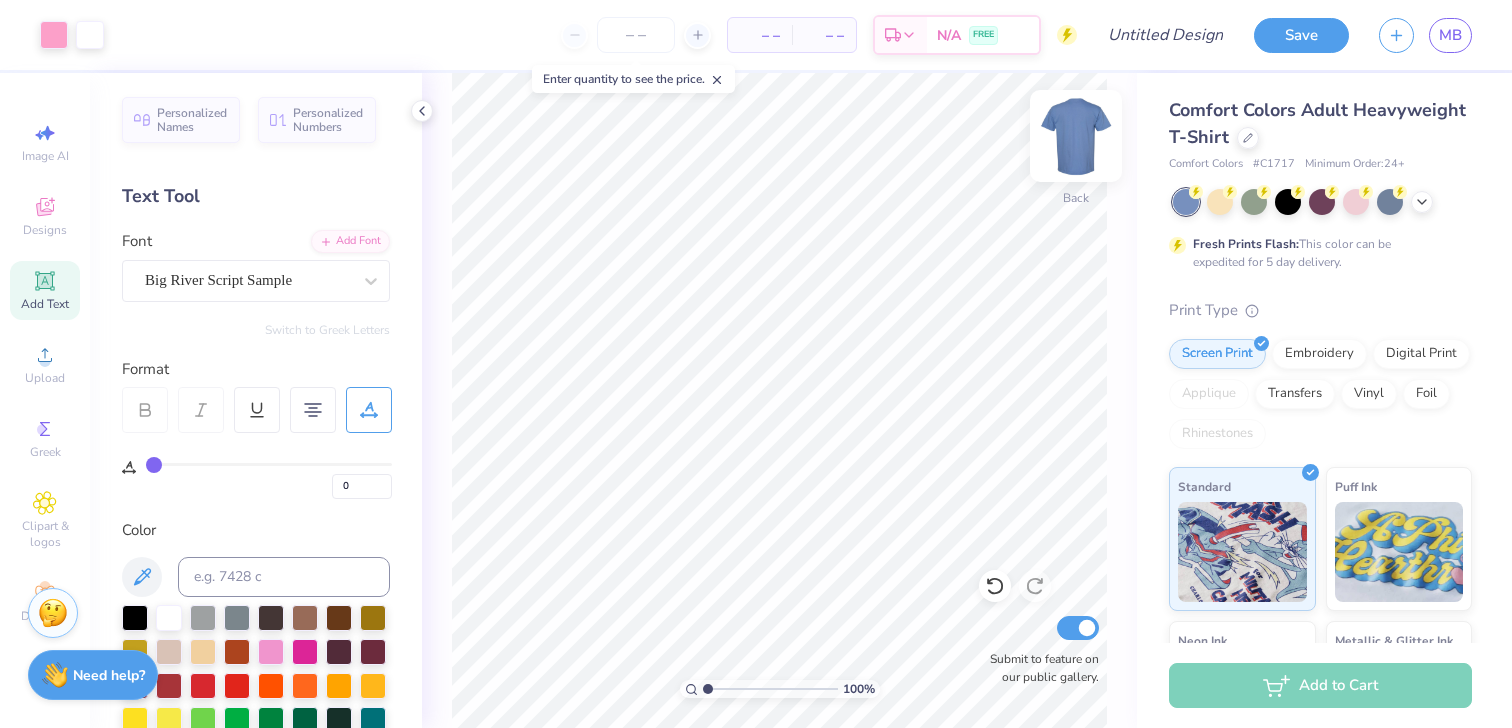 click at bounding box center (1076, 136) 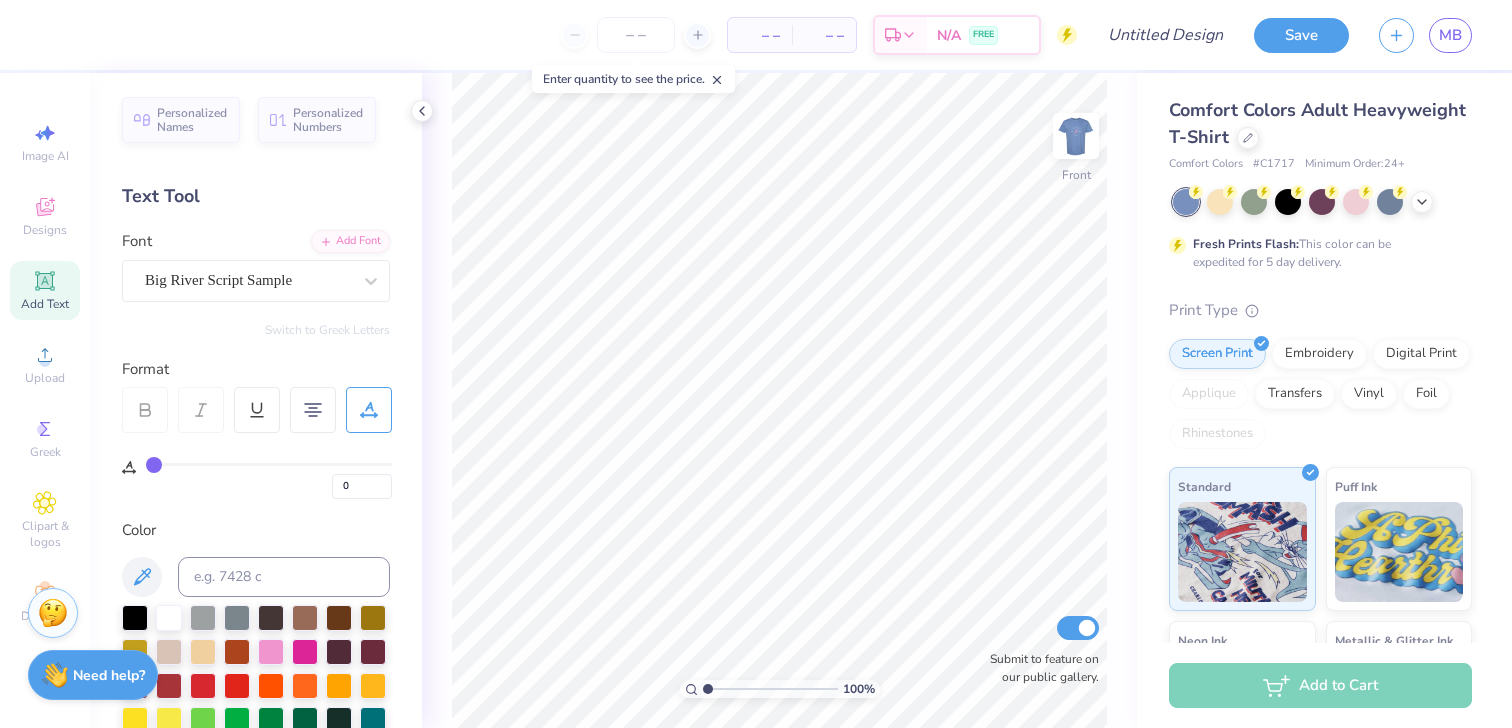 click 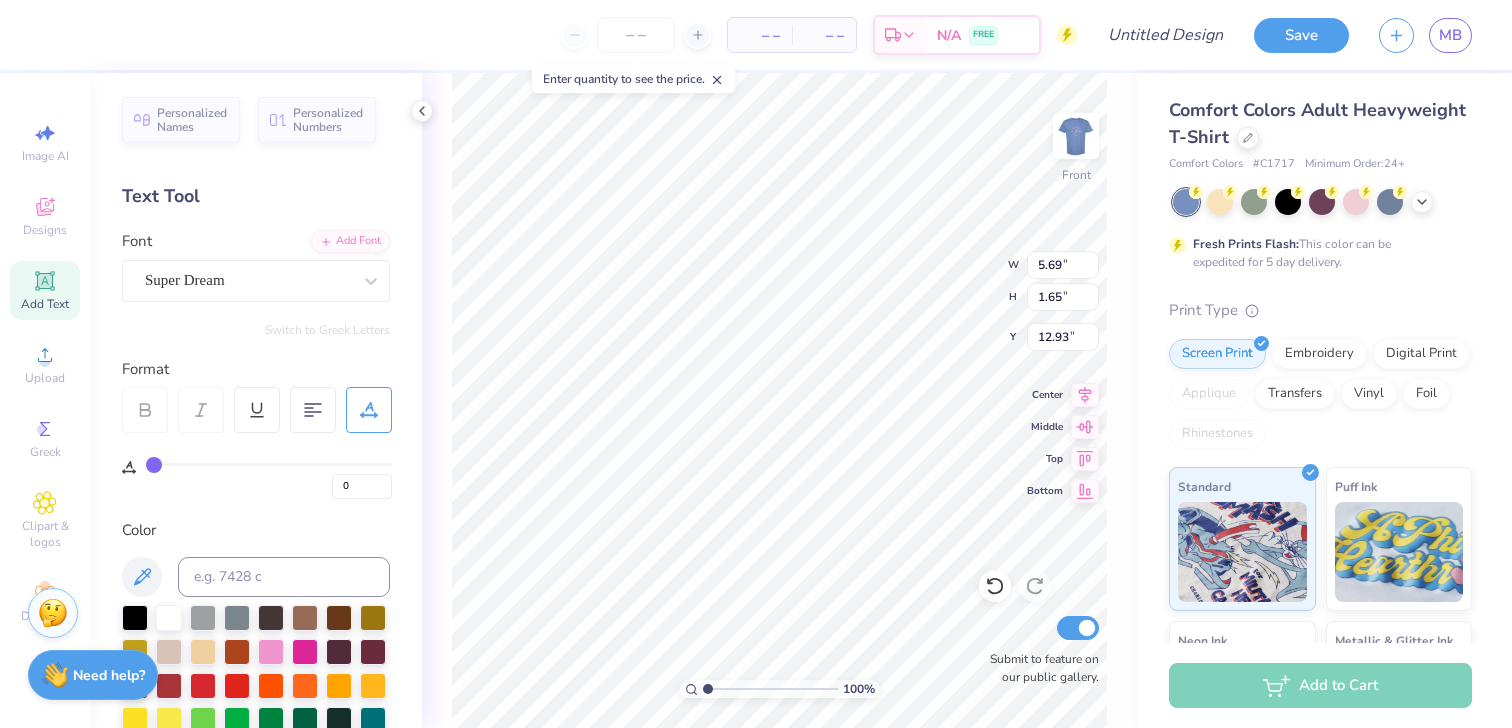 scroll, scrollTop: 0, scrollLeft: 2, axis: horizontal 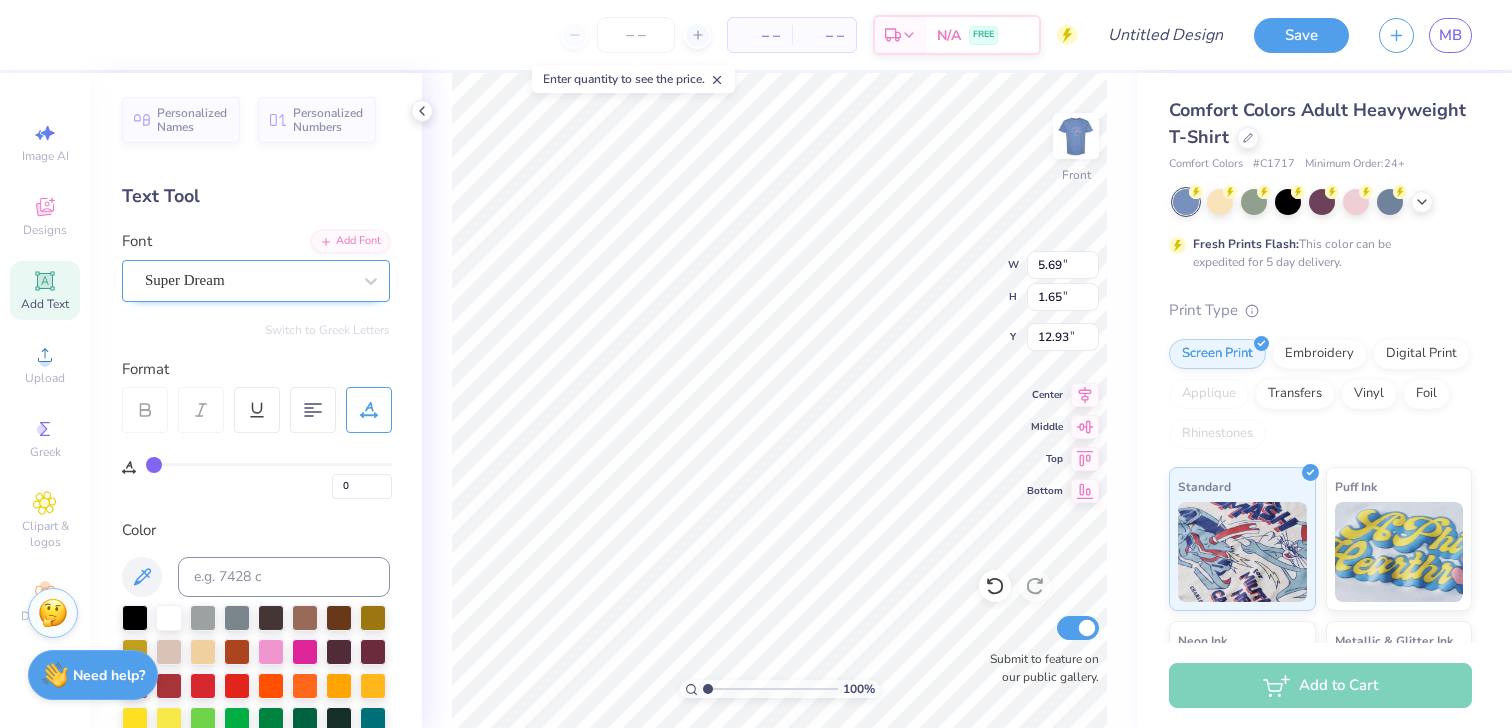 click at bounding box center (248, 280) 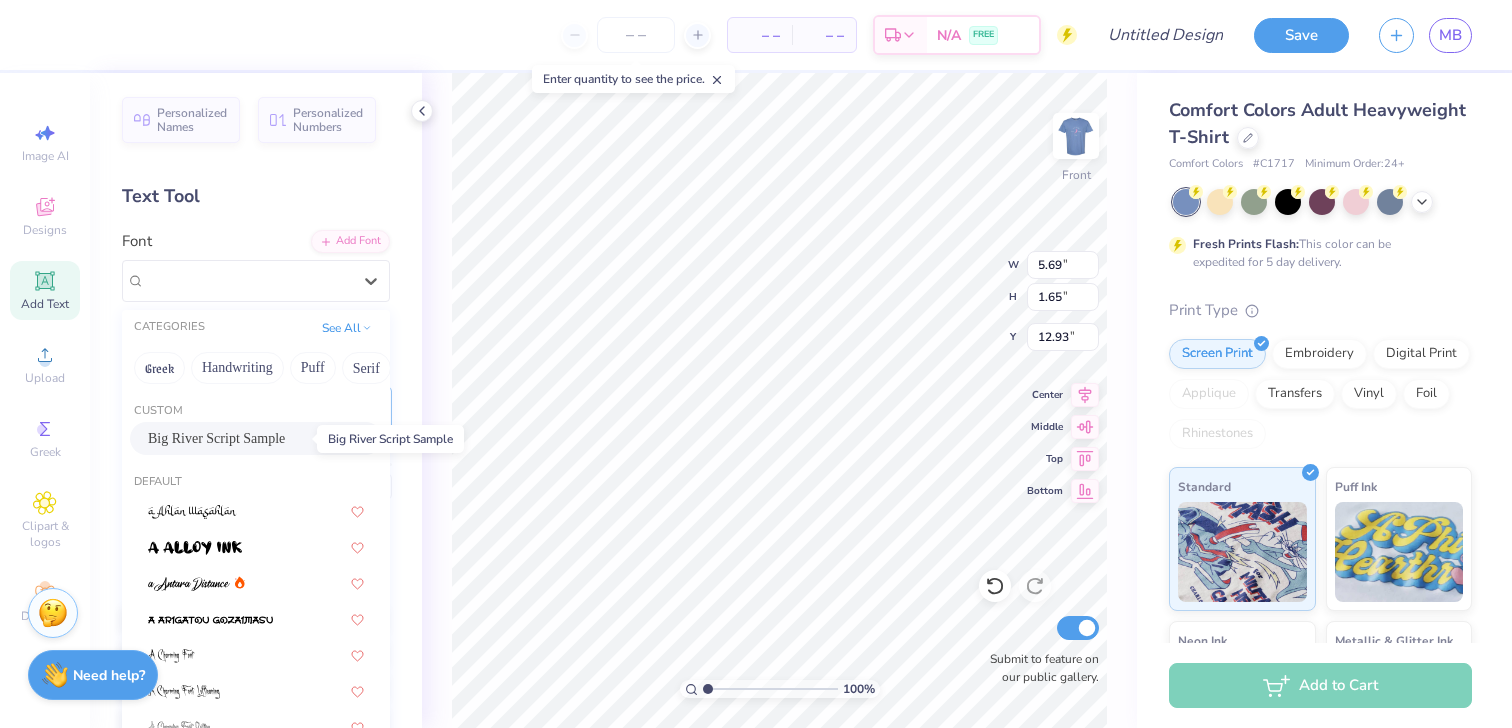 click on "Big River Script Sample" at bounding box center [216, 438] 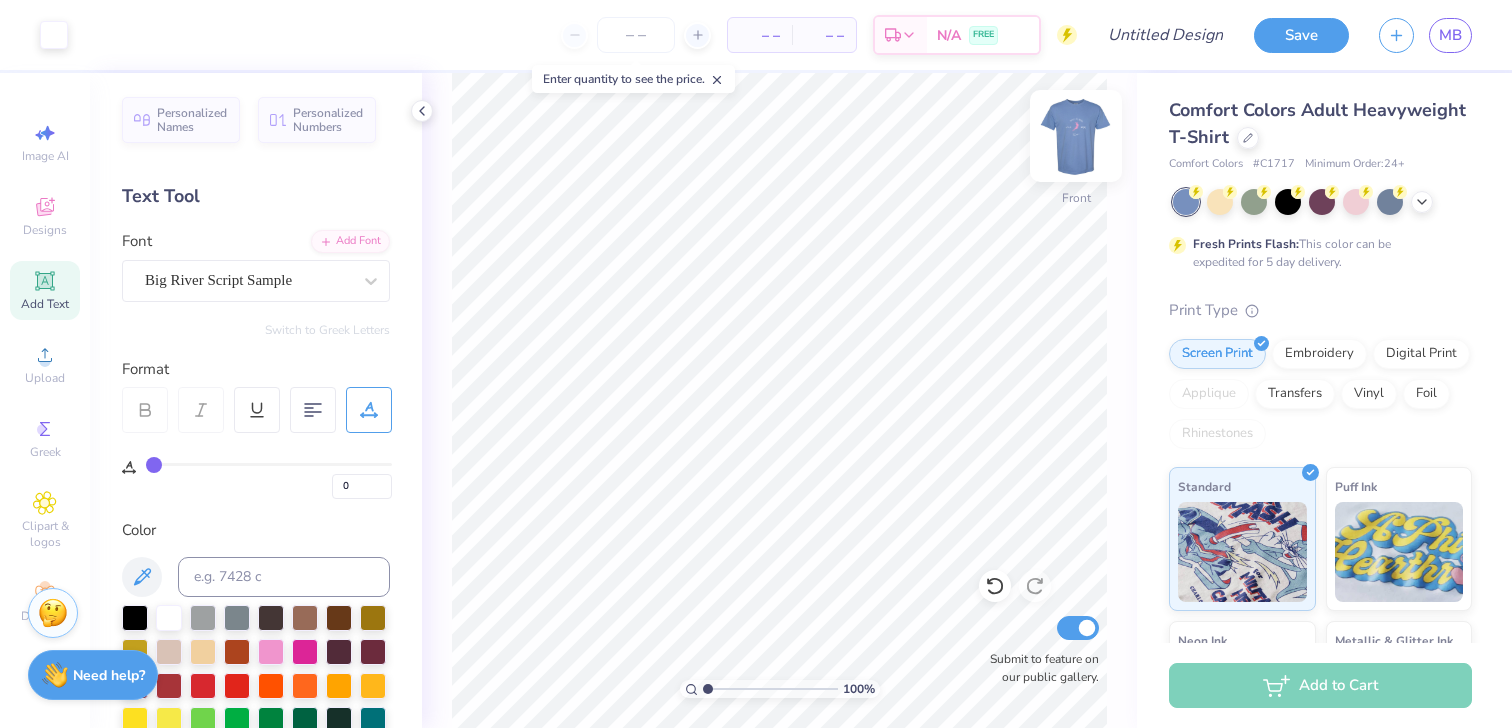 click at bounding box center (1076, 136) 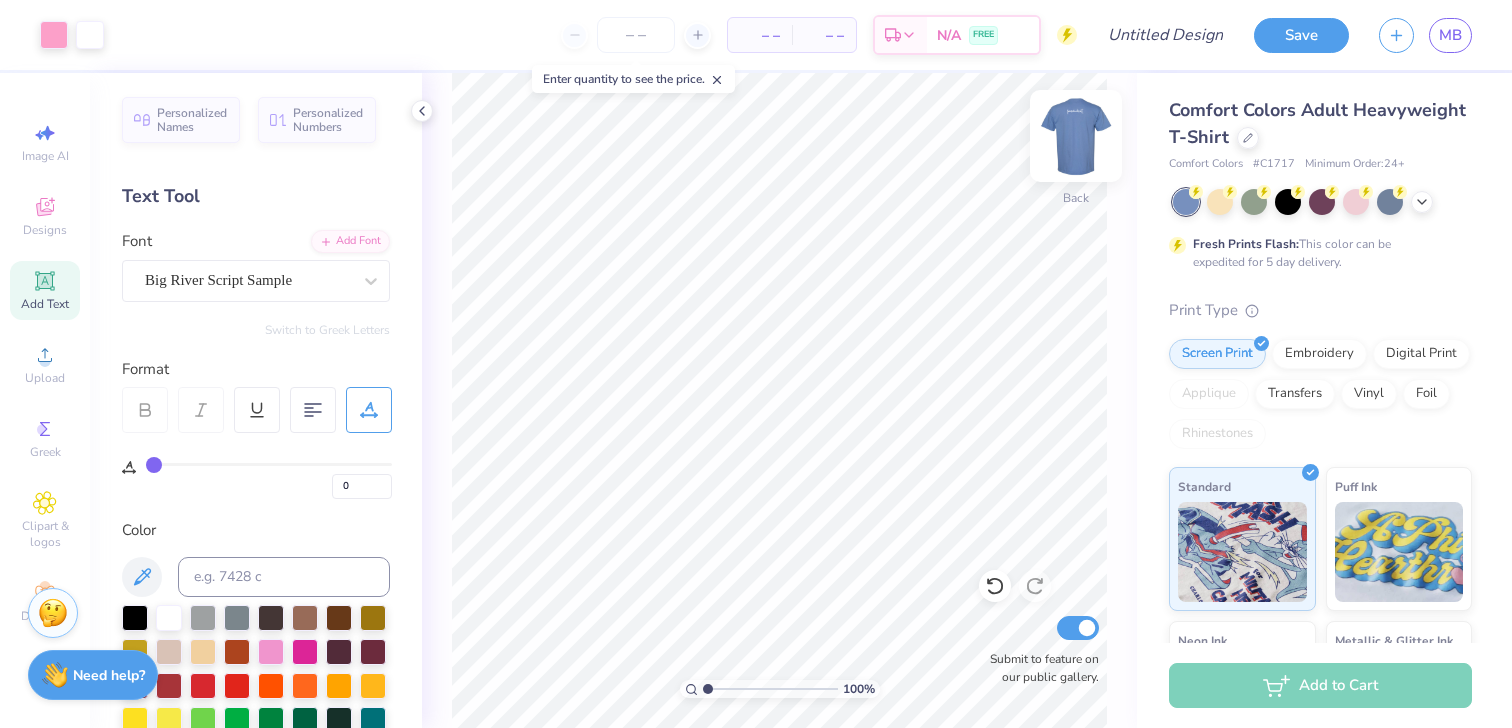 click at bounding box center (1076, 136) 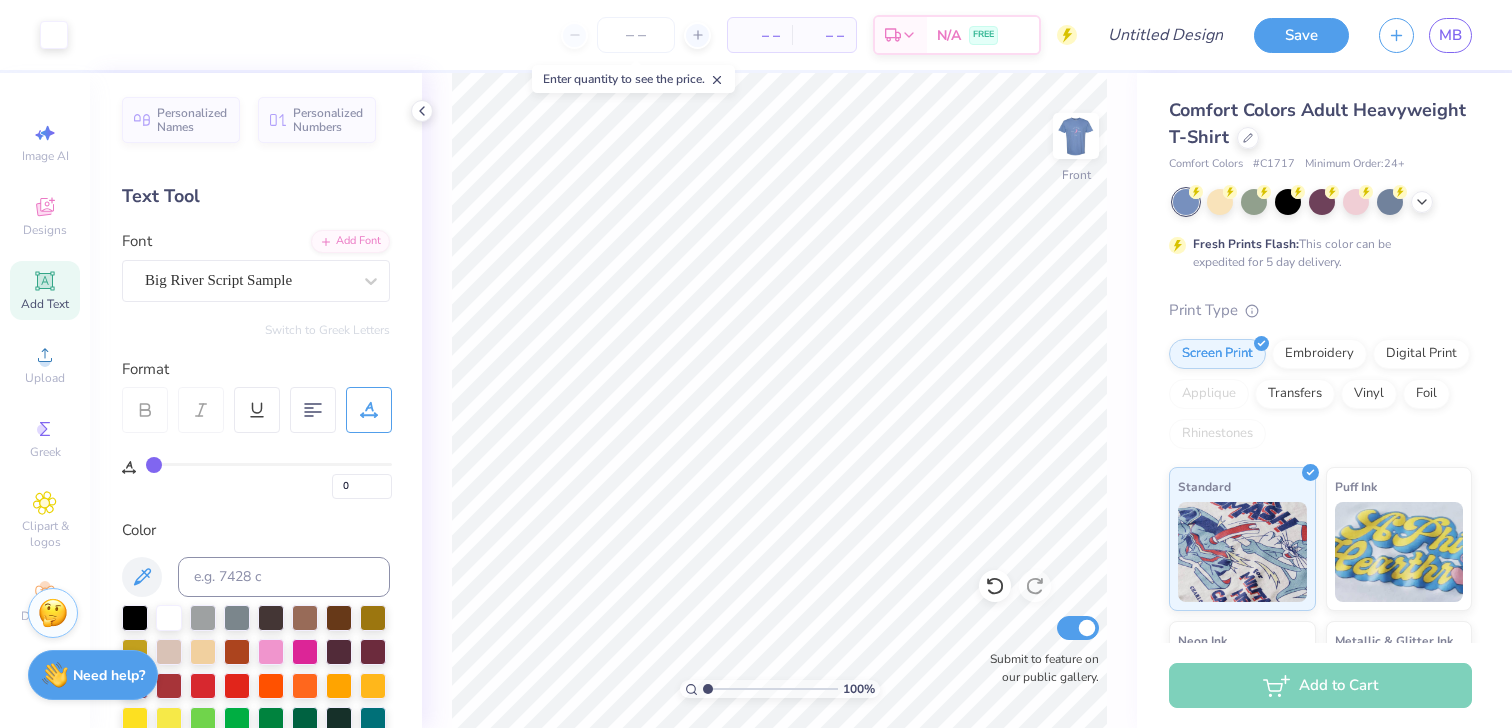 click at bounding box center (1076, 136) 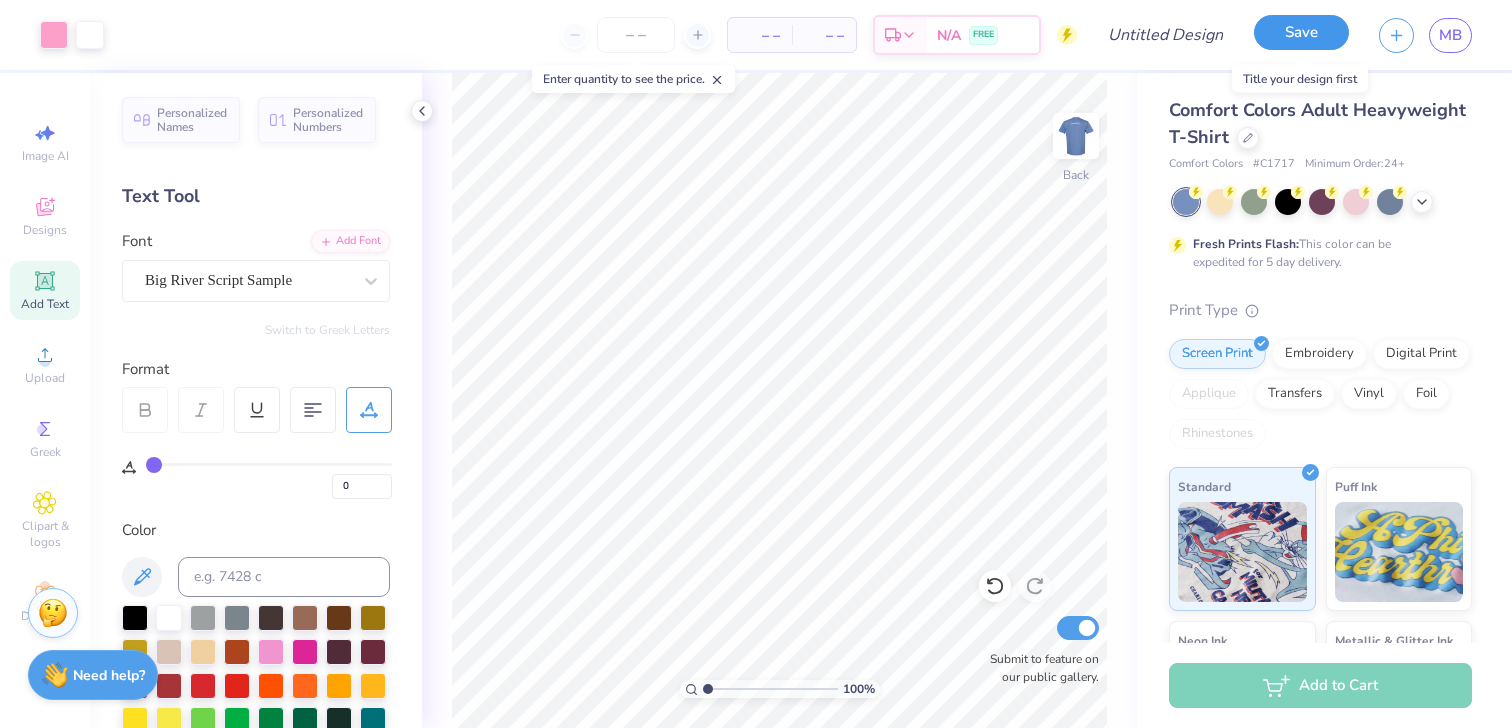click on "Save" at bounding box center [1301, 32] 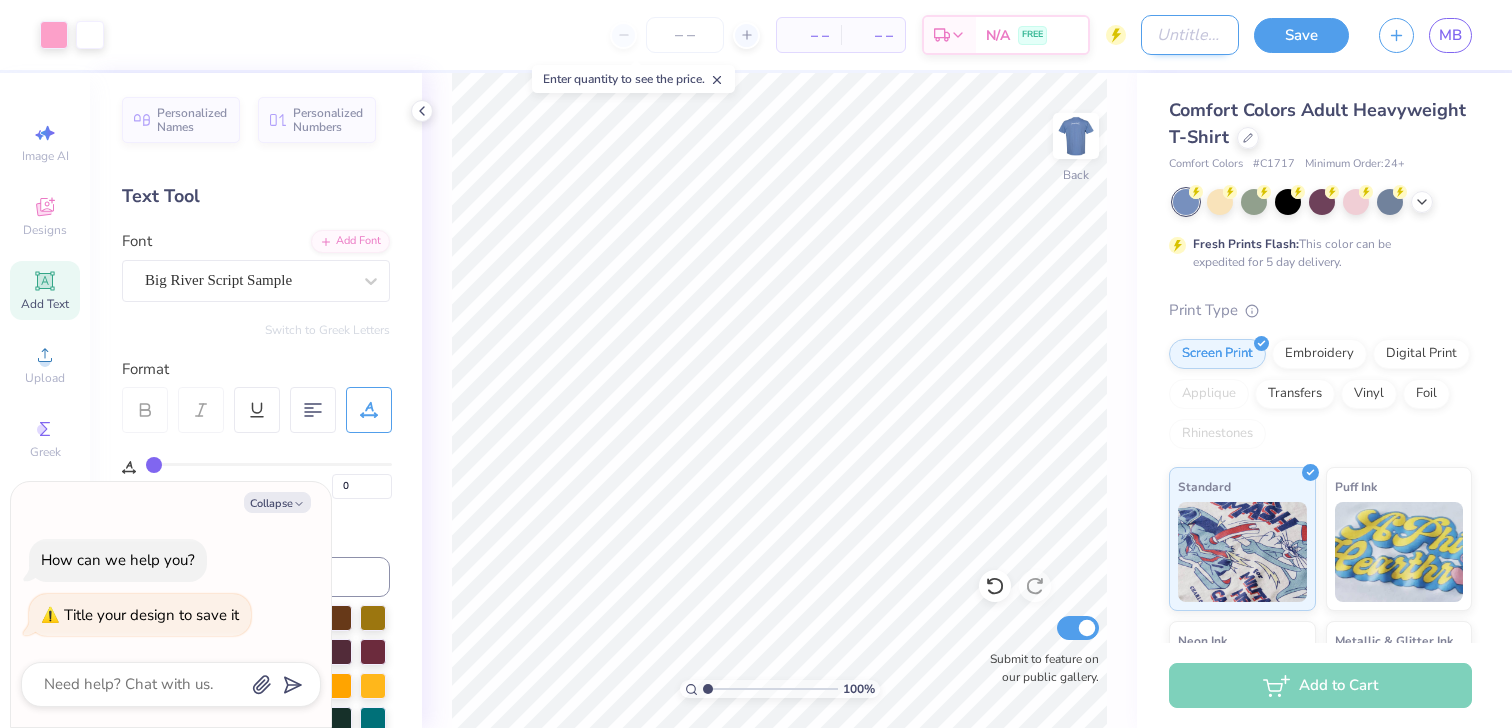 click on "Design Title" at bounding box center (1190, 35) 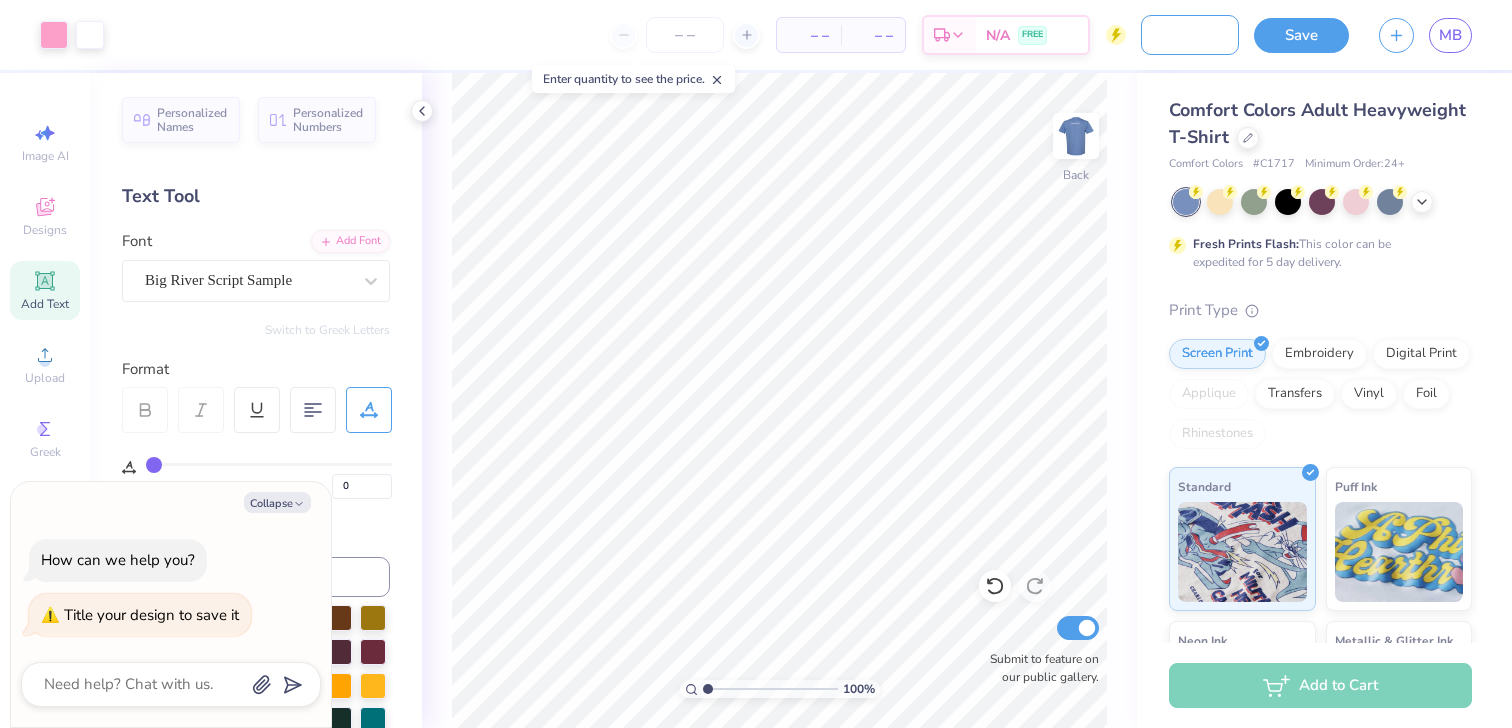 scroll, scrollTop: 0, scrollLeft: 107, axis: horizontal 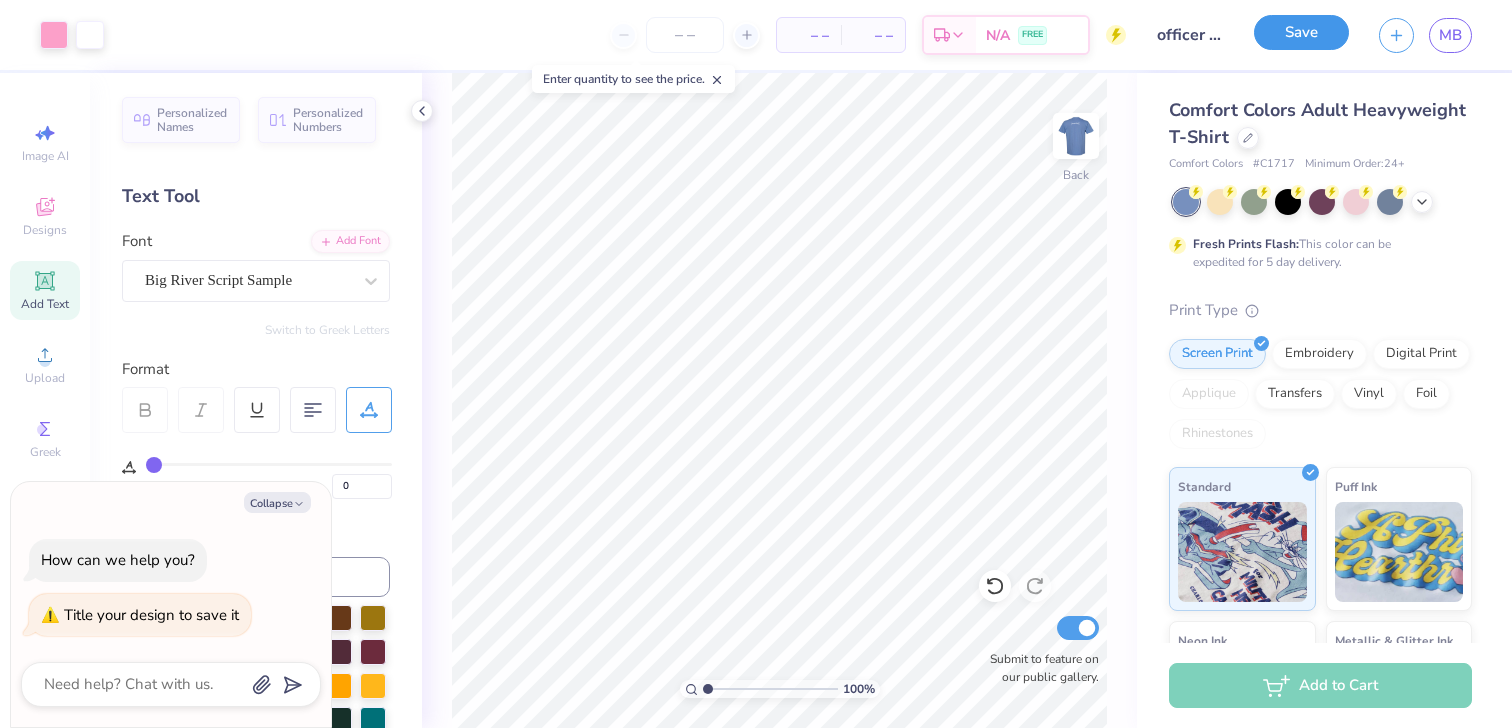 click on "Save" at bounding box center (1301, 32) 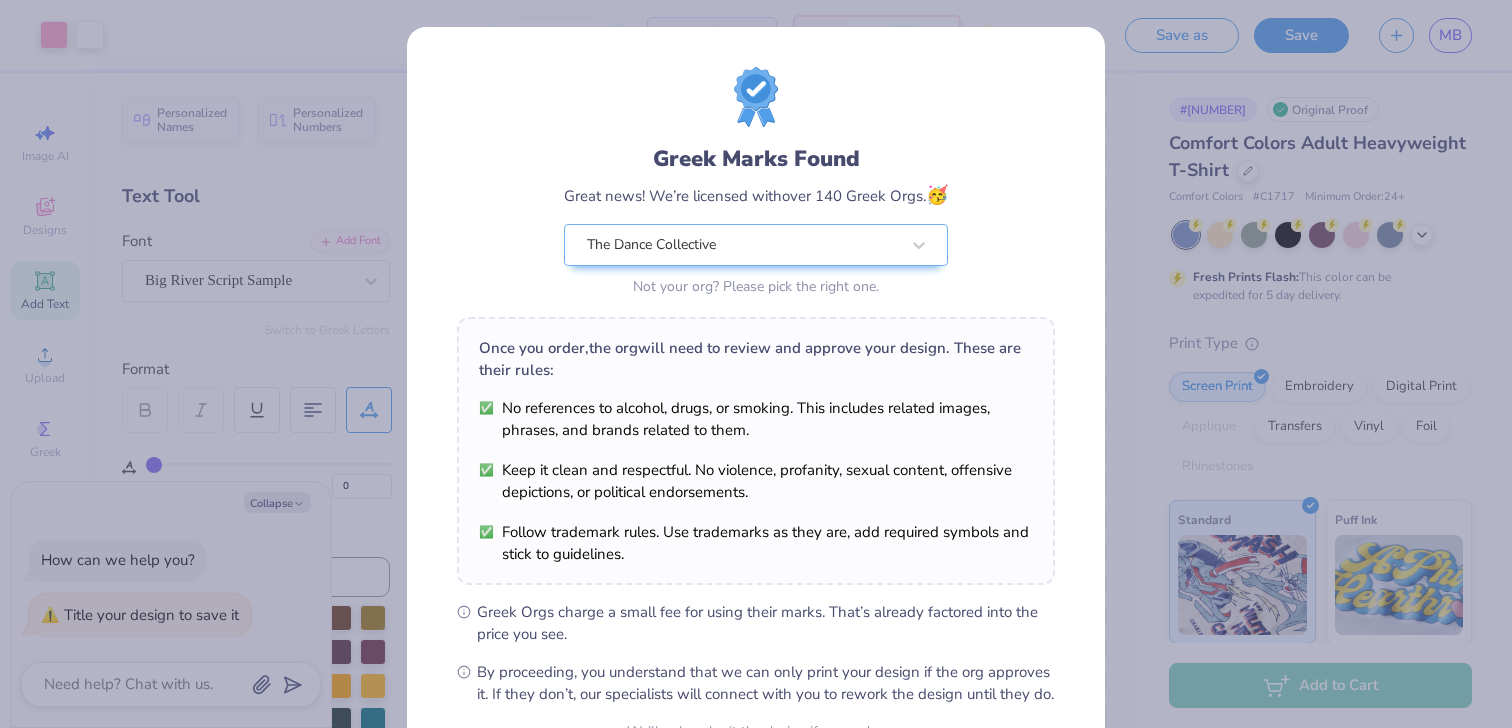 scroll, scrollTop: 208, scrollLeft: 0, axis: vertical 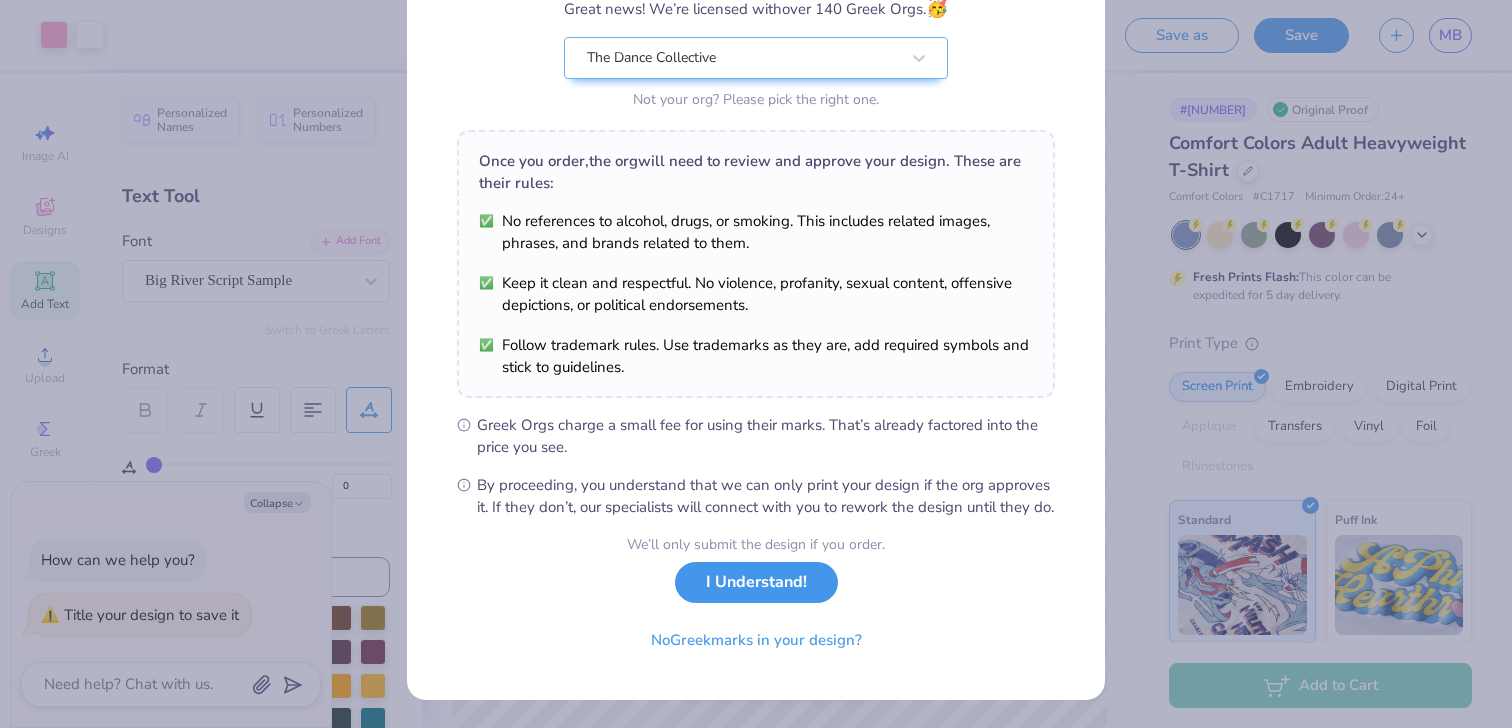 click on "I Understand!" at bounding box center [756, 582] 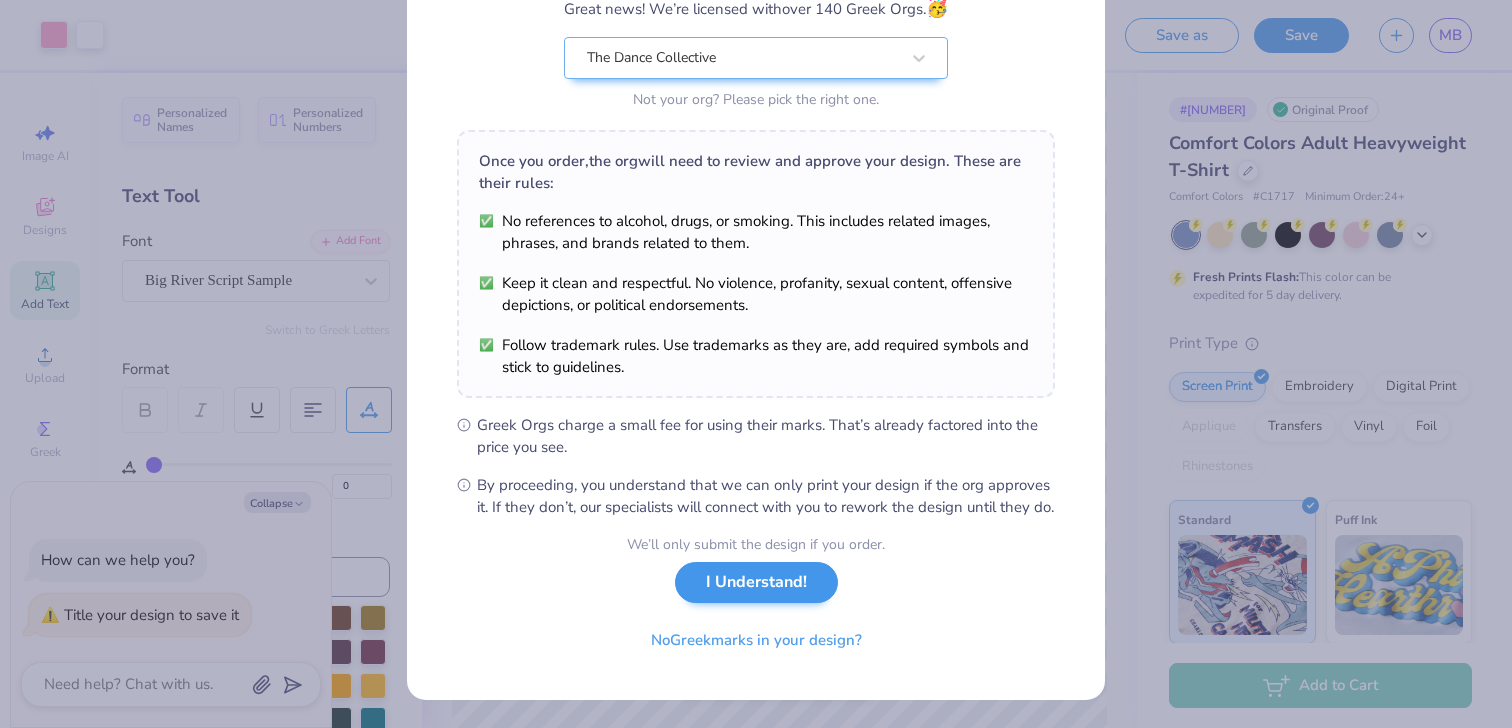 scroll, scrollTop: 0, scrollLeft: 0, axis: both 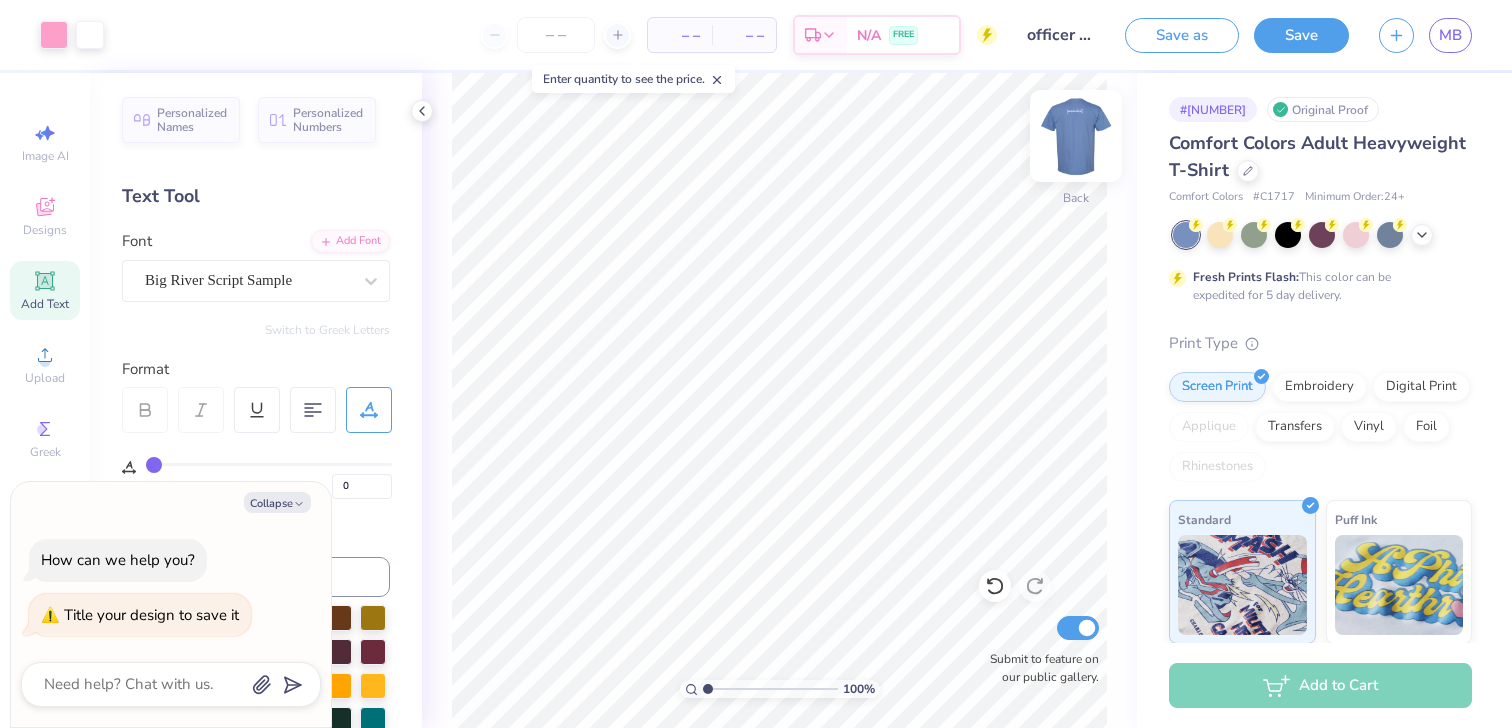 click at bounding box center [1076, 136] 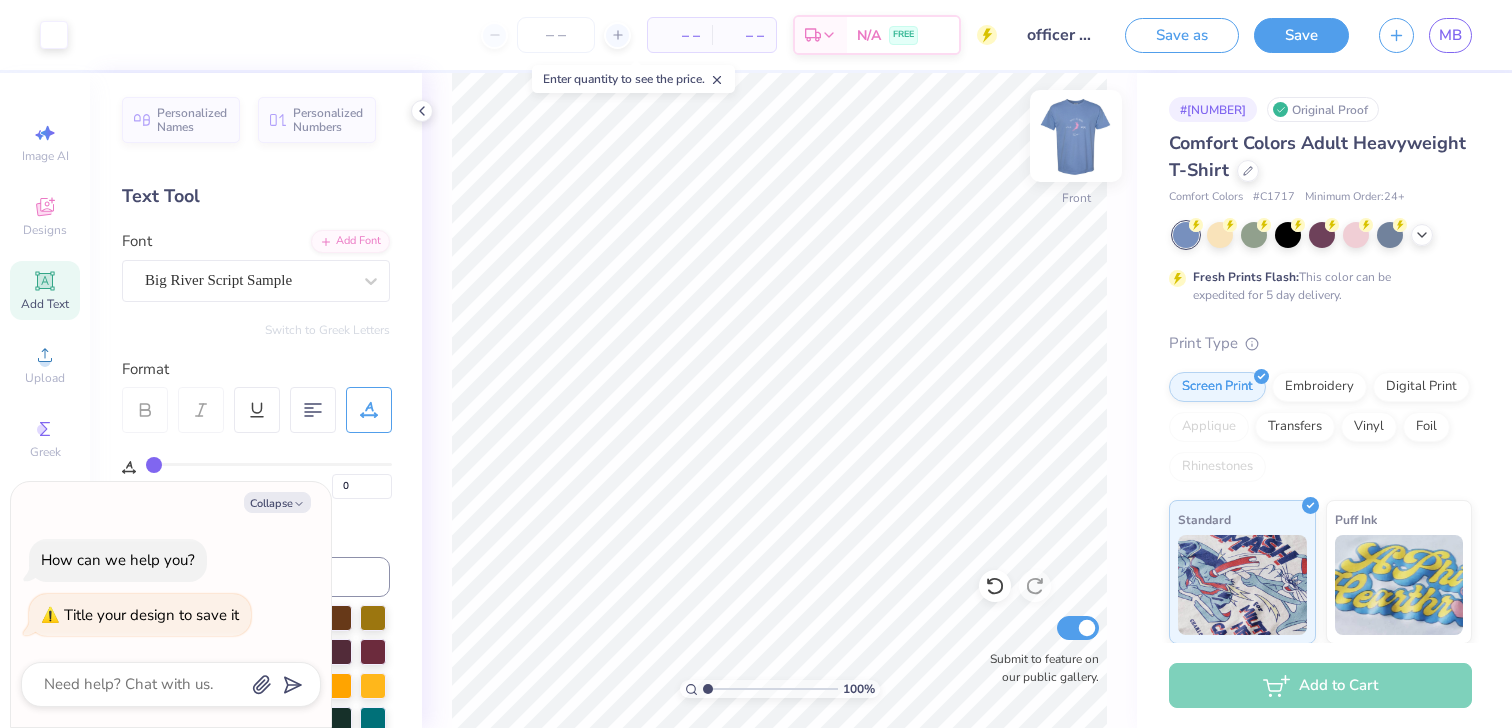 click at bounding box center [1076, 136] 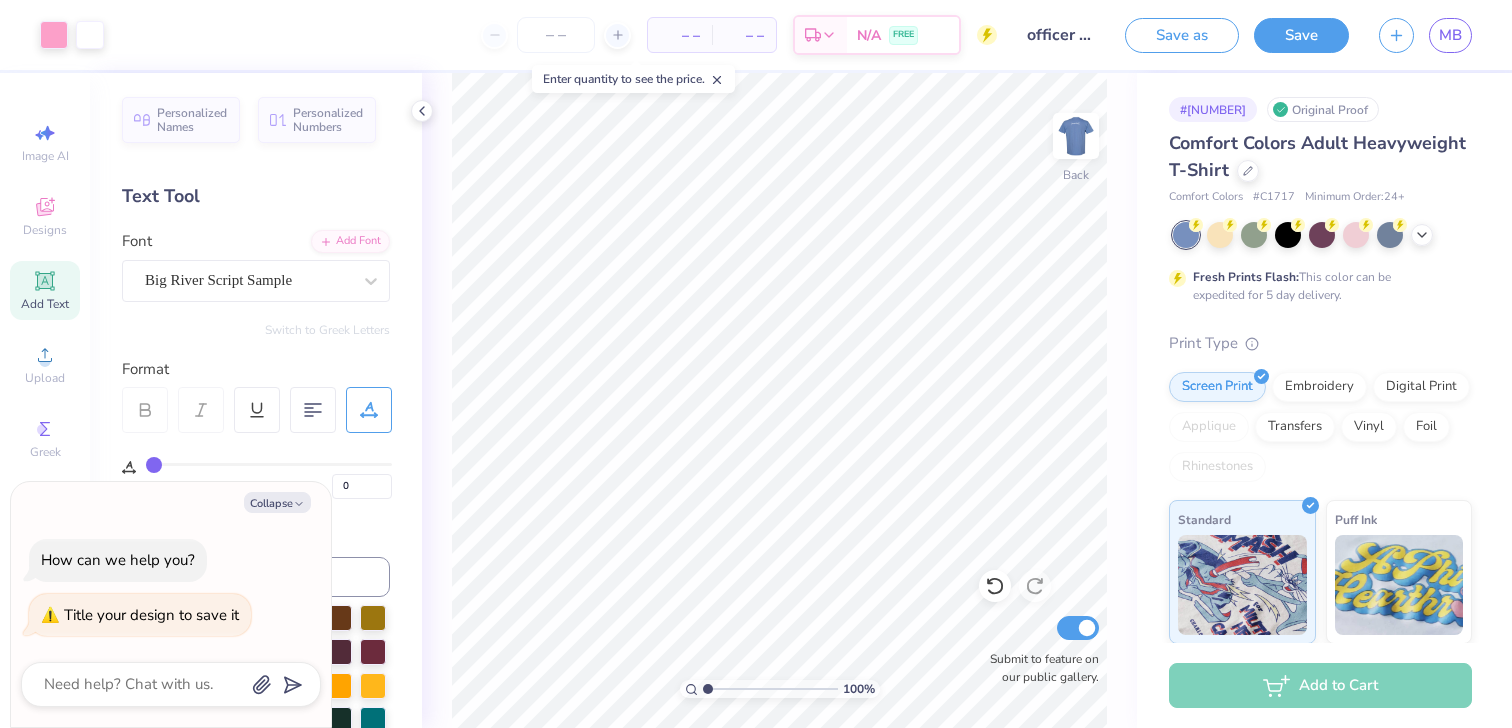 click on "Save" at bounding box center (1301, 35) 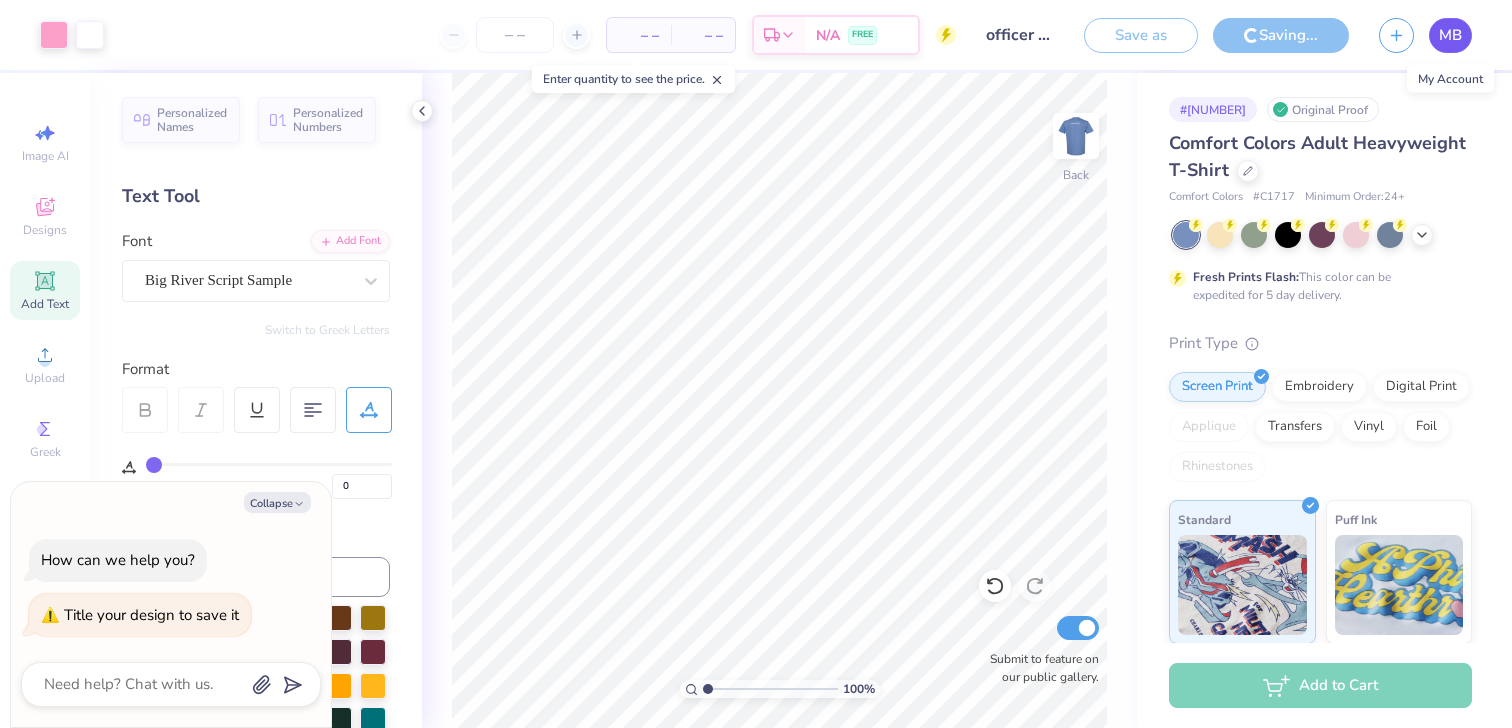 click on "MB" at bounding box center [1450, 35] 